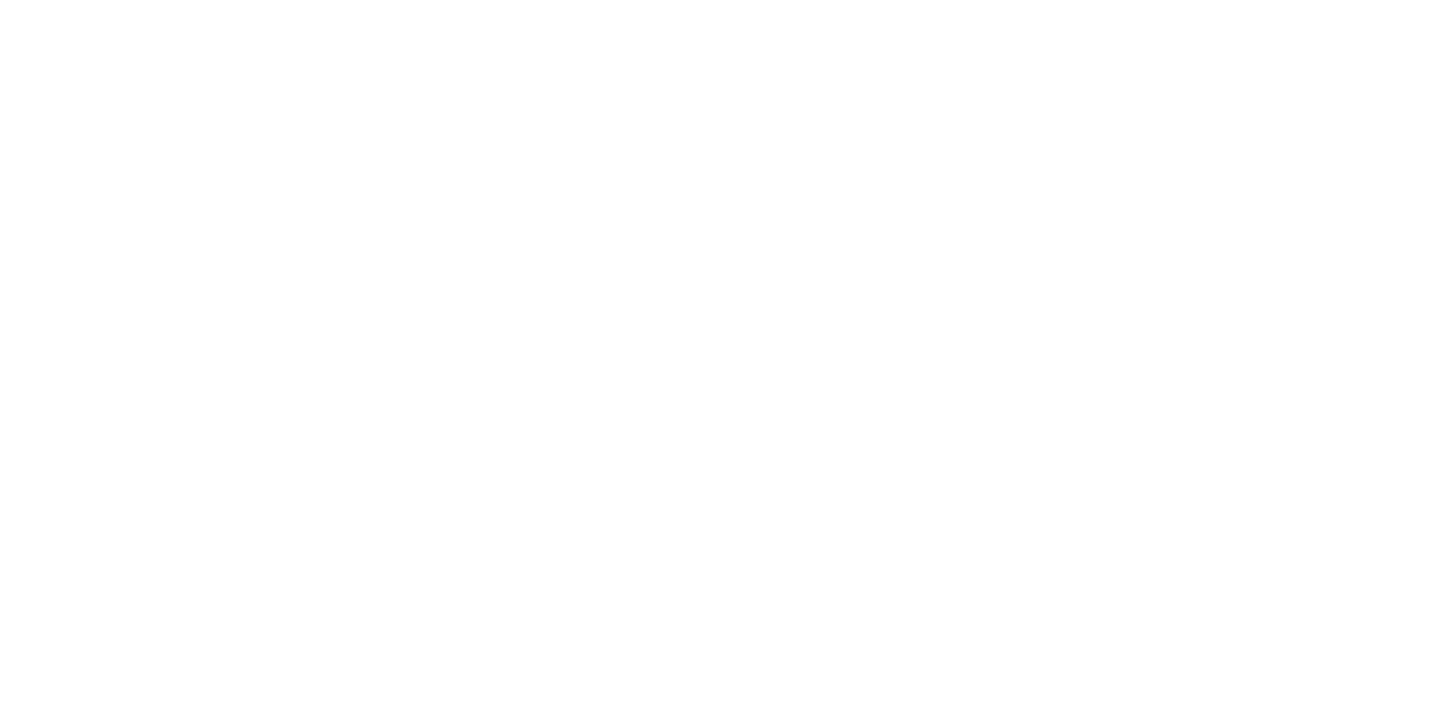 scroll, scrollTop: 0, scrollLeft: 0, axis: both 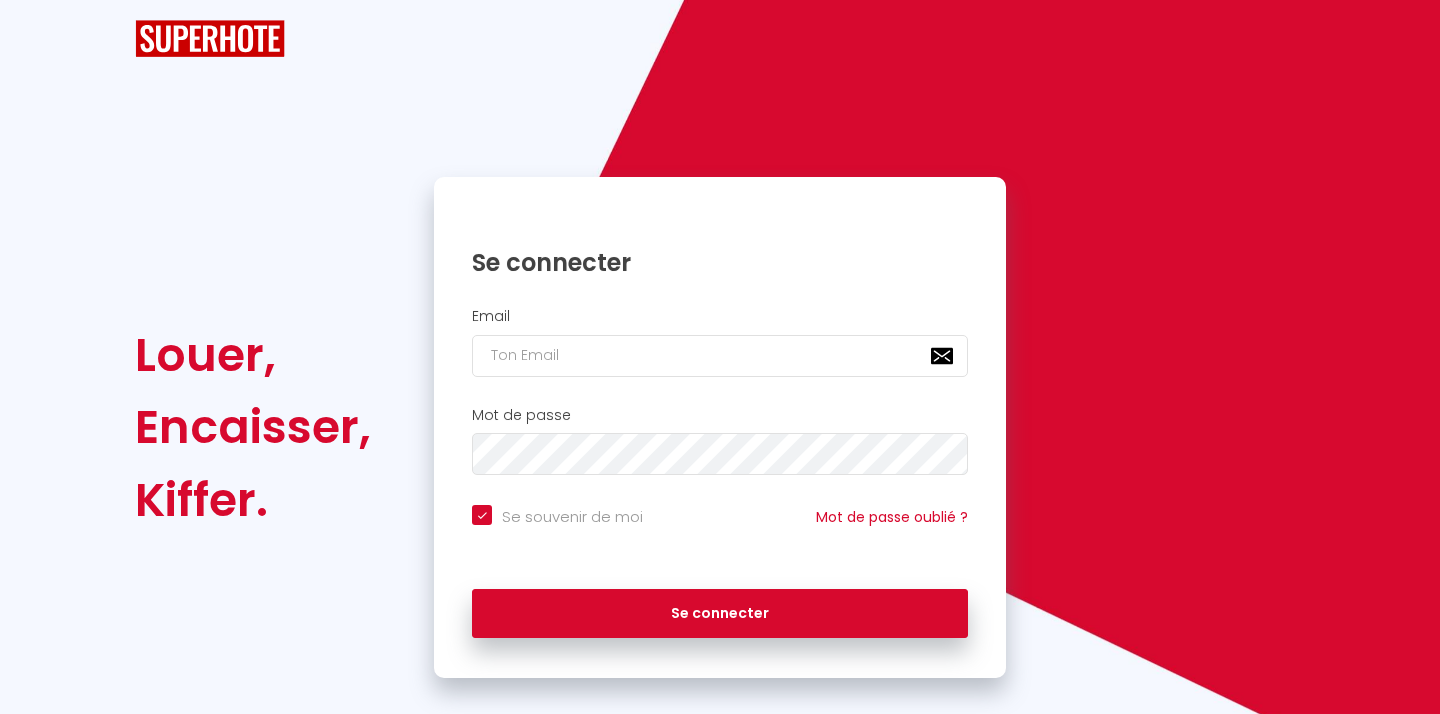 checkbox on "true" 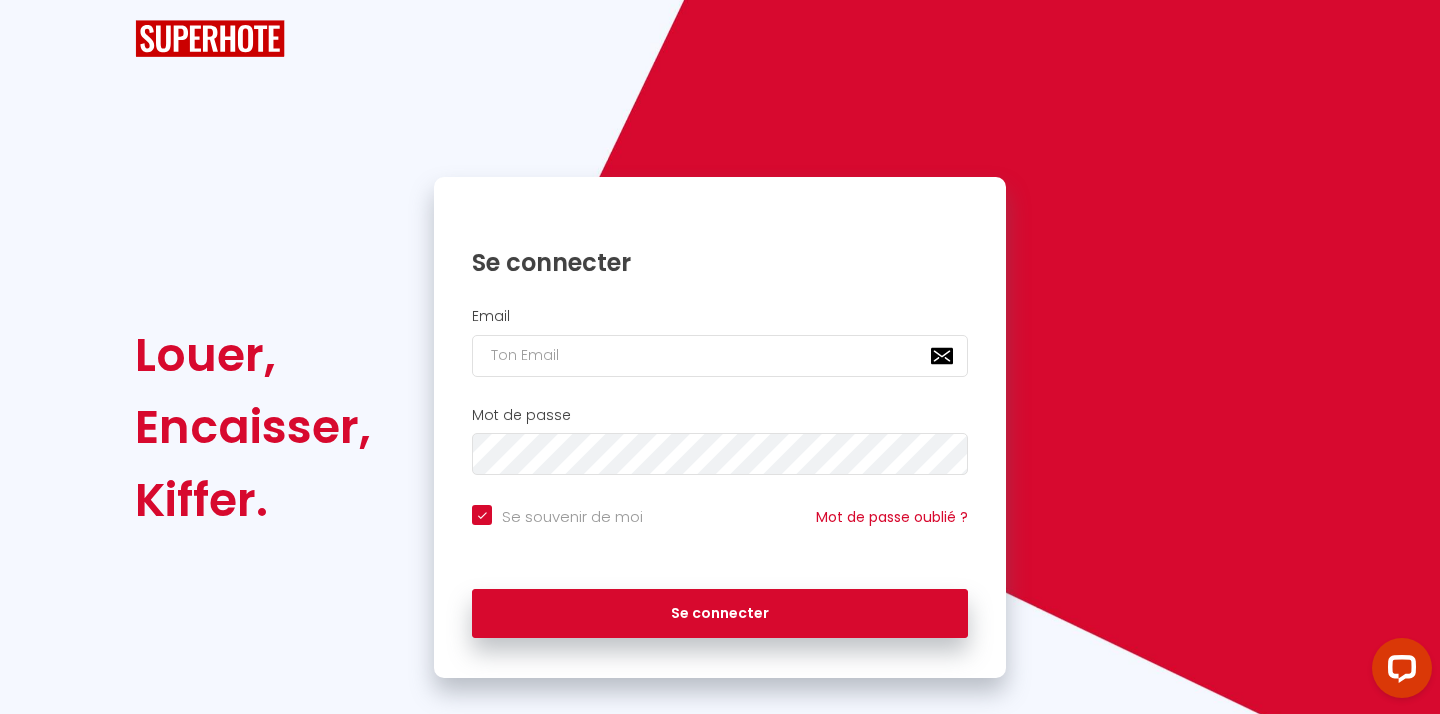 scroll, scrollTop: 0, scrollLeft: 0, axis: both 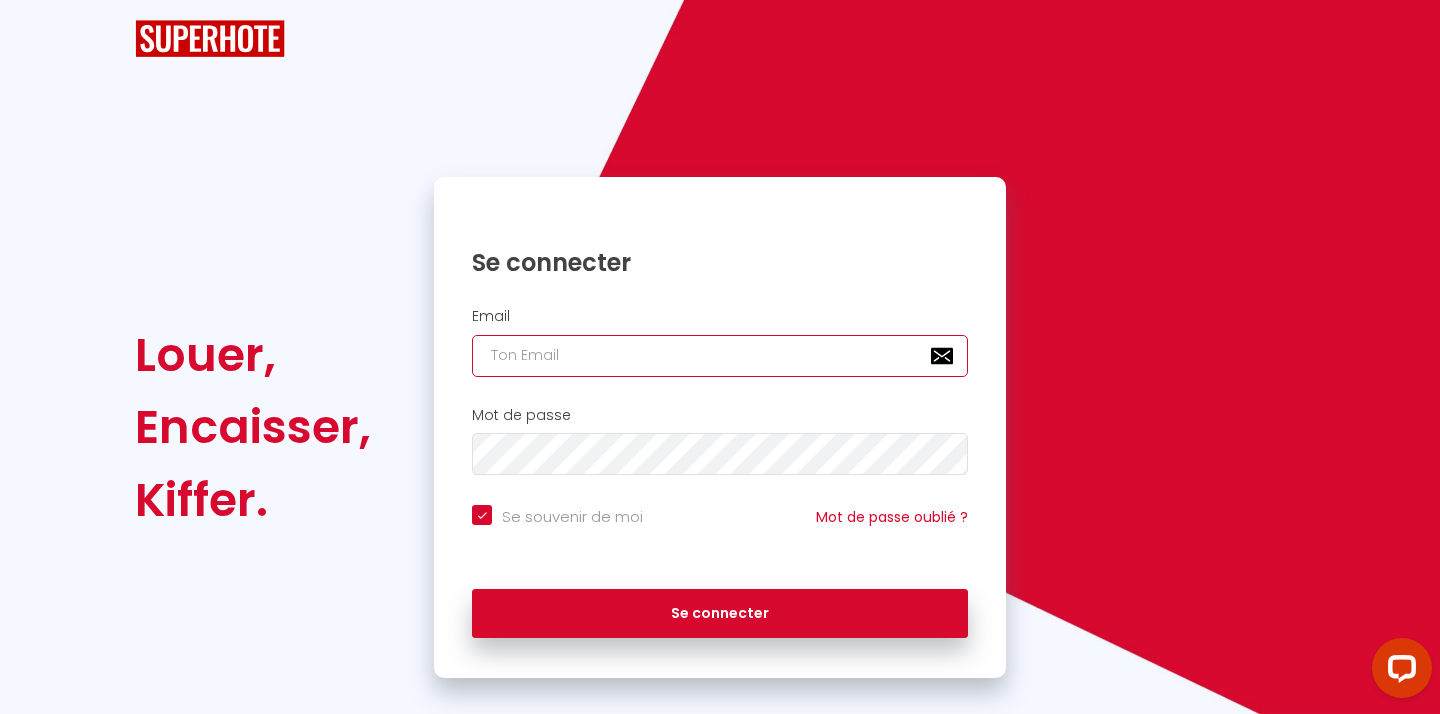 click at bounding box center [720, 356] 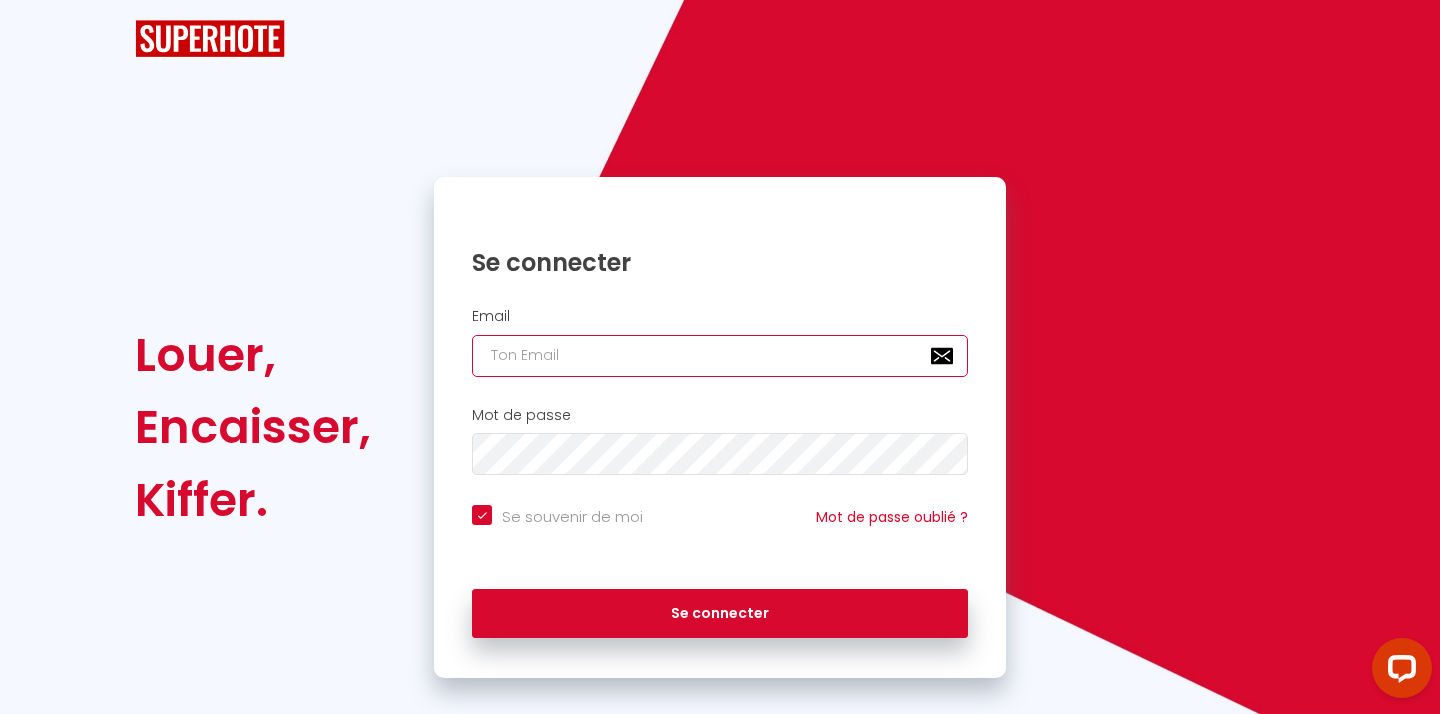 type on "p" 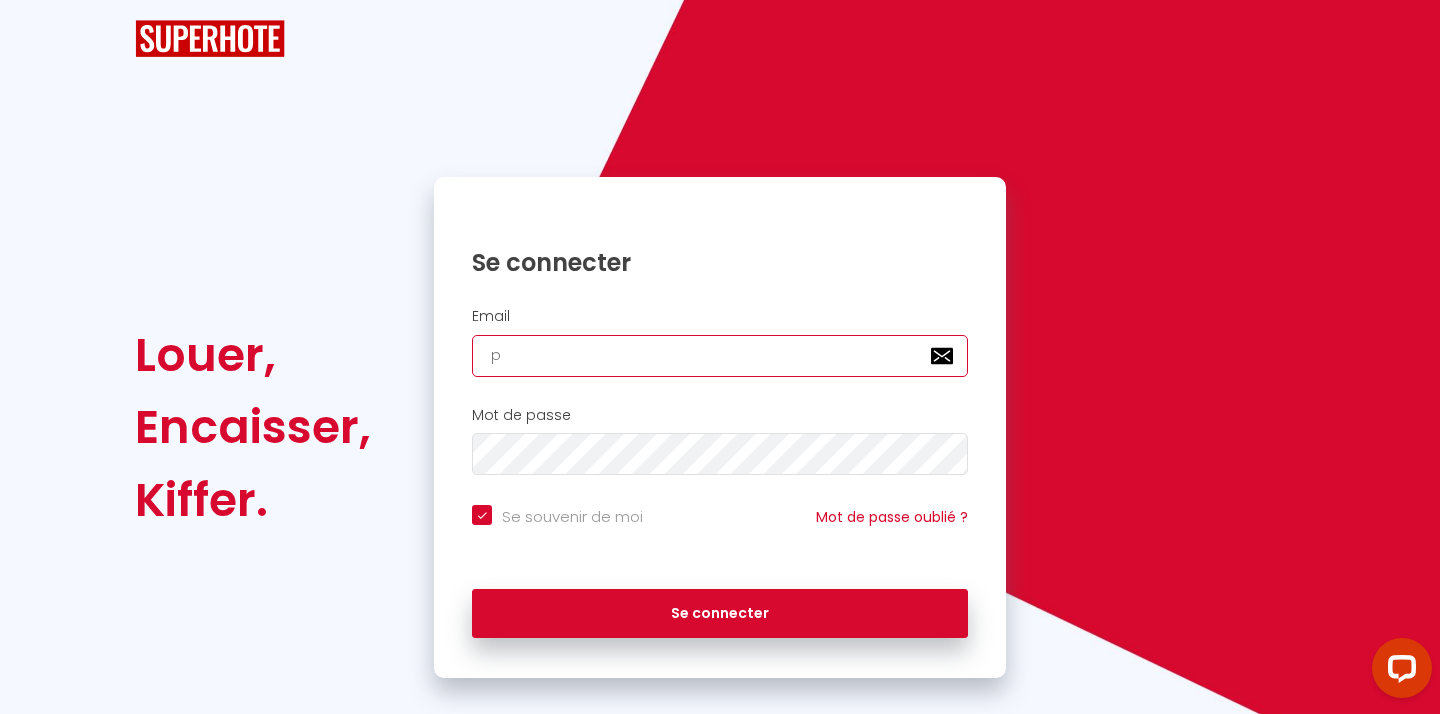 checkbox on "true" 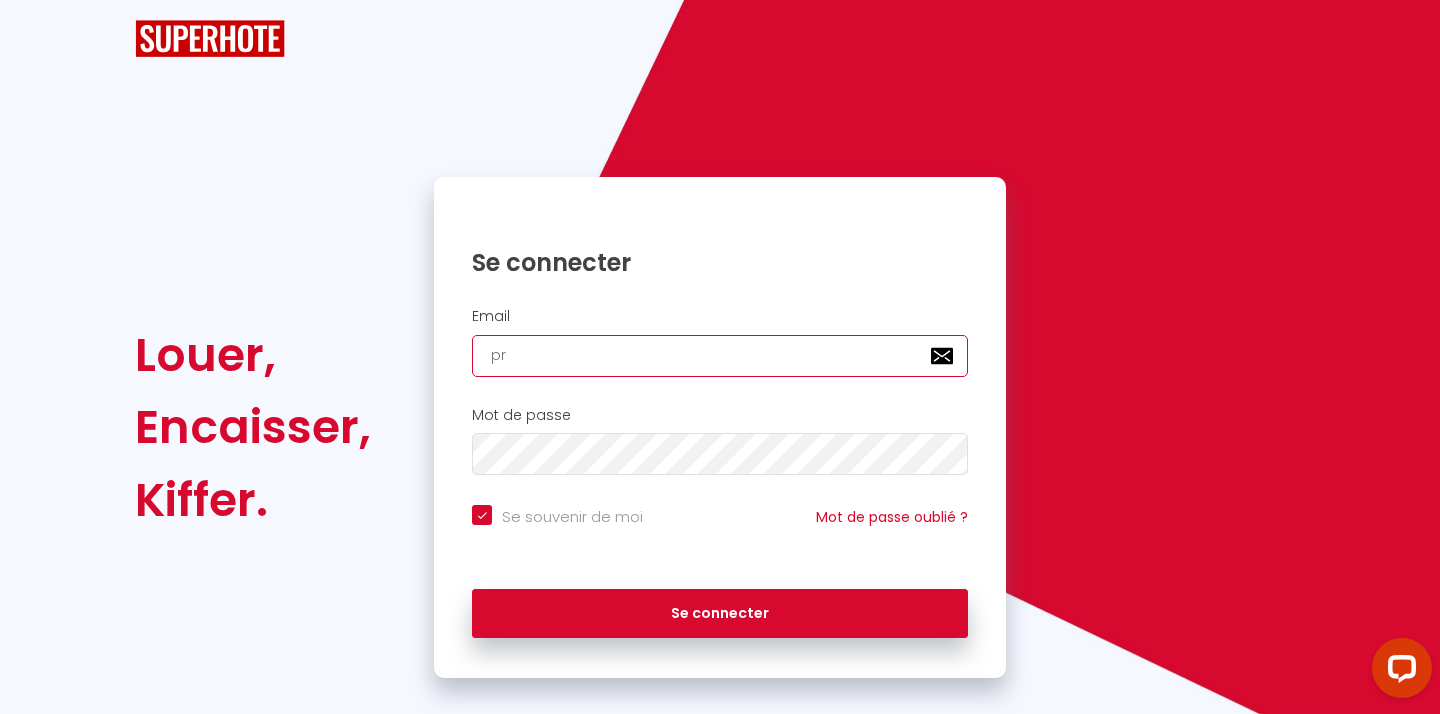 checkbox on "true" 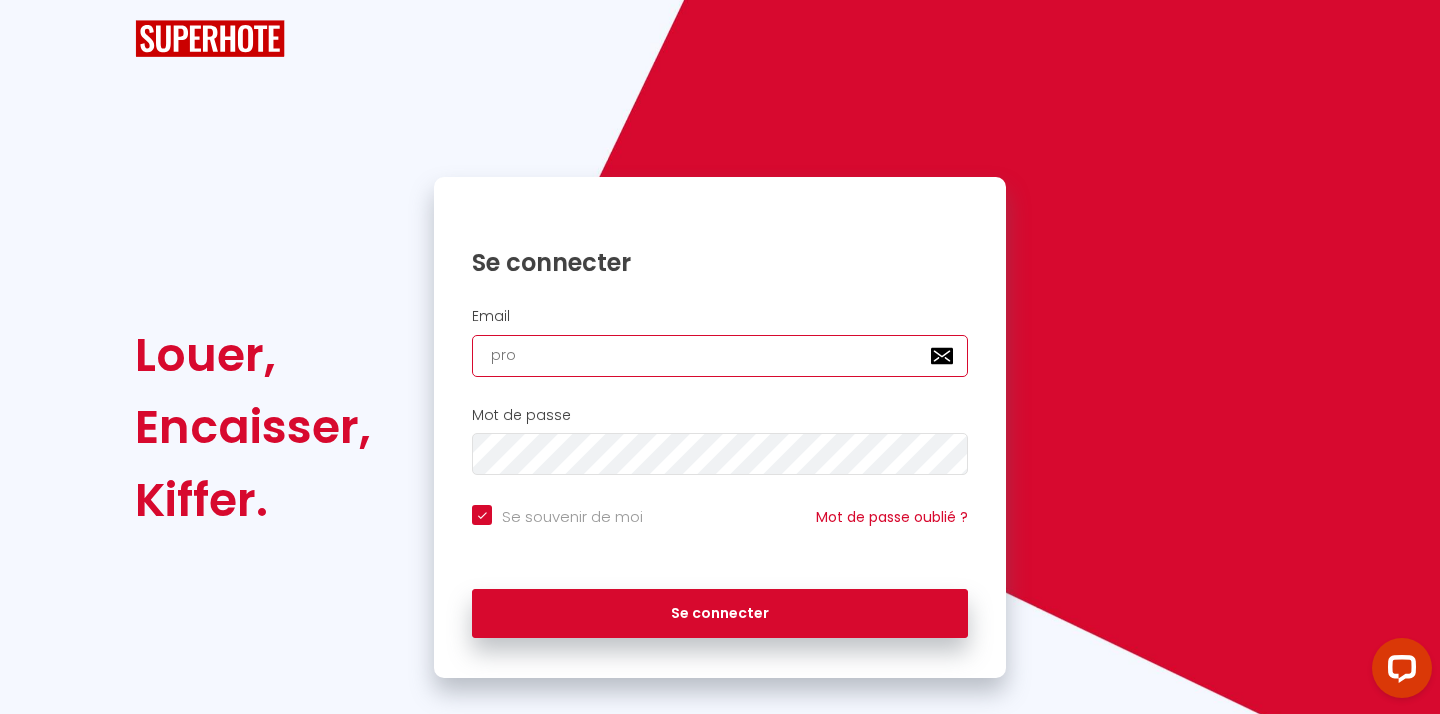 checkbox on "true" 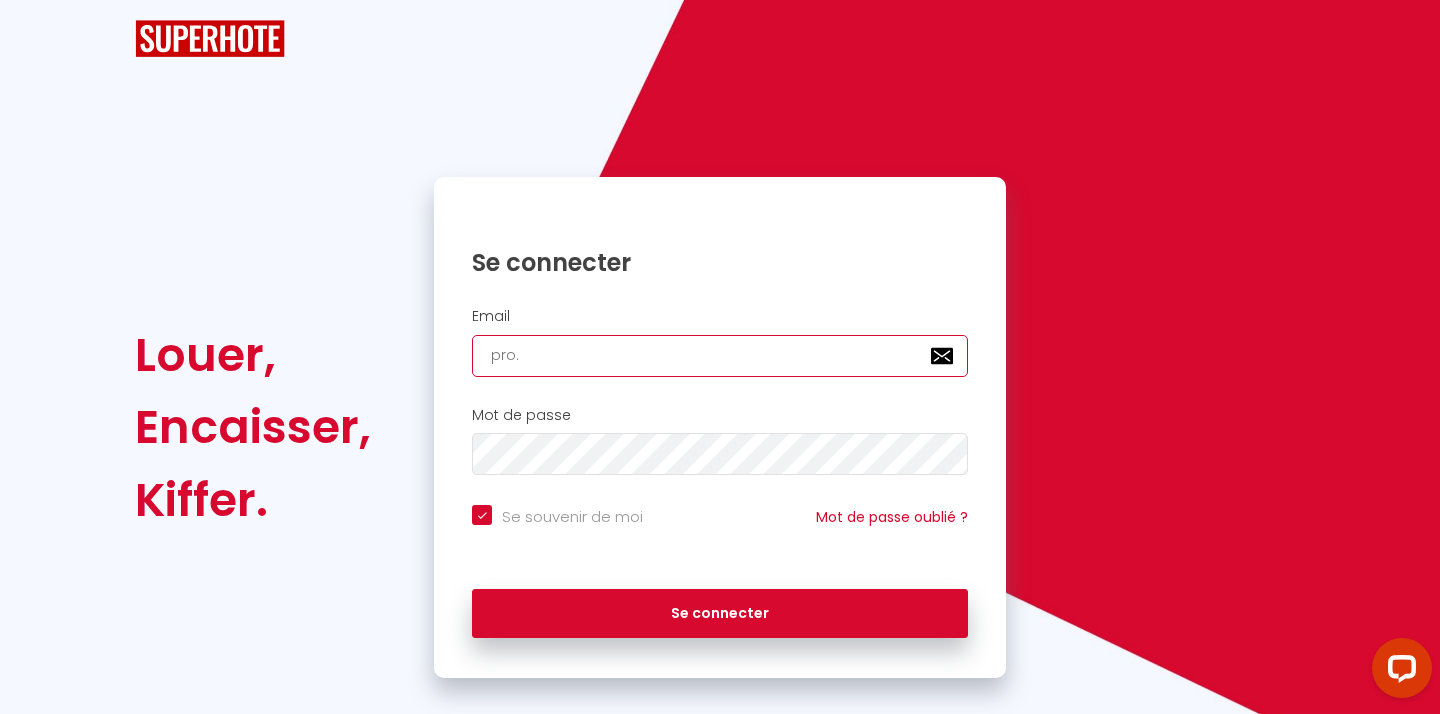checkbox on "true" 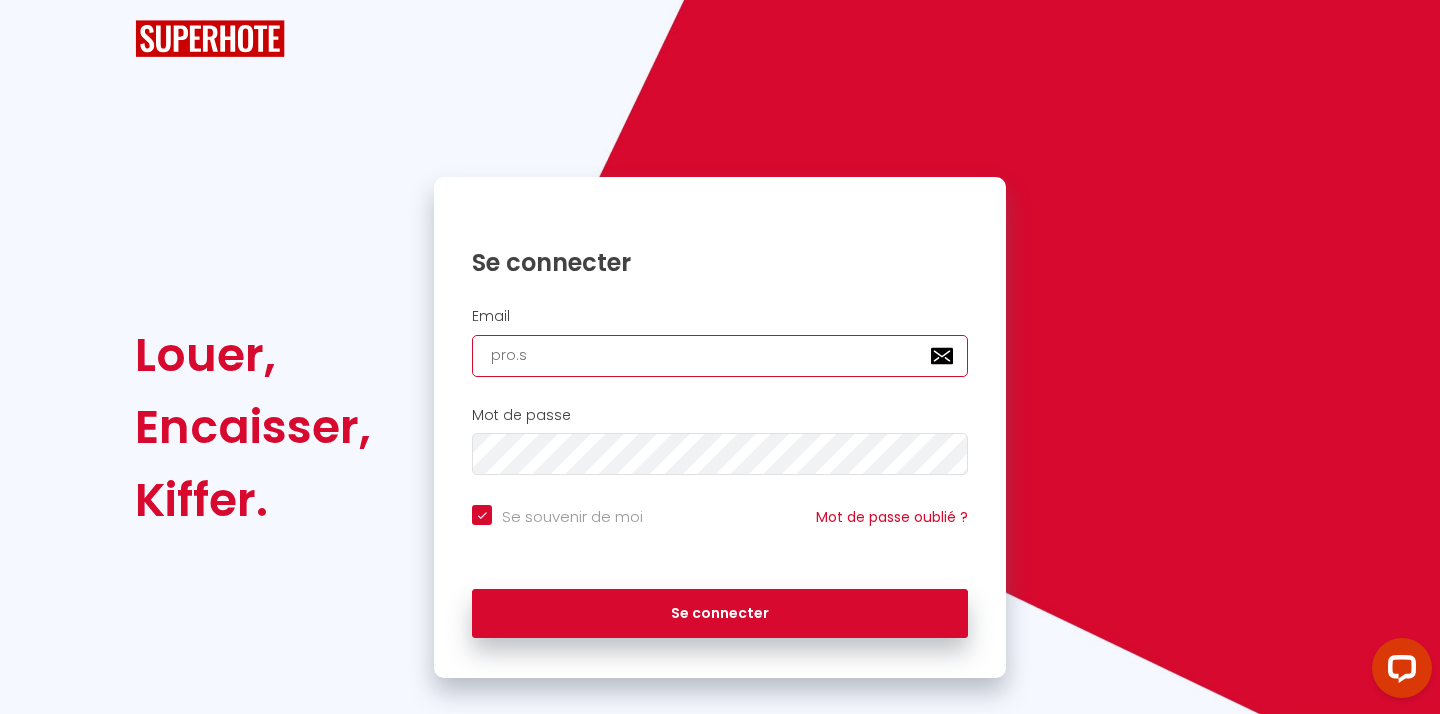 checkbox on "true" 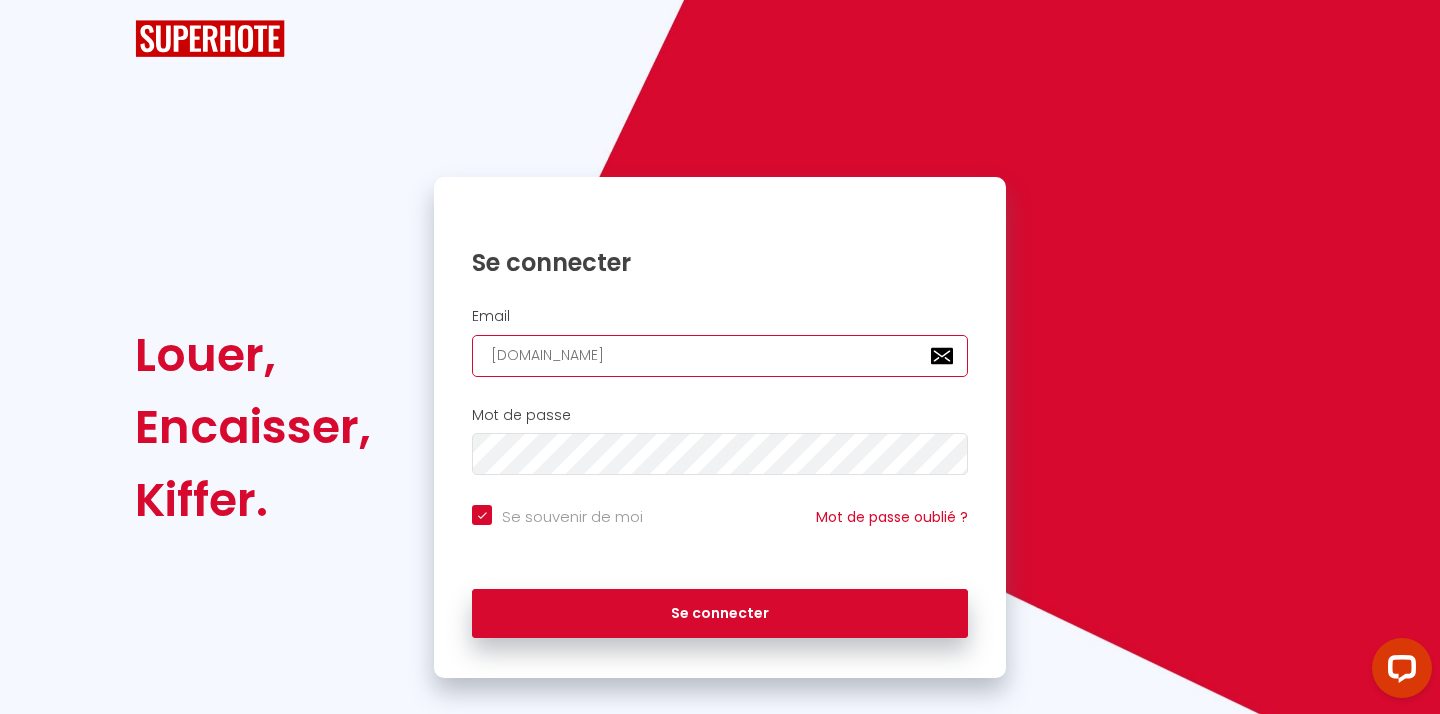 checkbox on "true" 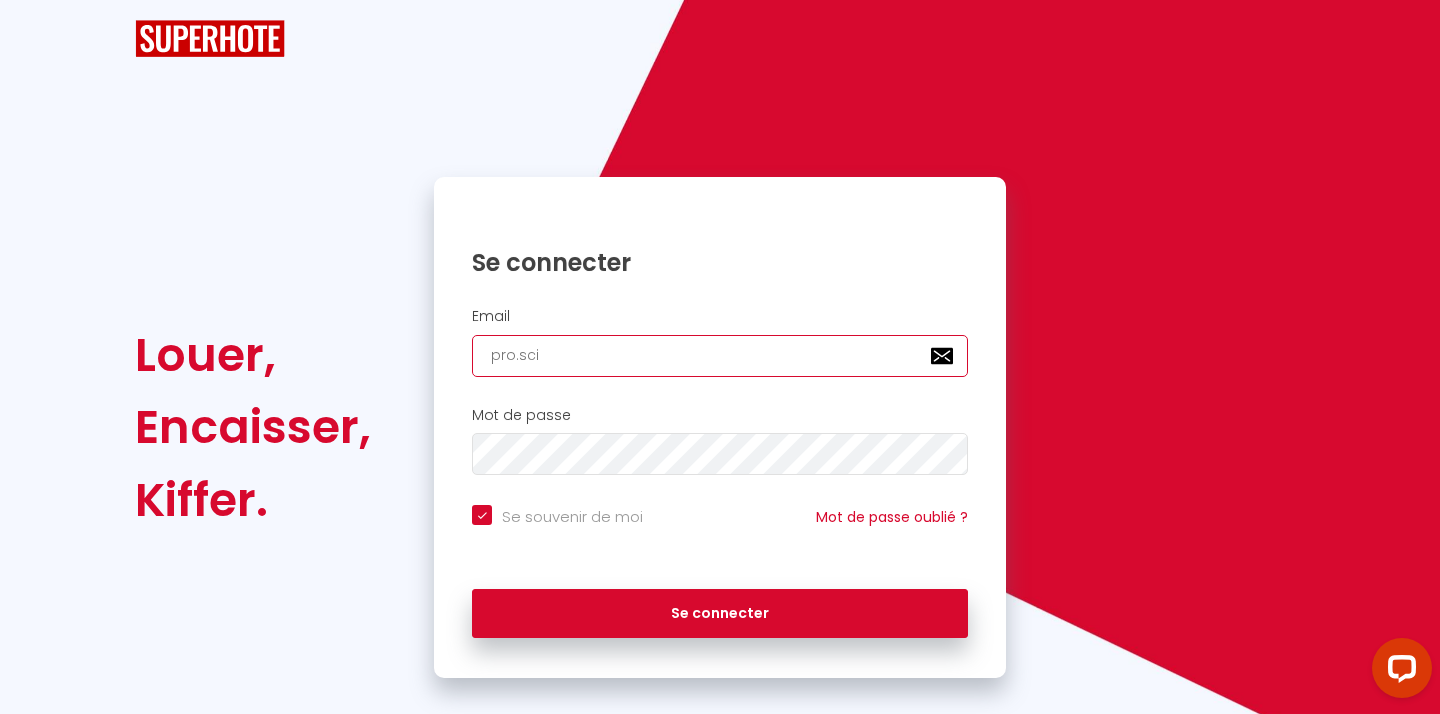 checkbox on "true" 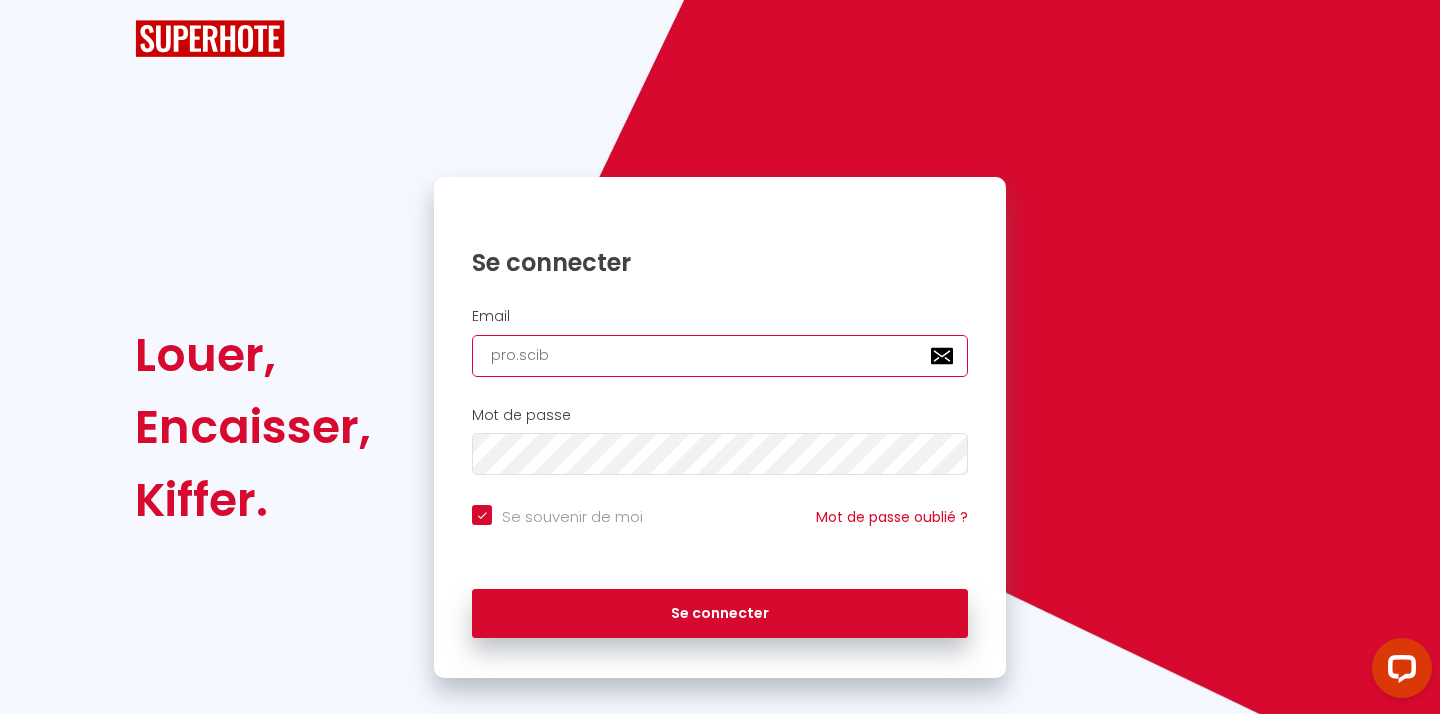 checkbox on "true" 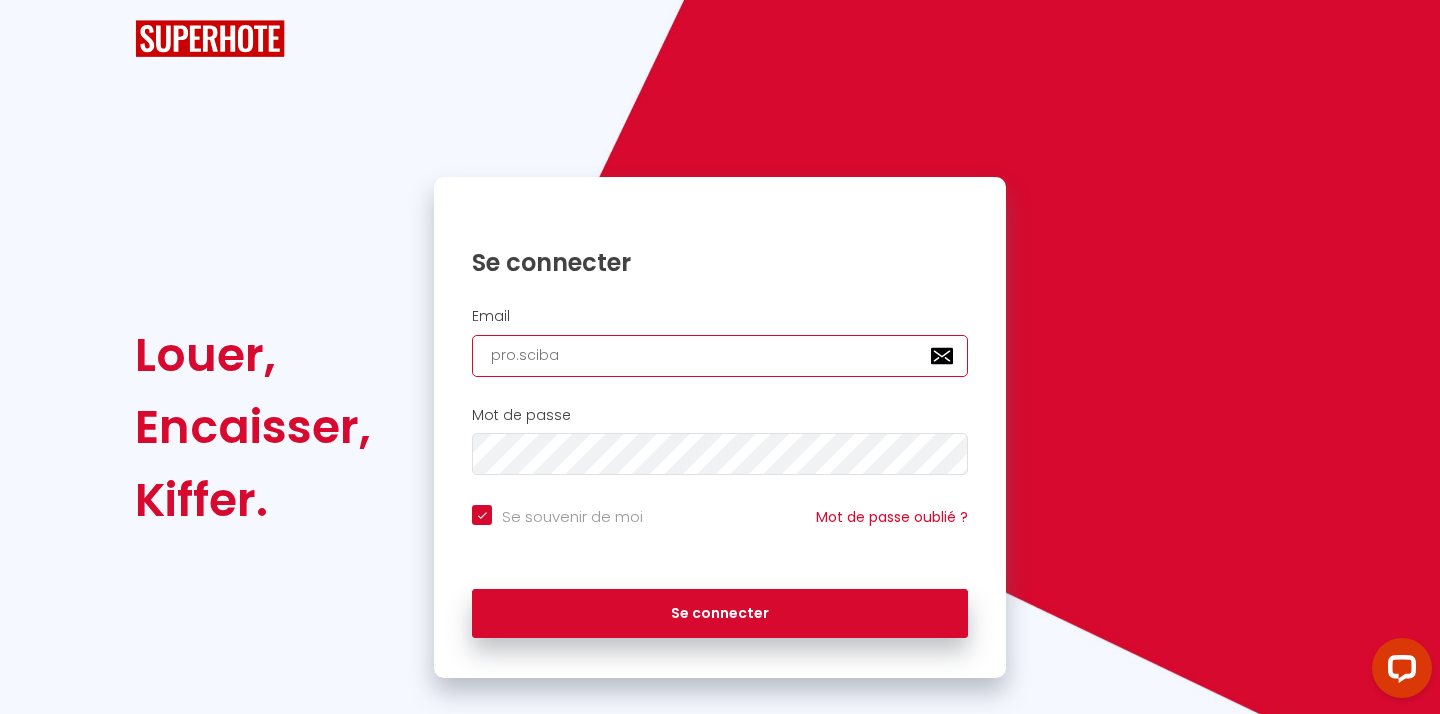 checkbox on "true" 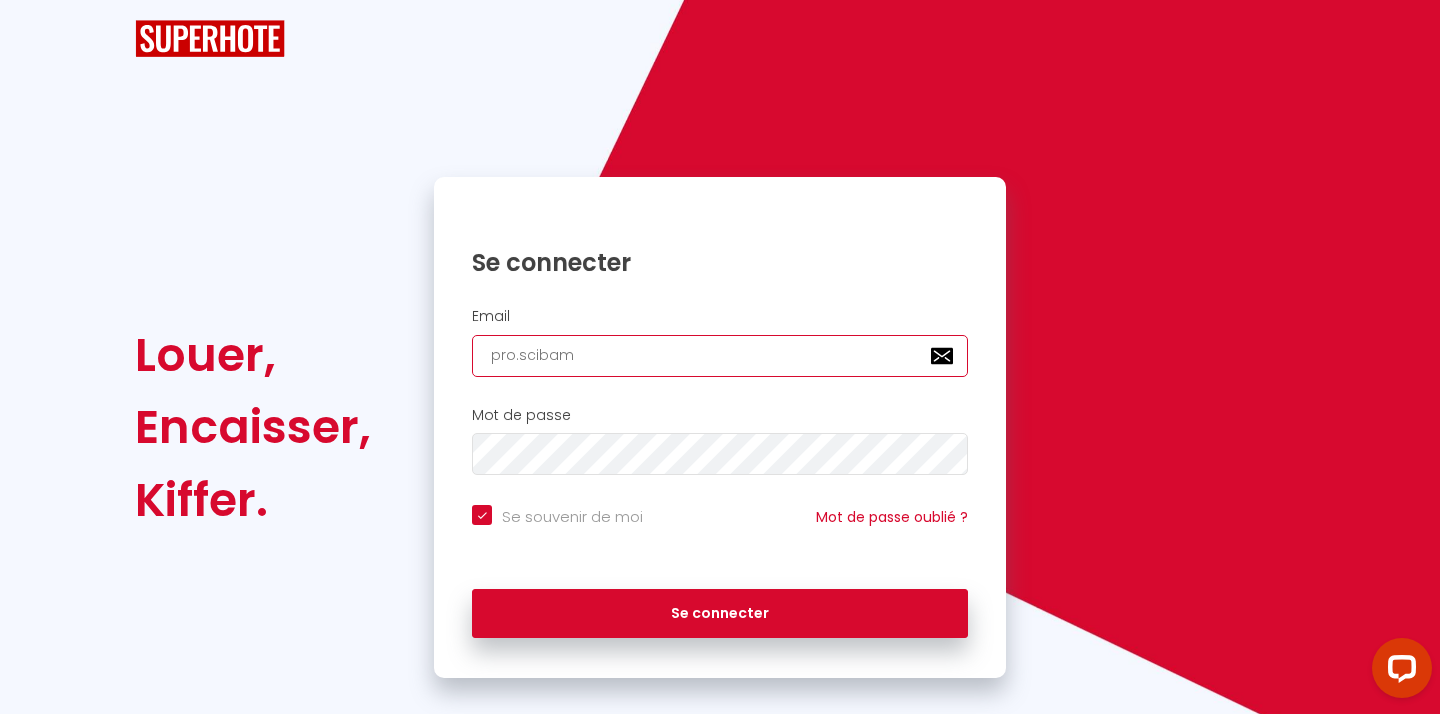 checkbox on "true" 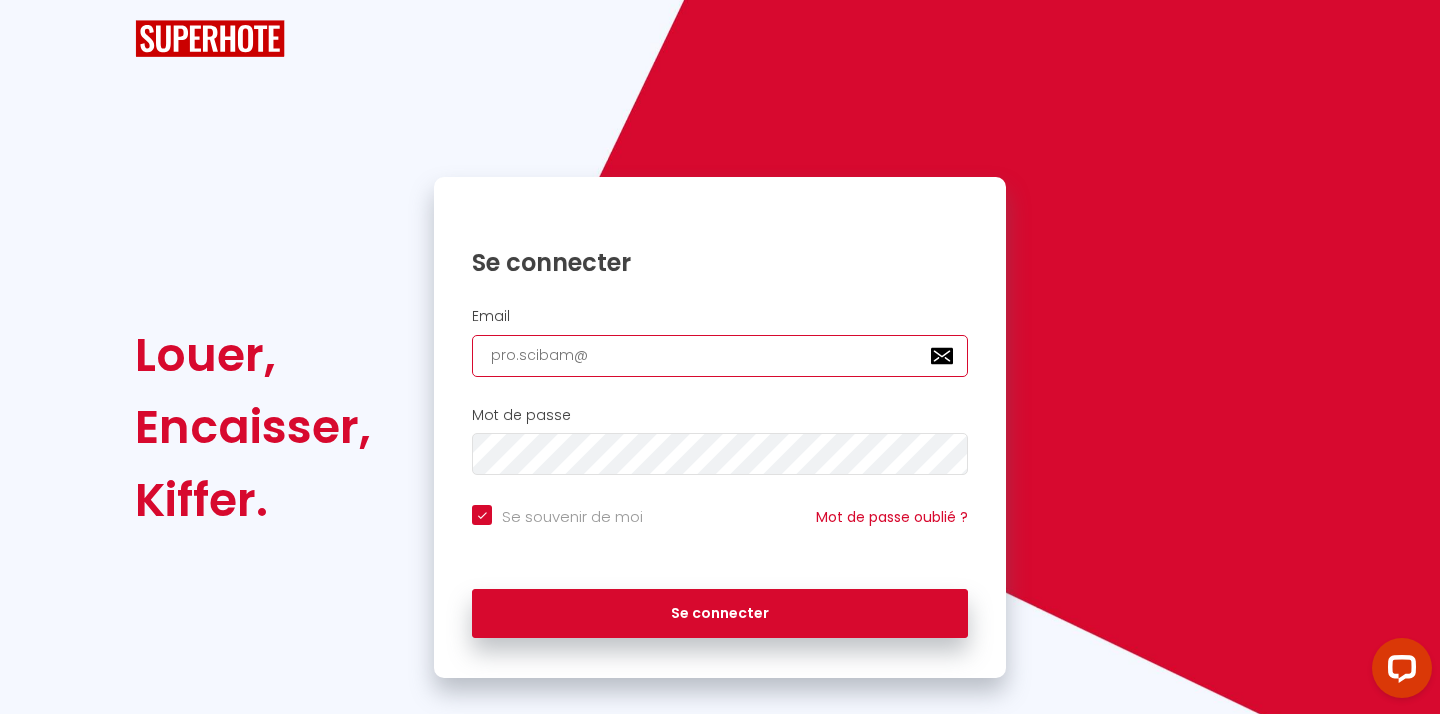 checkbox on "true" 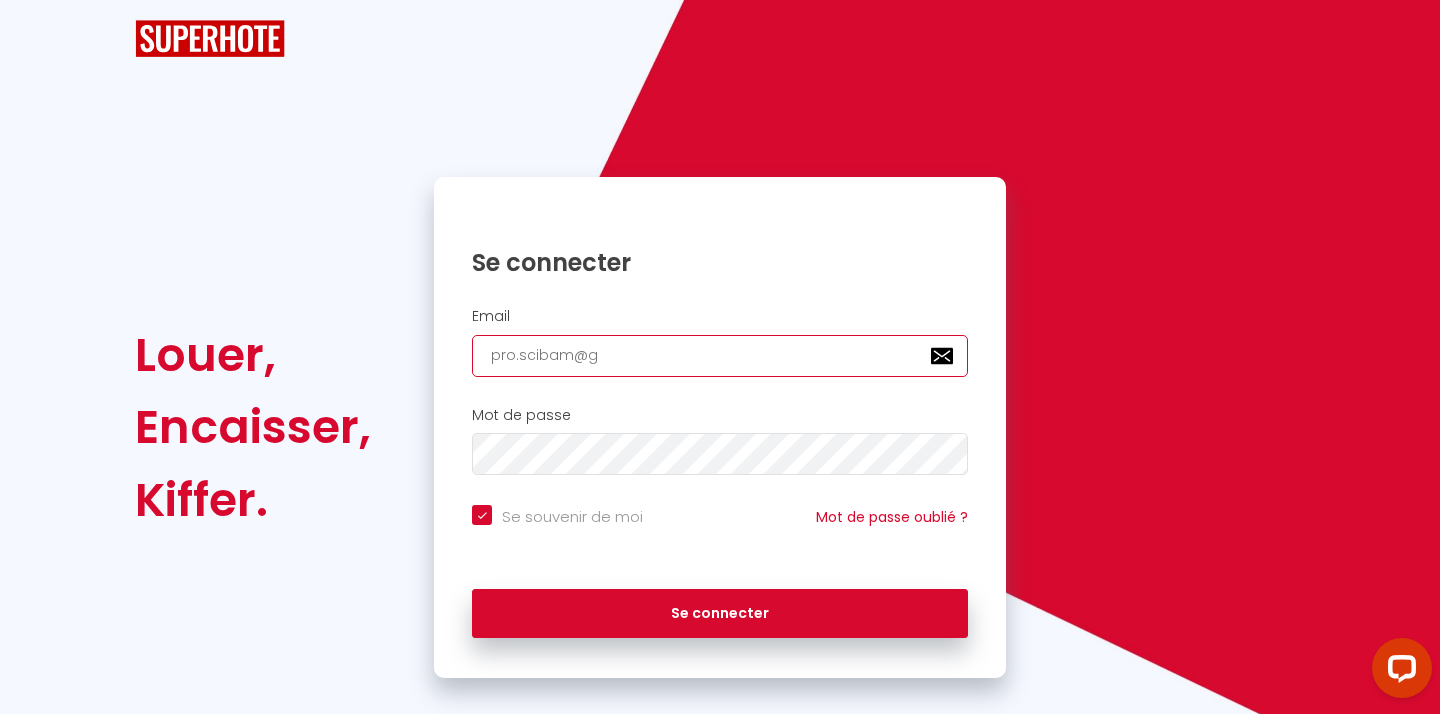 checkbox on "true" 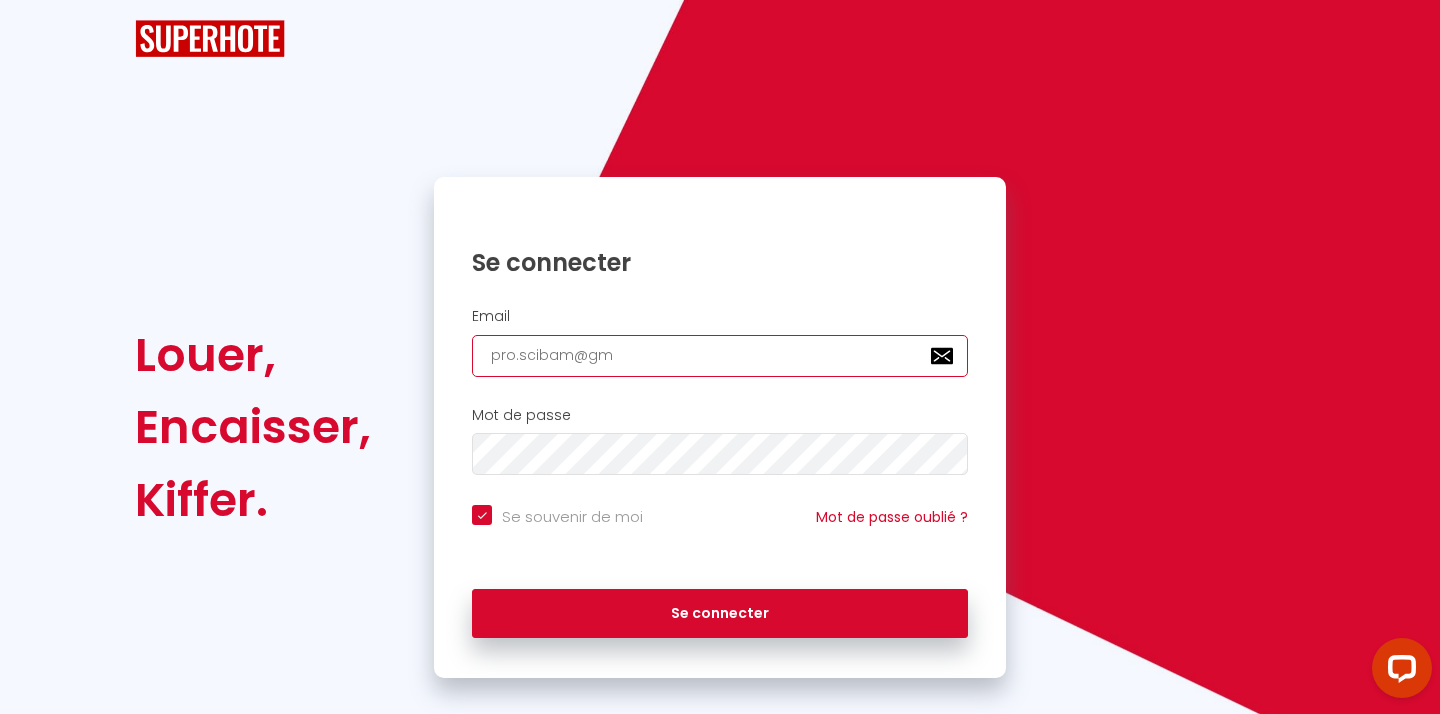 checkbox on "true" 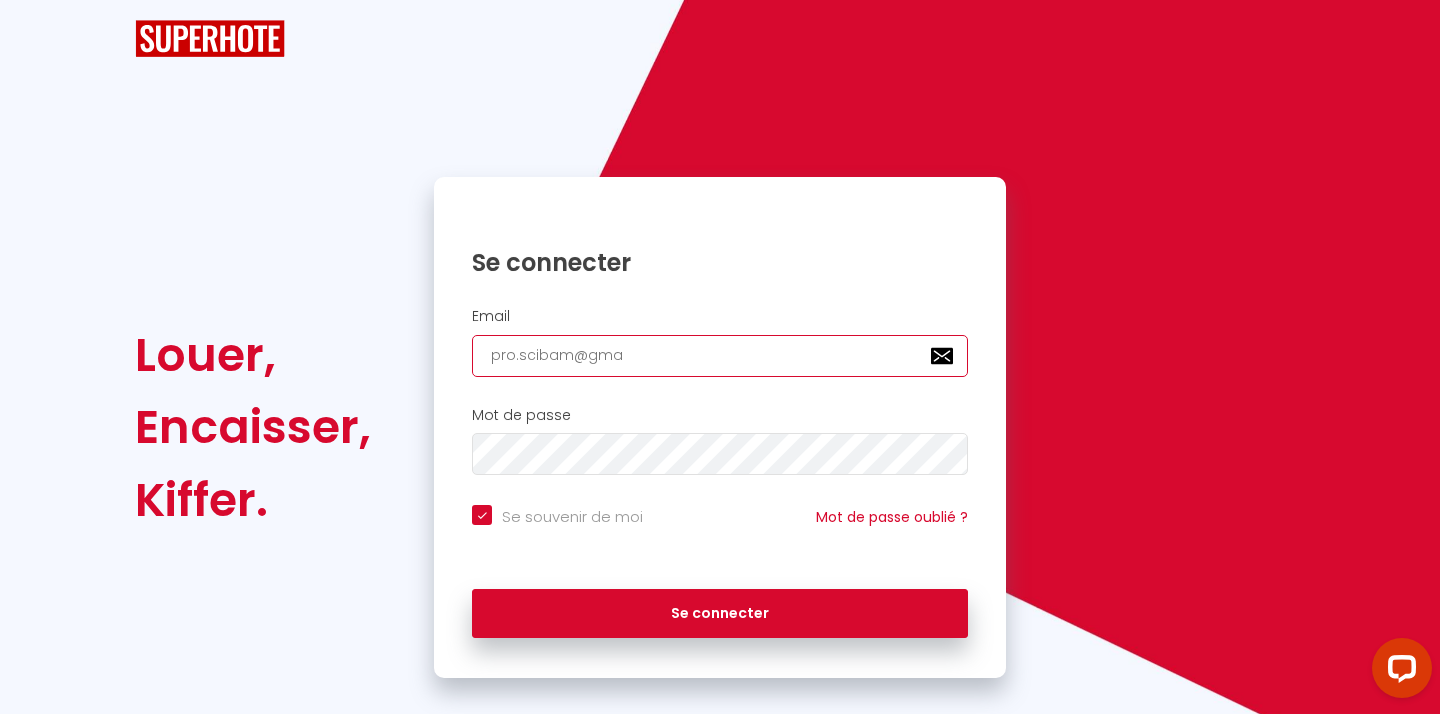 checkbox on "true" 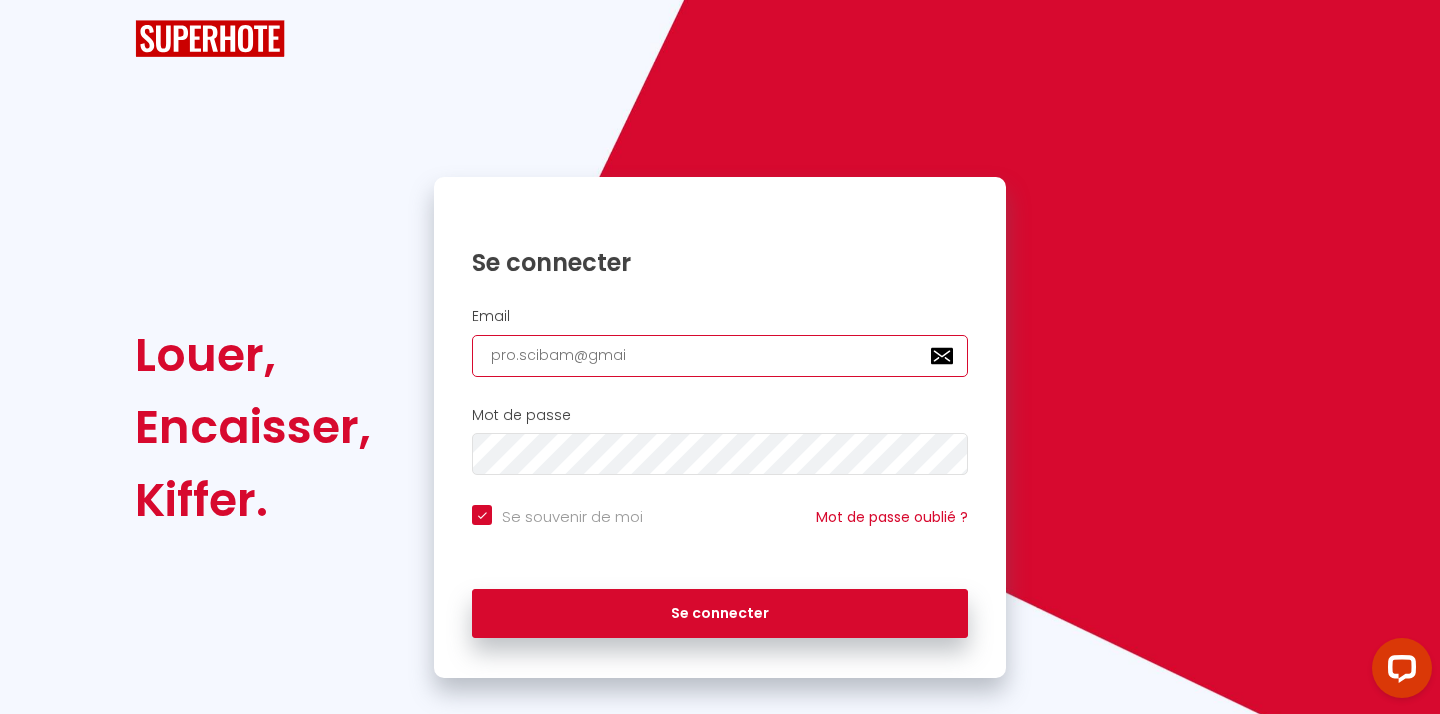 checkbox on "true" 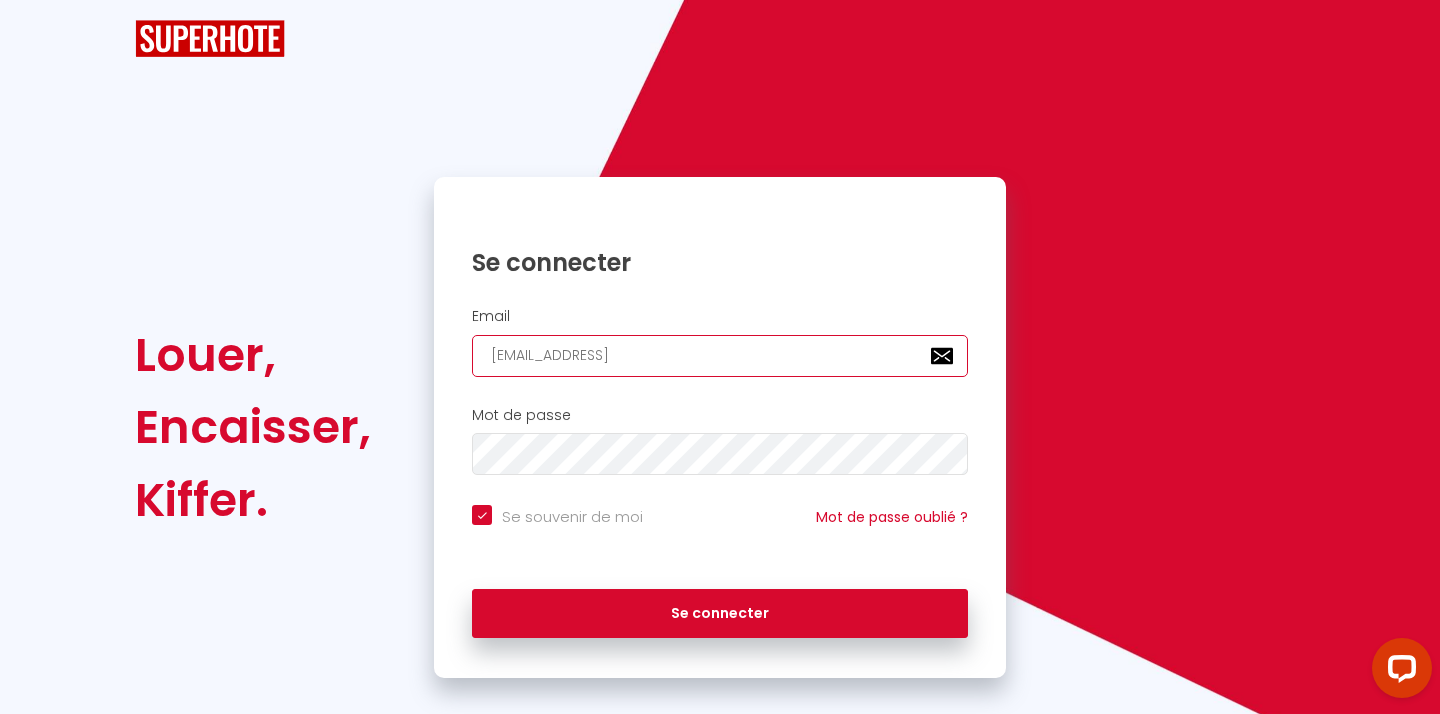 checkbox on "true" 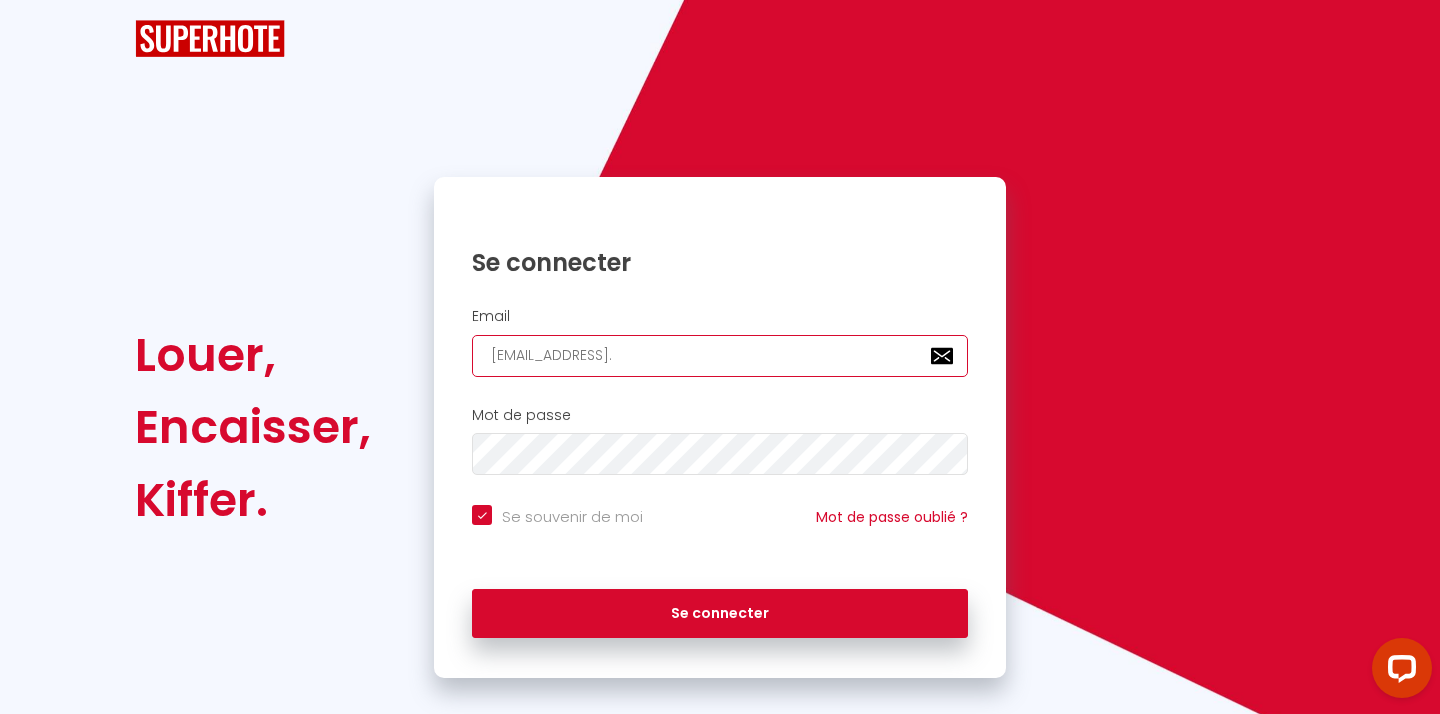 checkbox on "true" 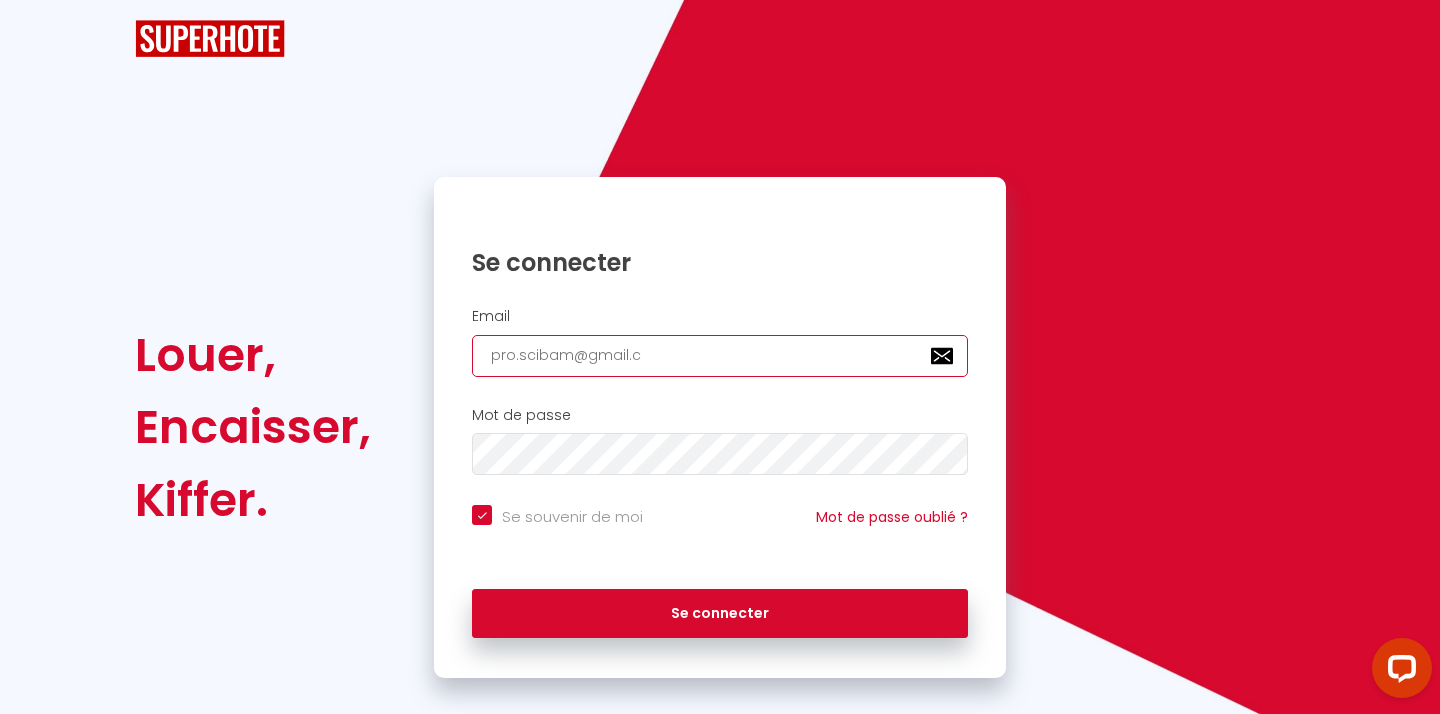 checkbox on "true" 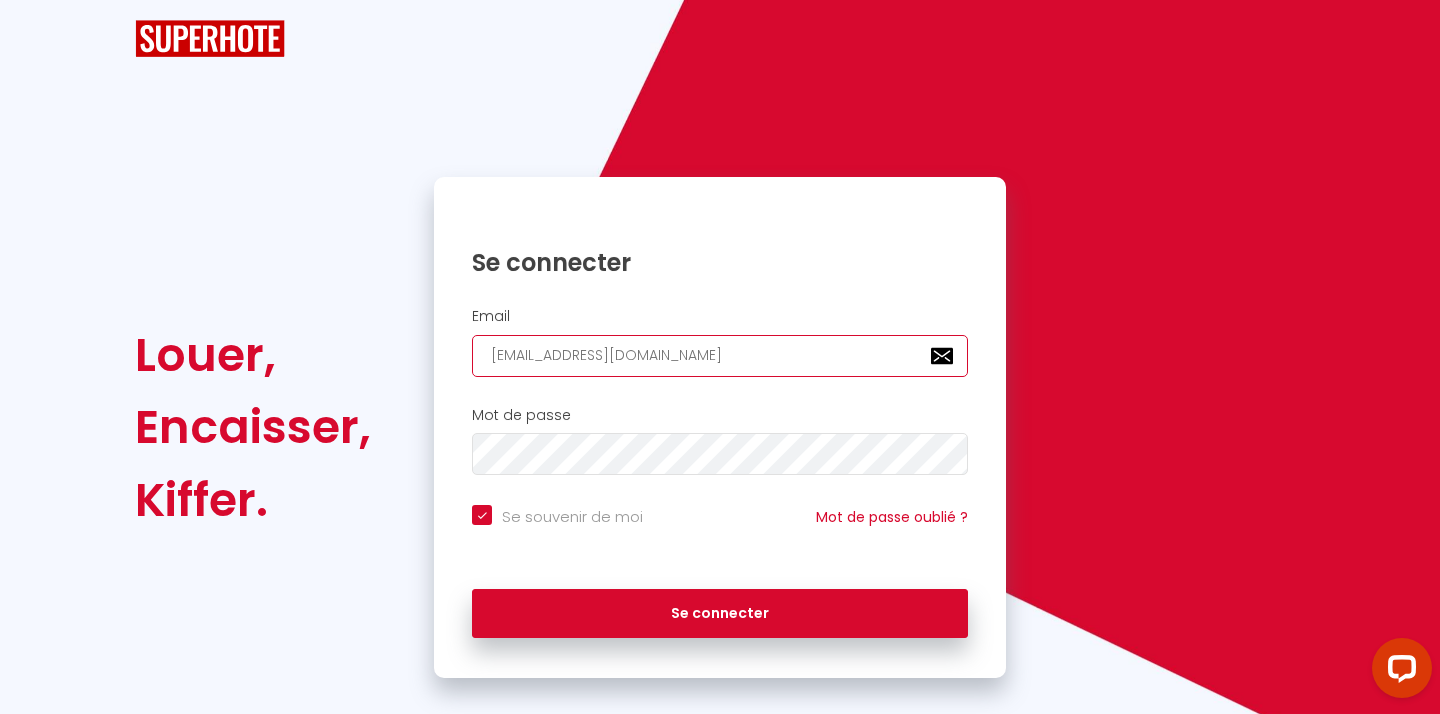 checkbox on "true" 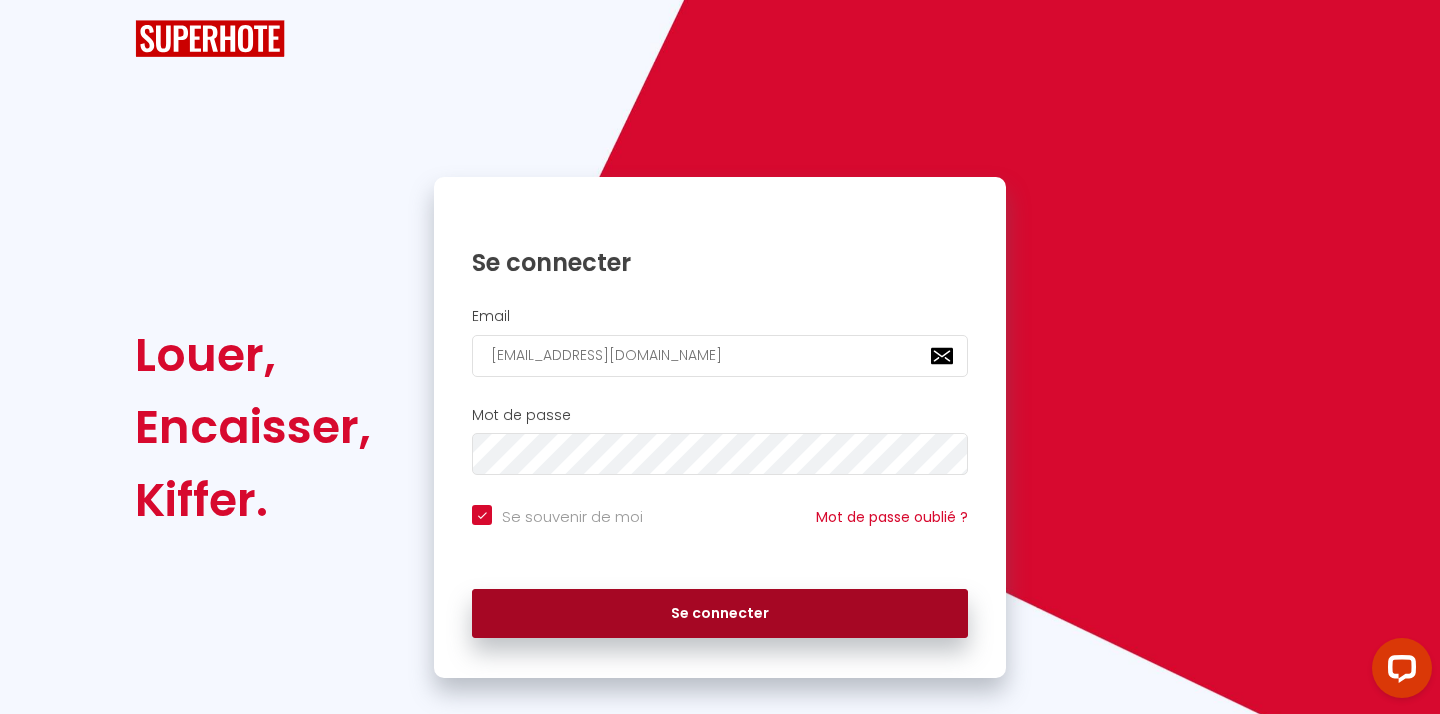 click on "Se connecter" at bounding box center (720, 614) 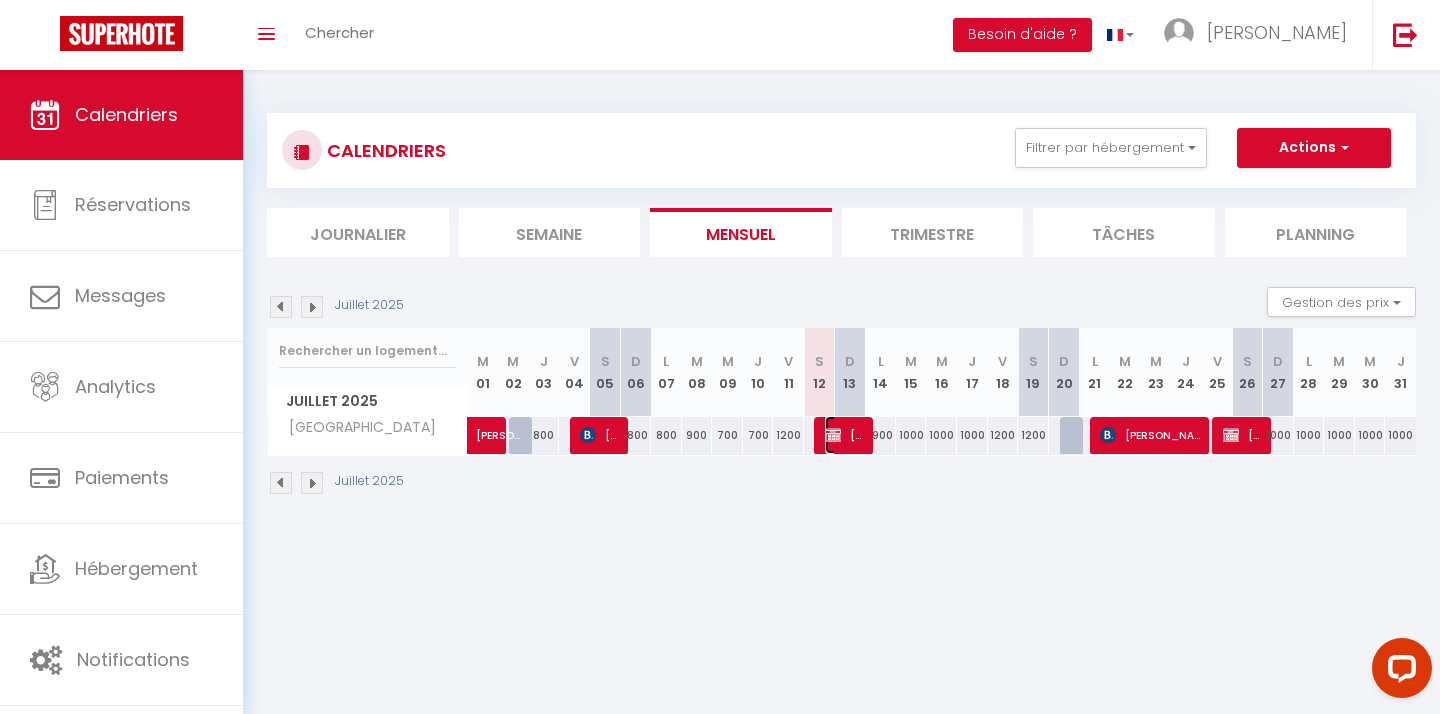 click on "[PERSON_NAME]" at bounding box center [845, 435] 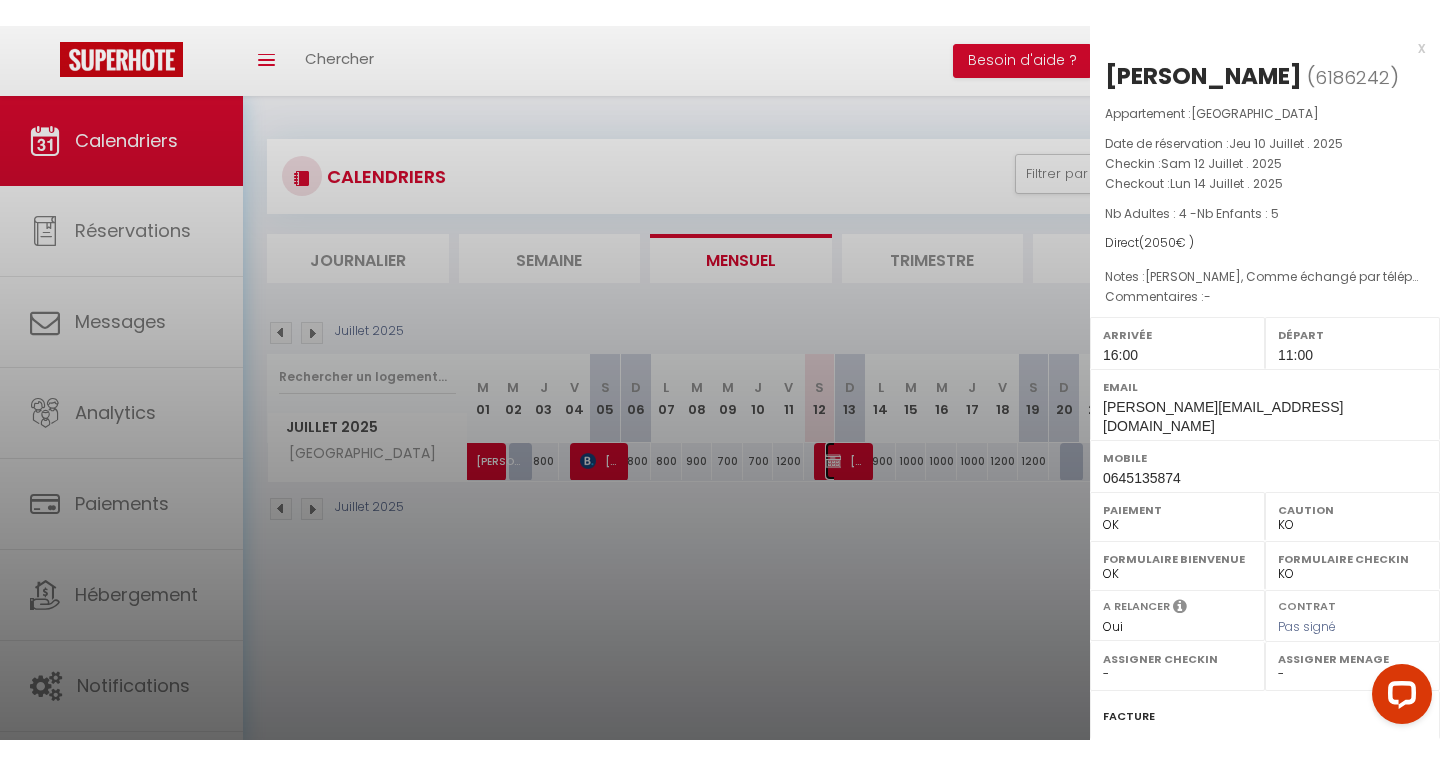 scroll, scrollTop: 218, scrollLeft: 0, axis: vertical 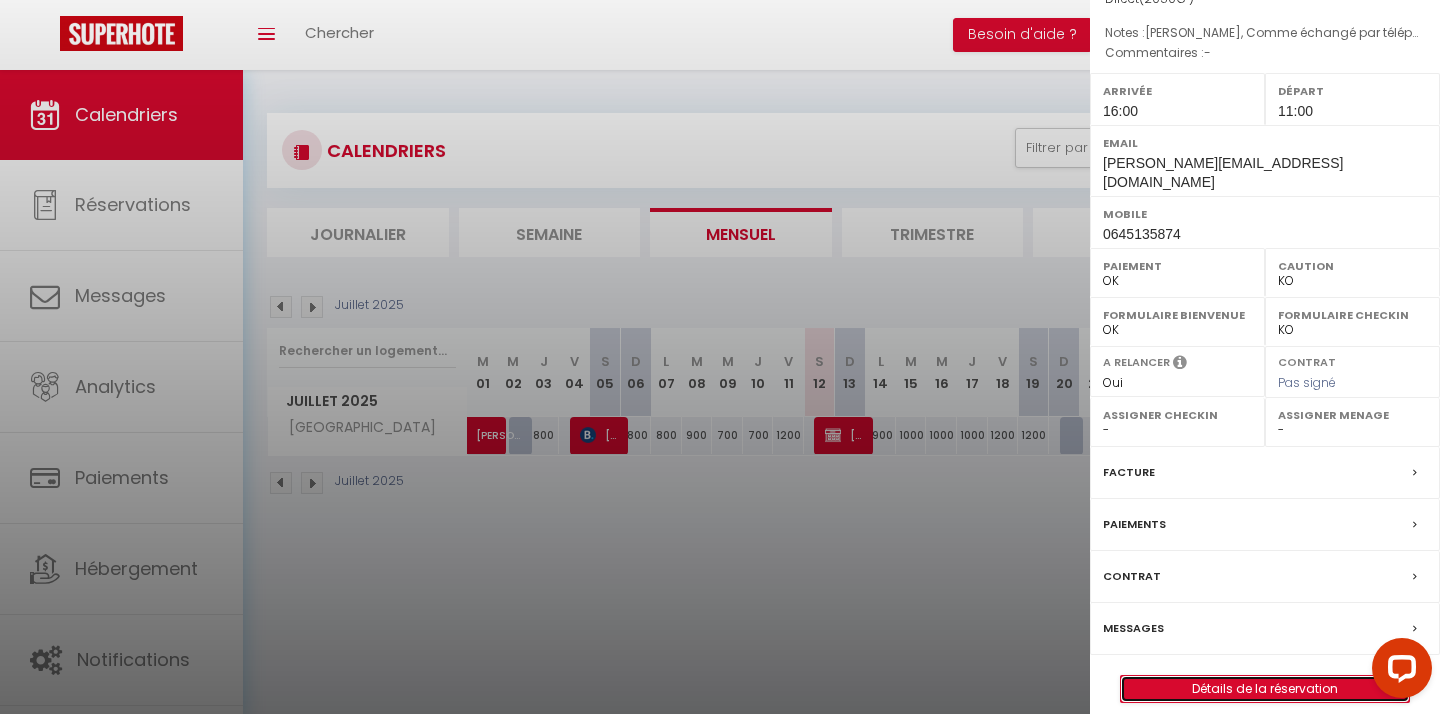 click on "Détails de la réservation" at bounding box center (1265, 689) 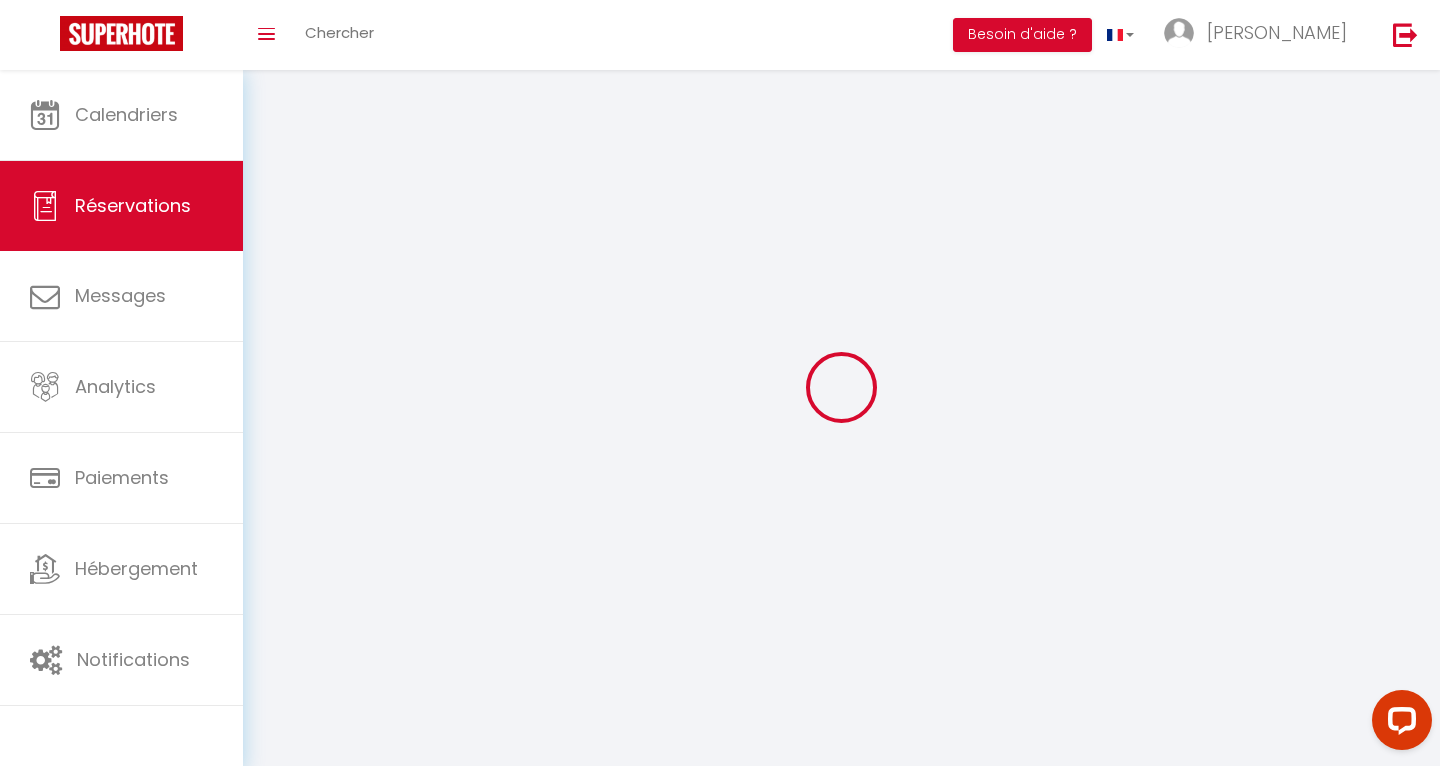 select 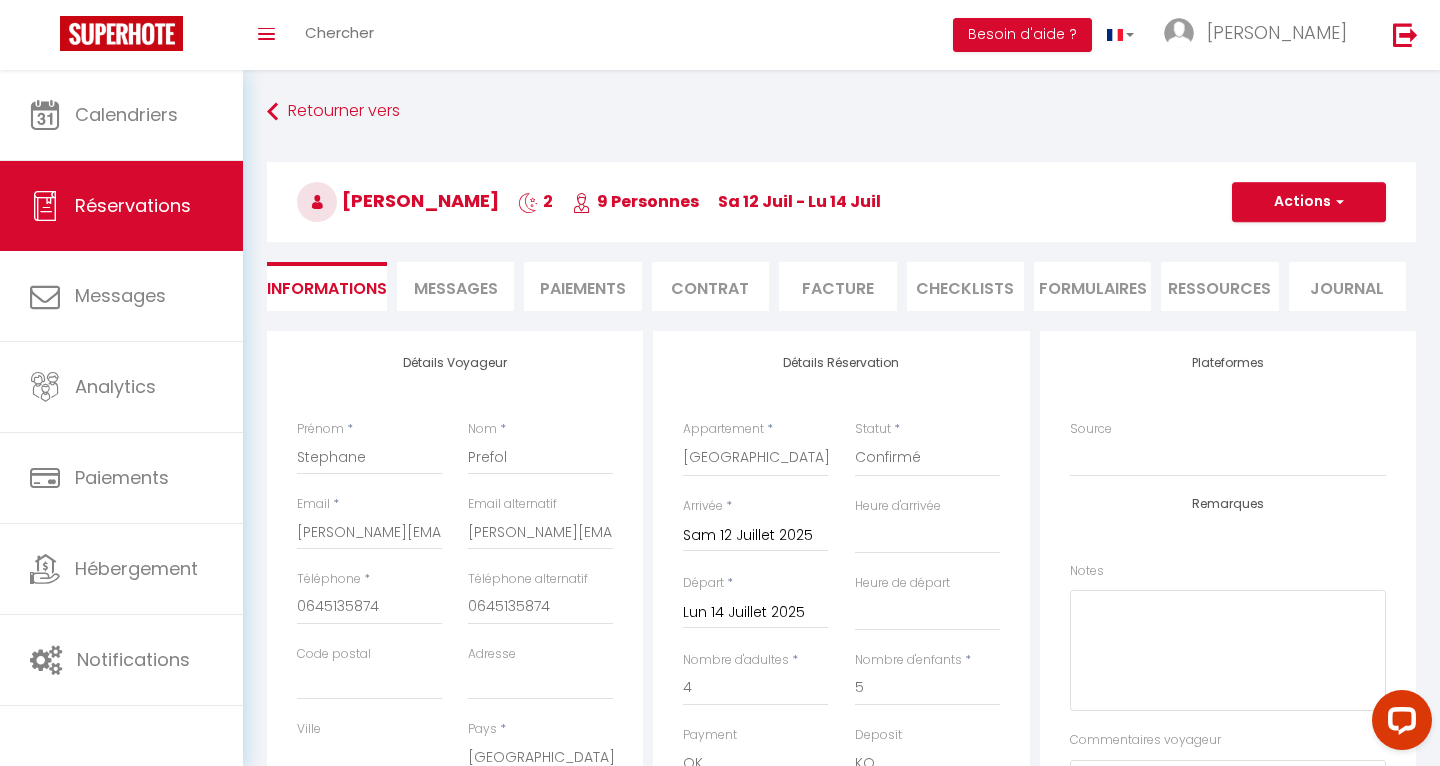 select 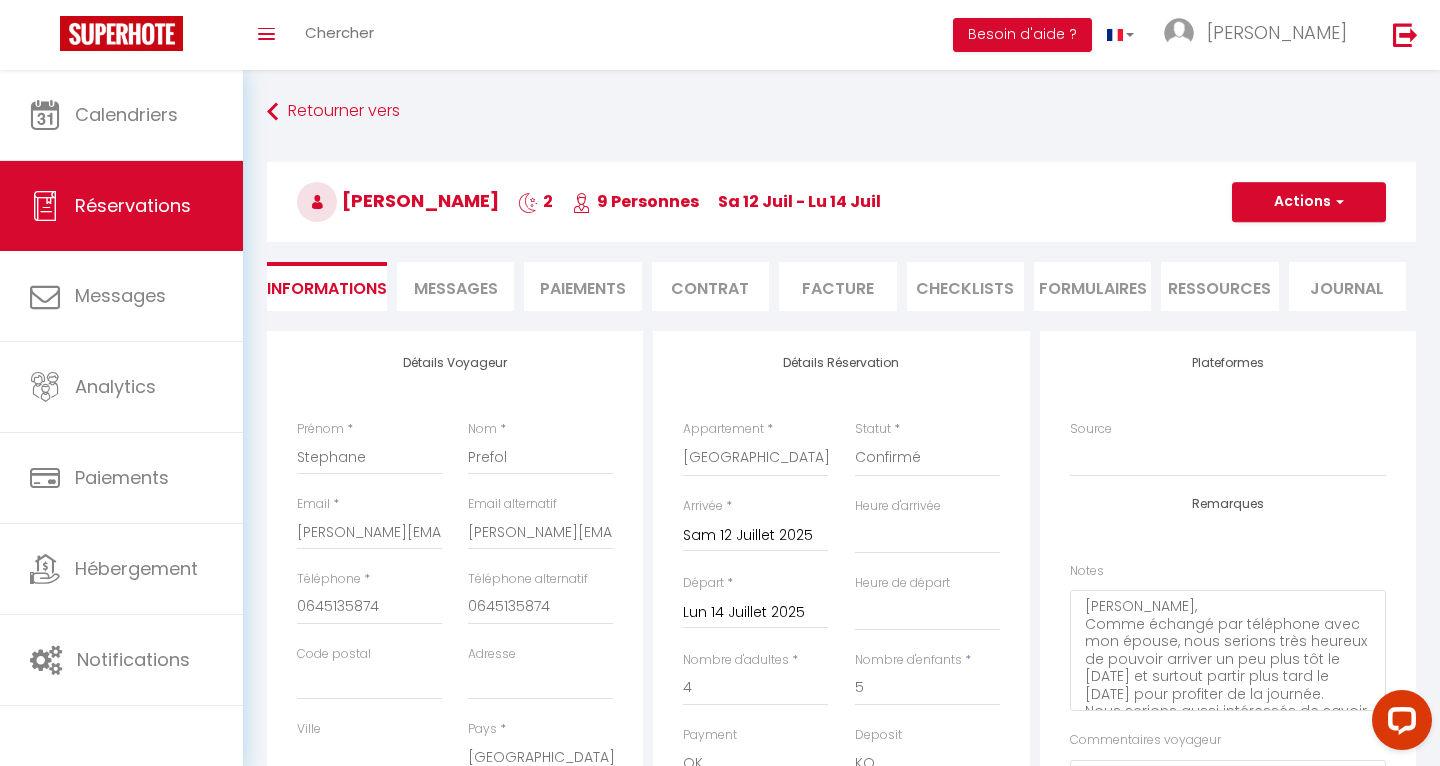 type on "250" 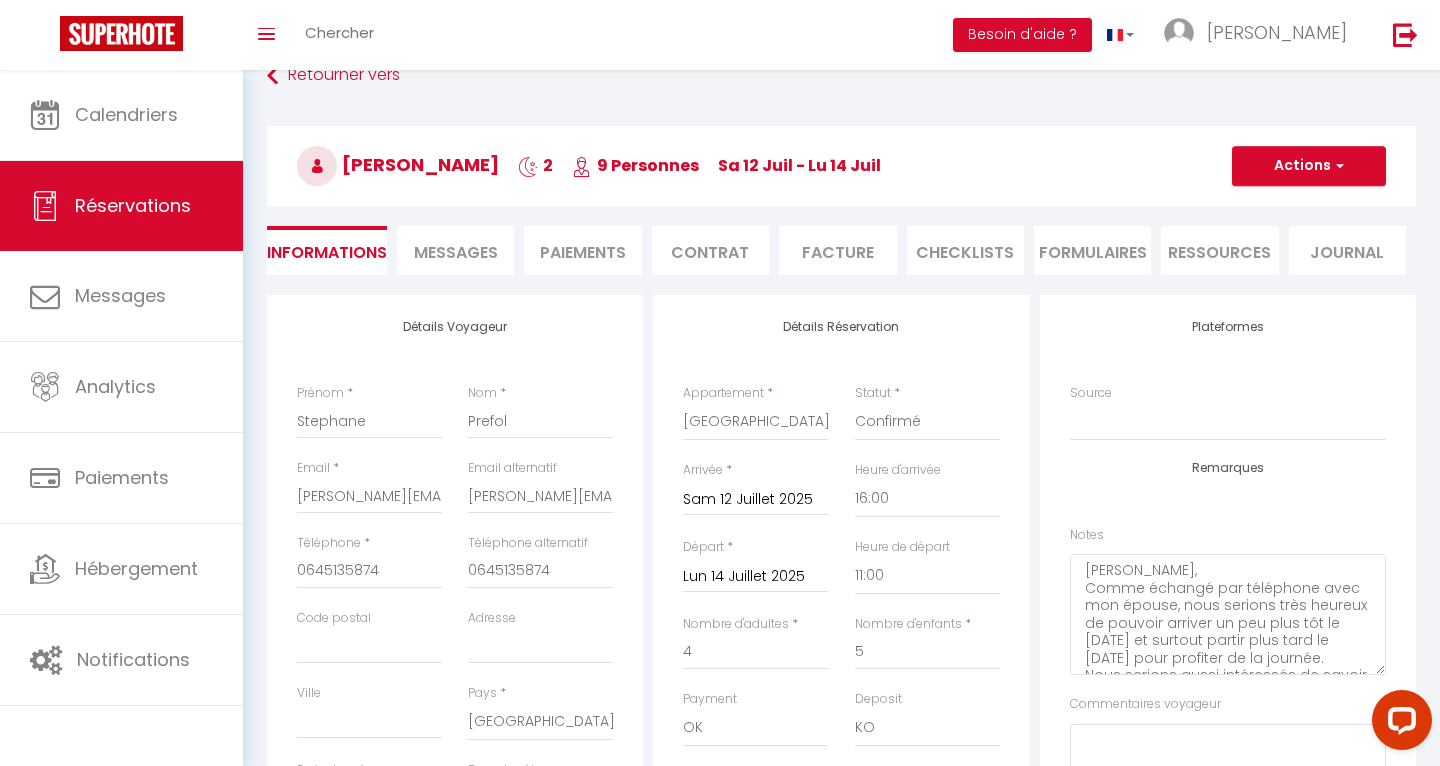 scroll, scrollTop: 0, scrollLeft: 0, axis: both 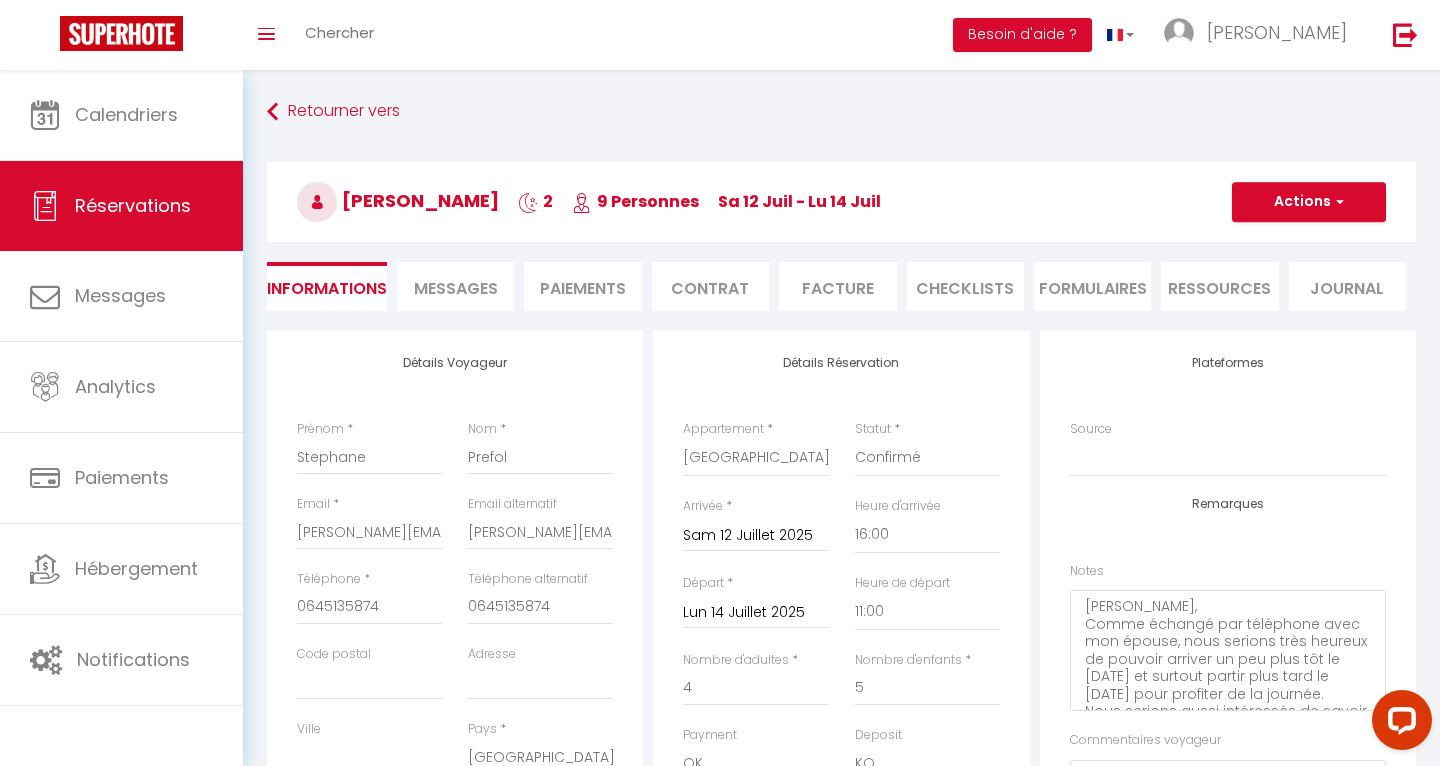 click on "Paiements" at bounding box center [582, 286] 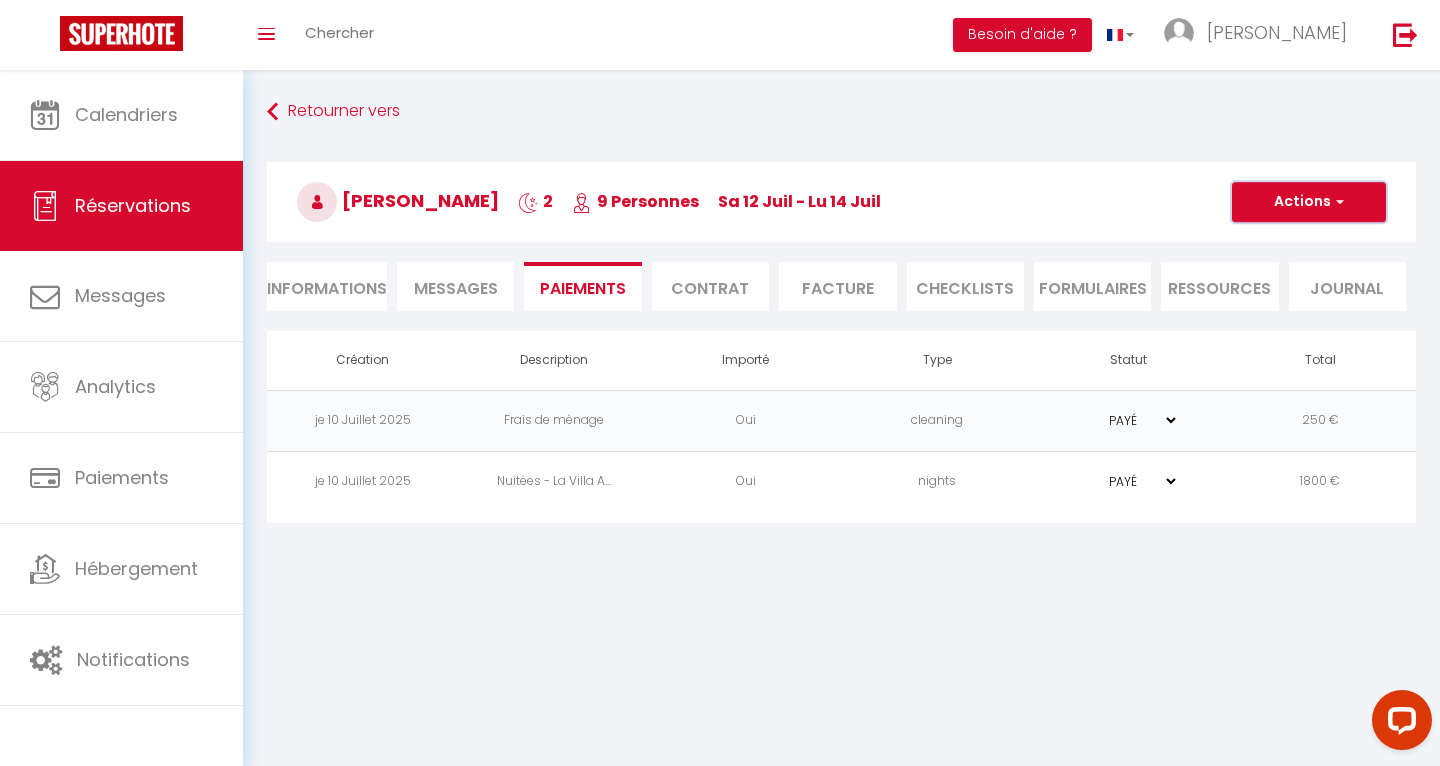 click on "Actions" at bounding box center (1309, 202) 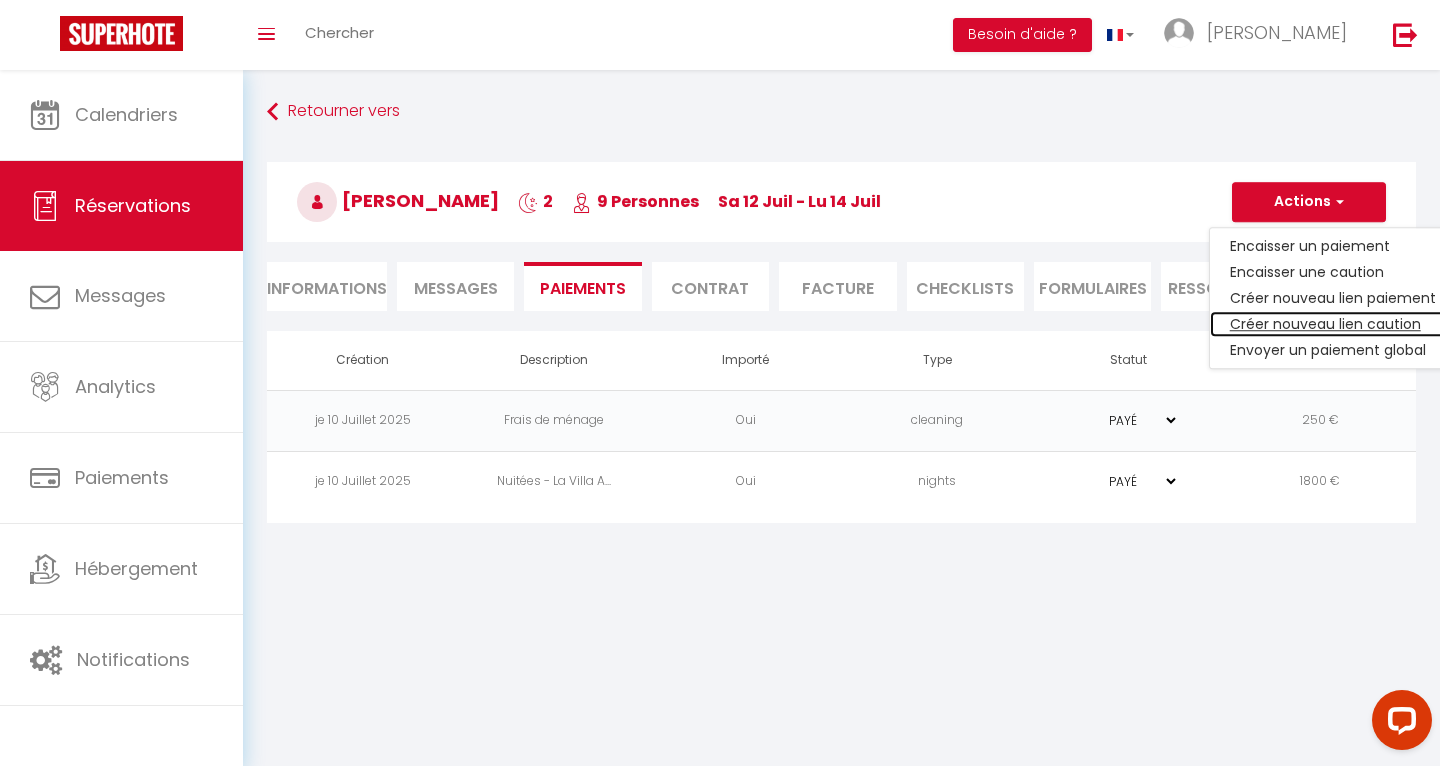 click on "Créer nouveau lien caution" at bounding box center (1333, 324) 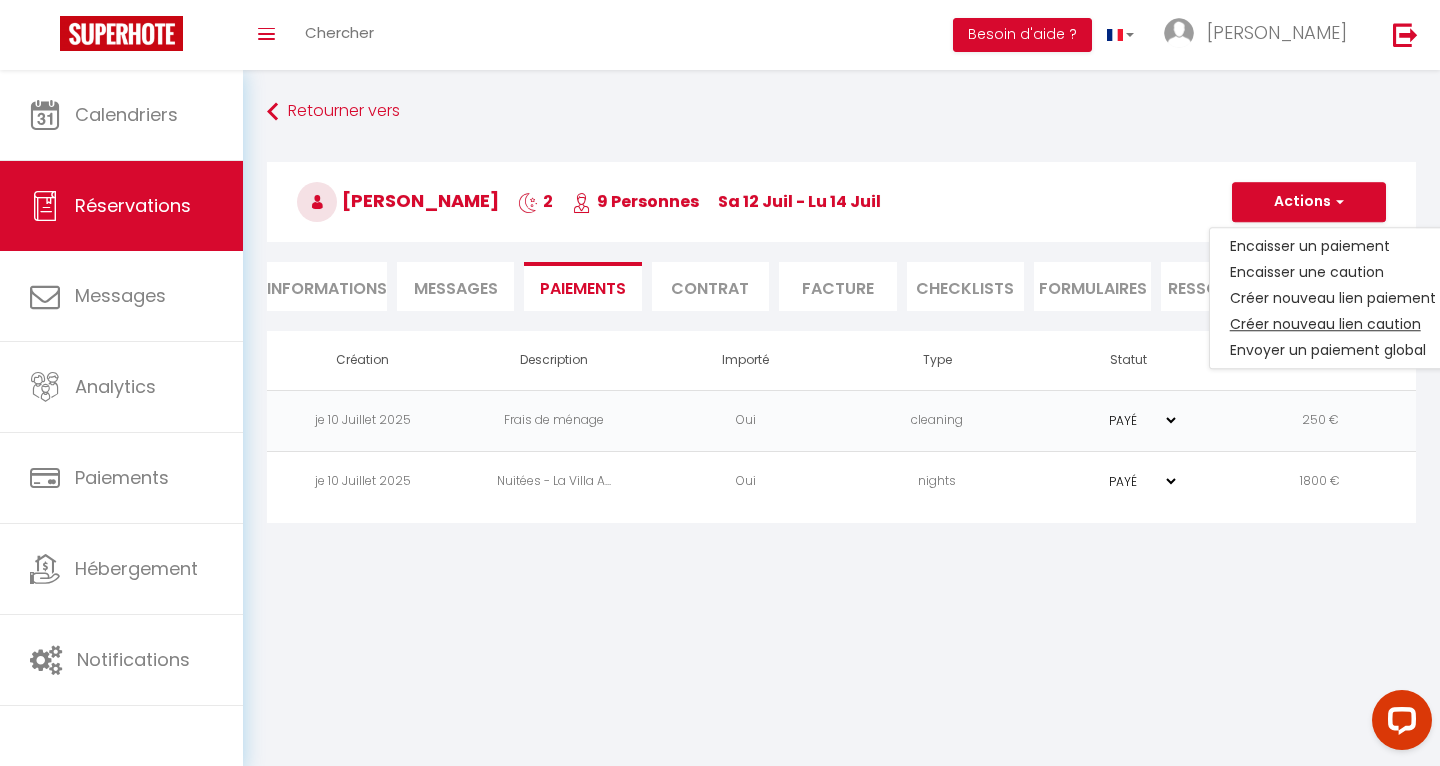 select on "nights" 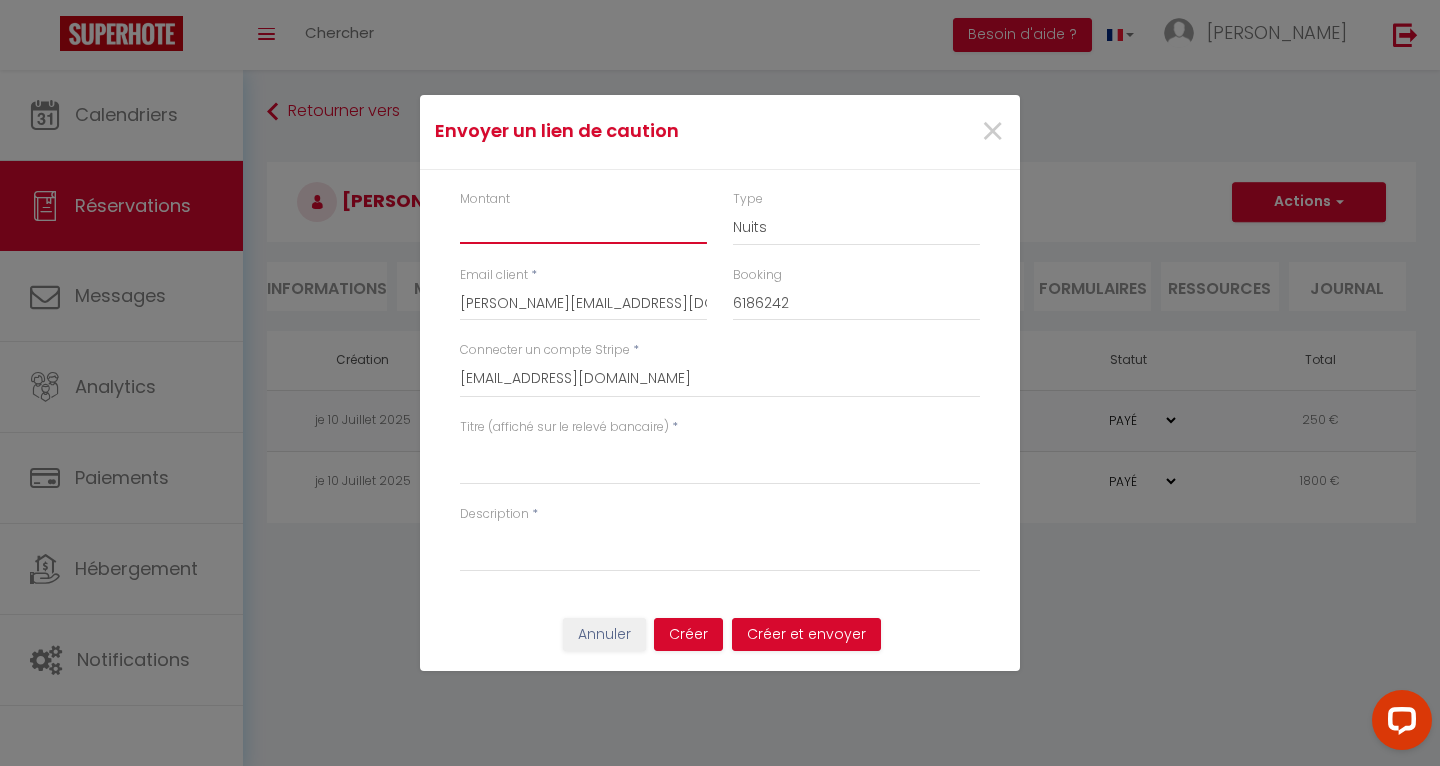 click on "Montant" at bounding box center (583, 226) 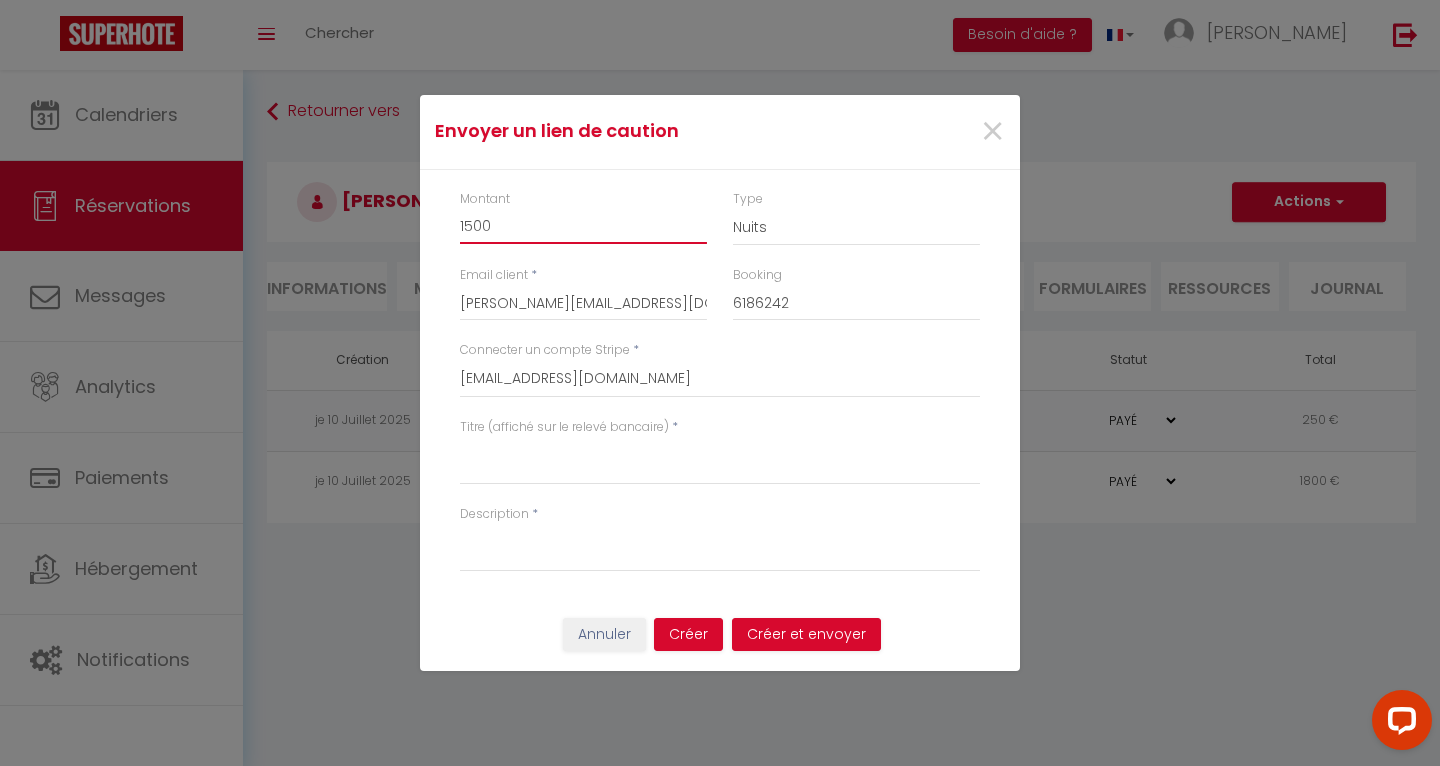 type on "1500" 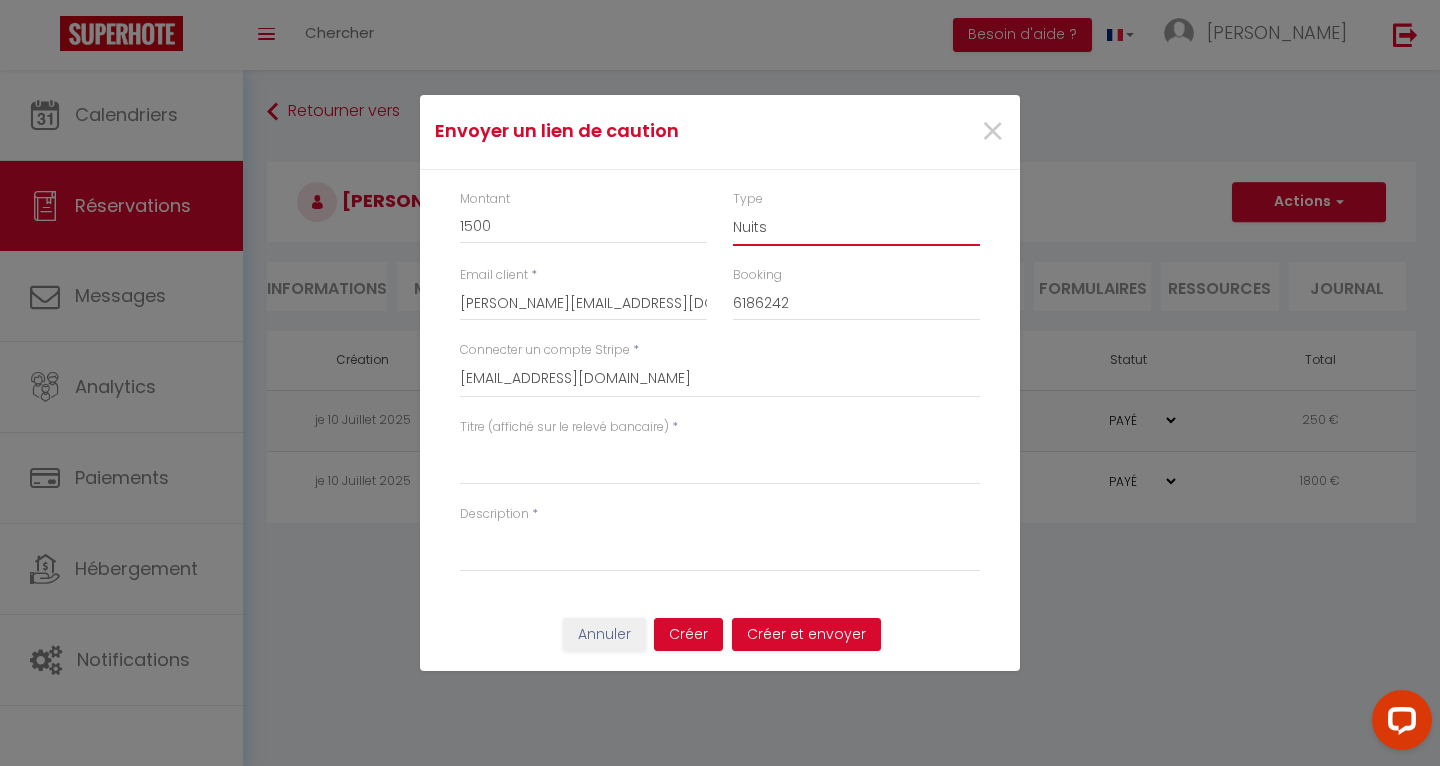 click on "Nuits   Frais de ménage   Taxe de séjour   [GEOGRAPHIC_DATA]" at bounding box center (856, 227) 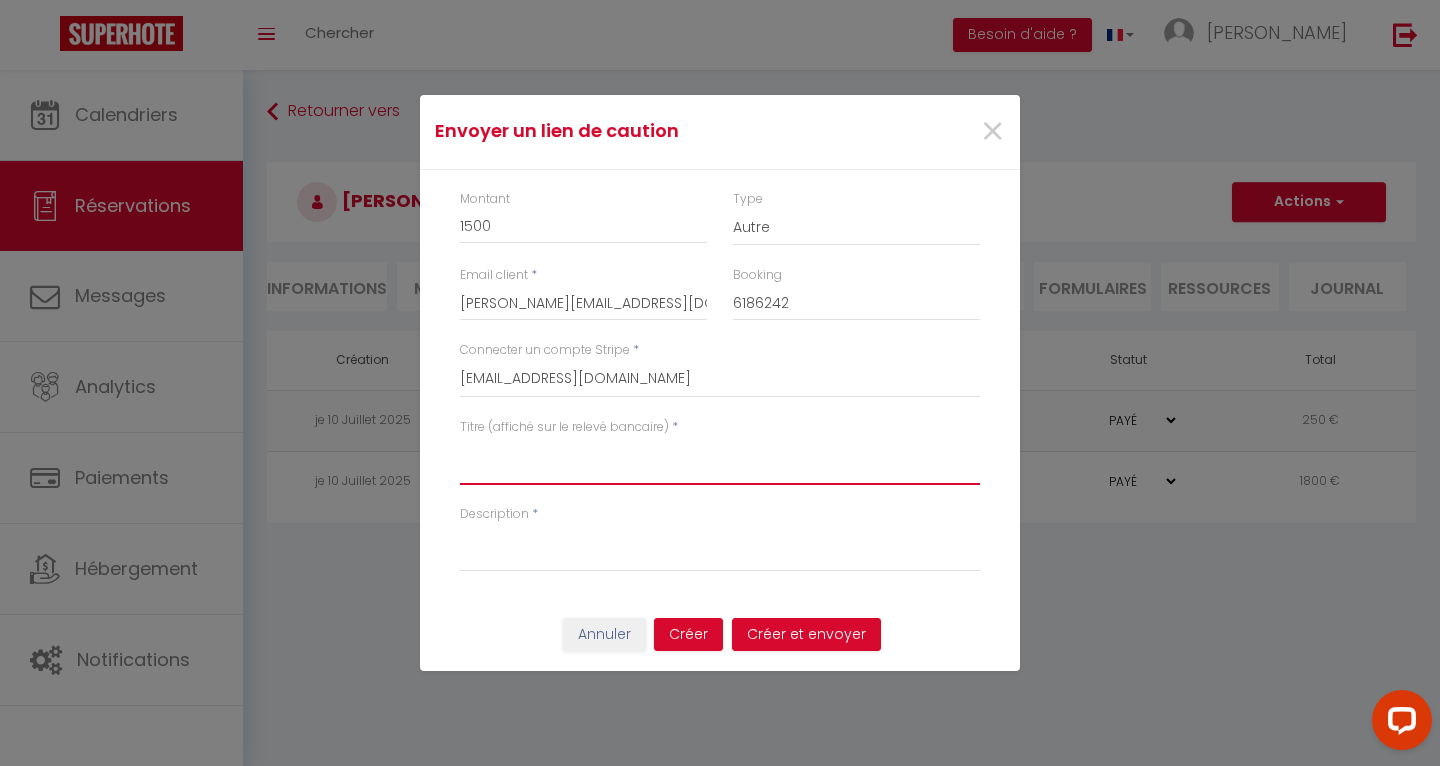 click on "Titre (affiché sur le relevé bancaire)" at bounding box center (720, 461) 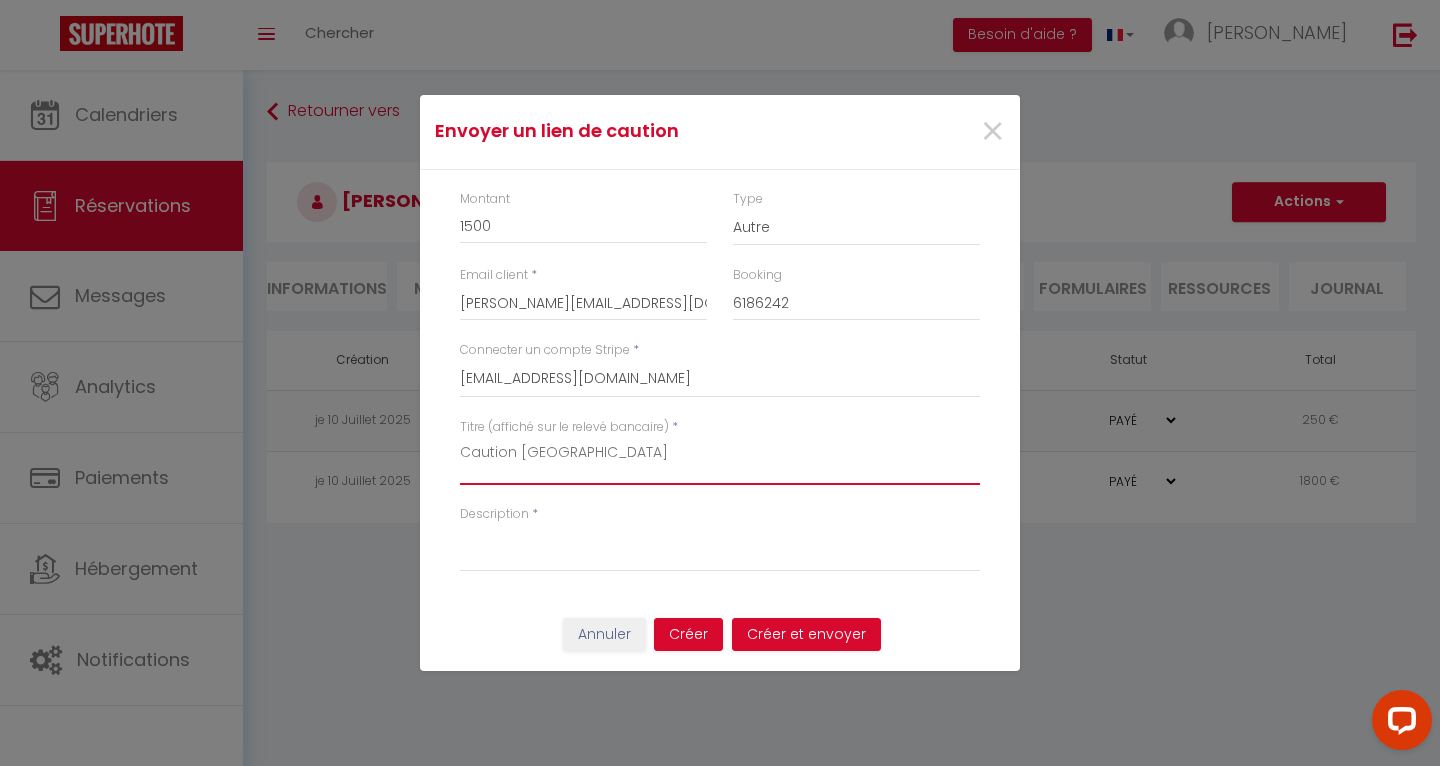 type on "Caution [GEOGRAPHIC_DATA]" 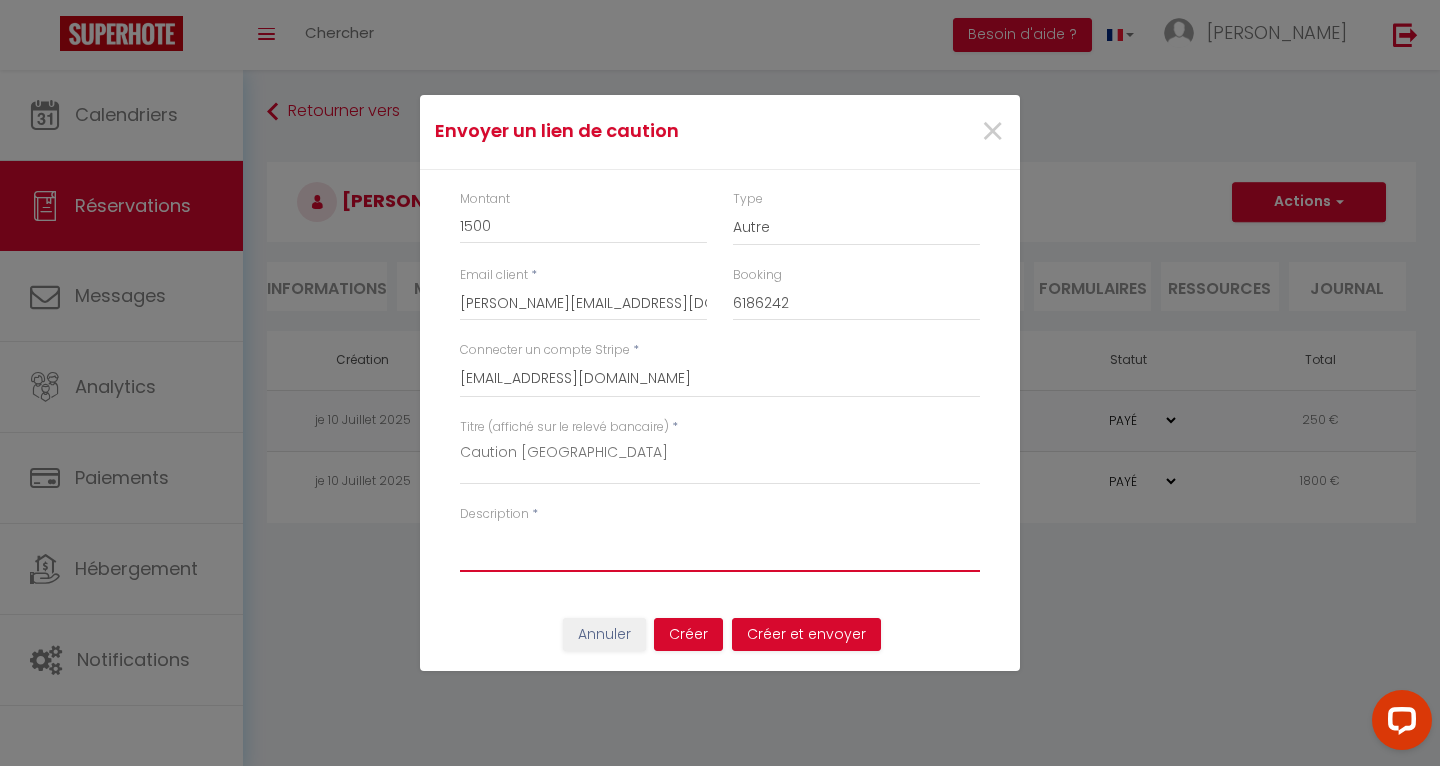click on "Description" at bounding box center [720, 548] 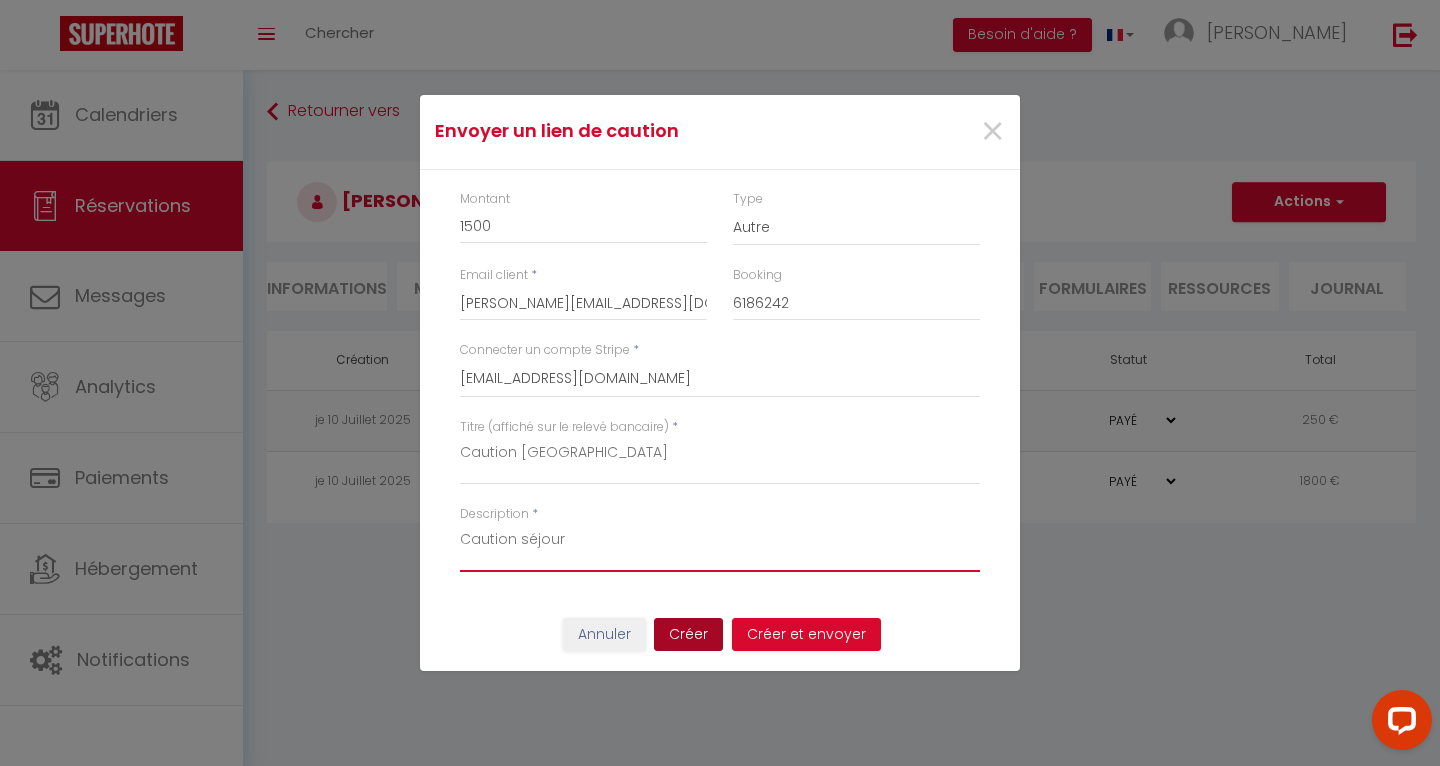 type on "Caution séjour" 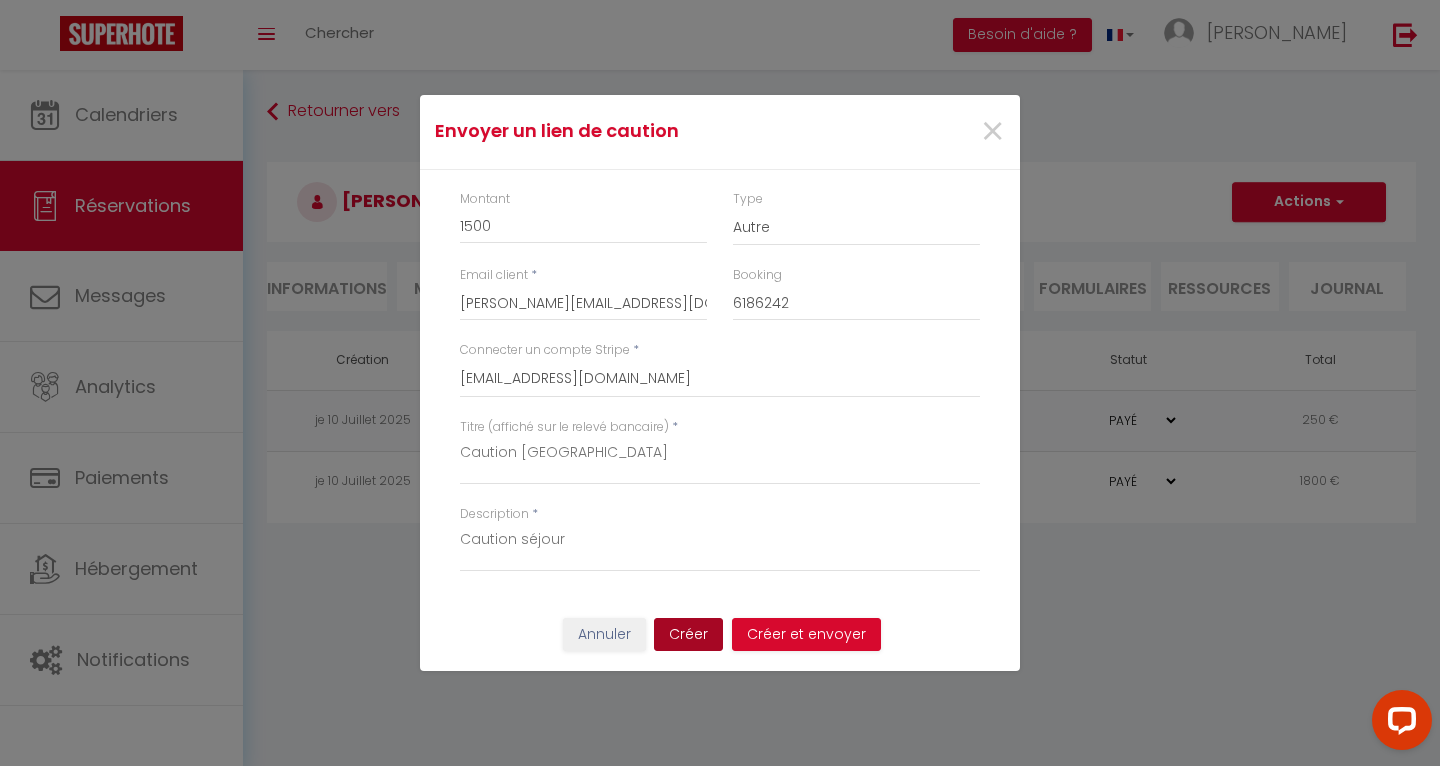 click on "Créer" at bounding box center (688, 635) 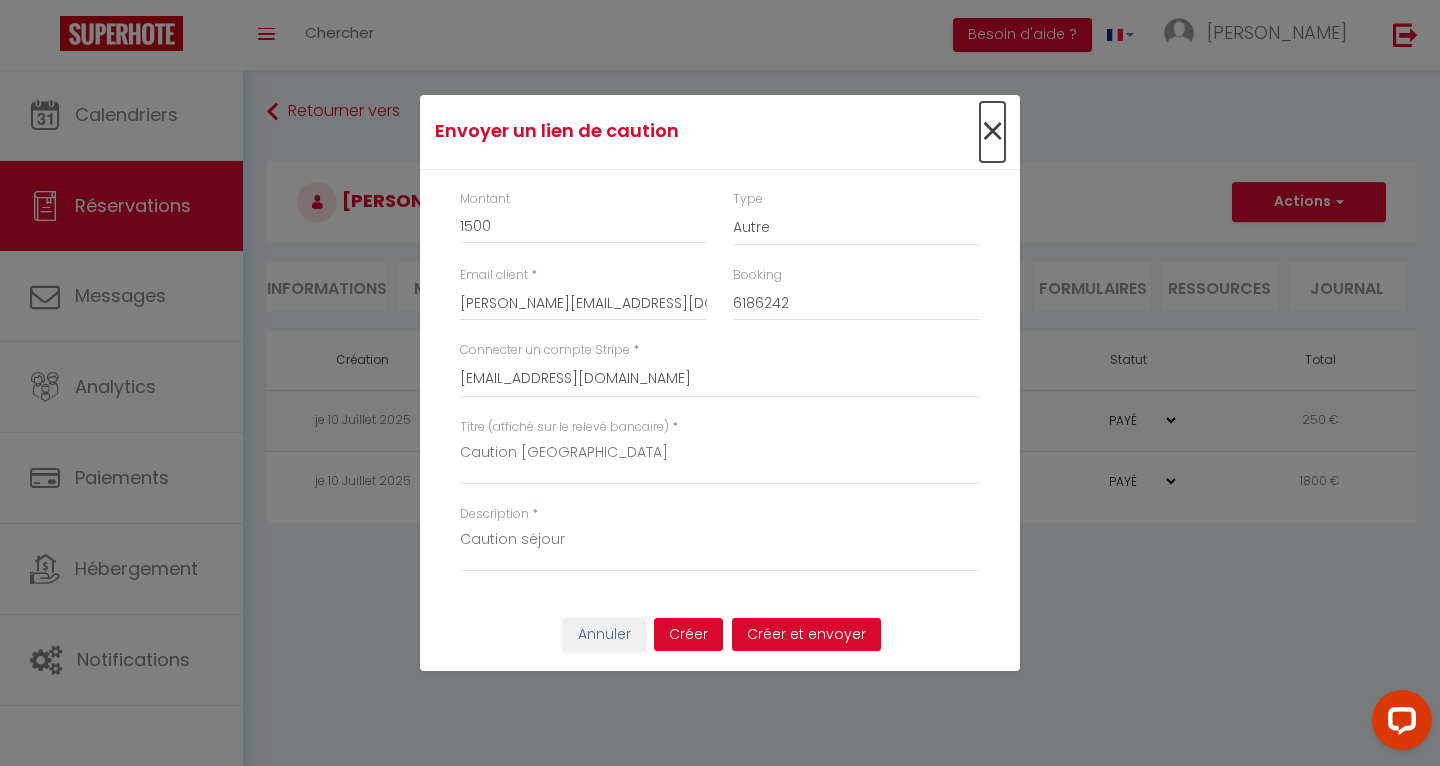click on "×" at bounding box center [992, 132] 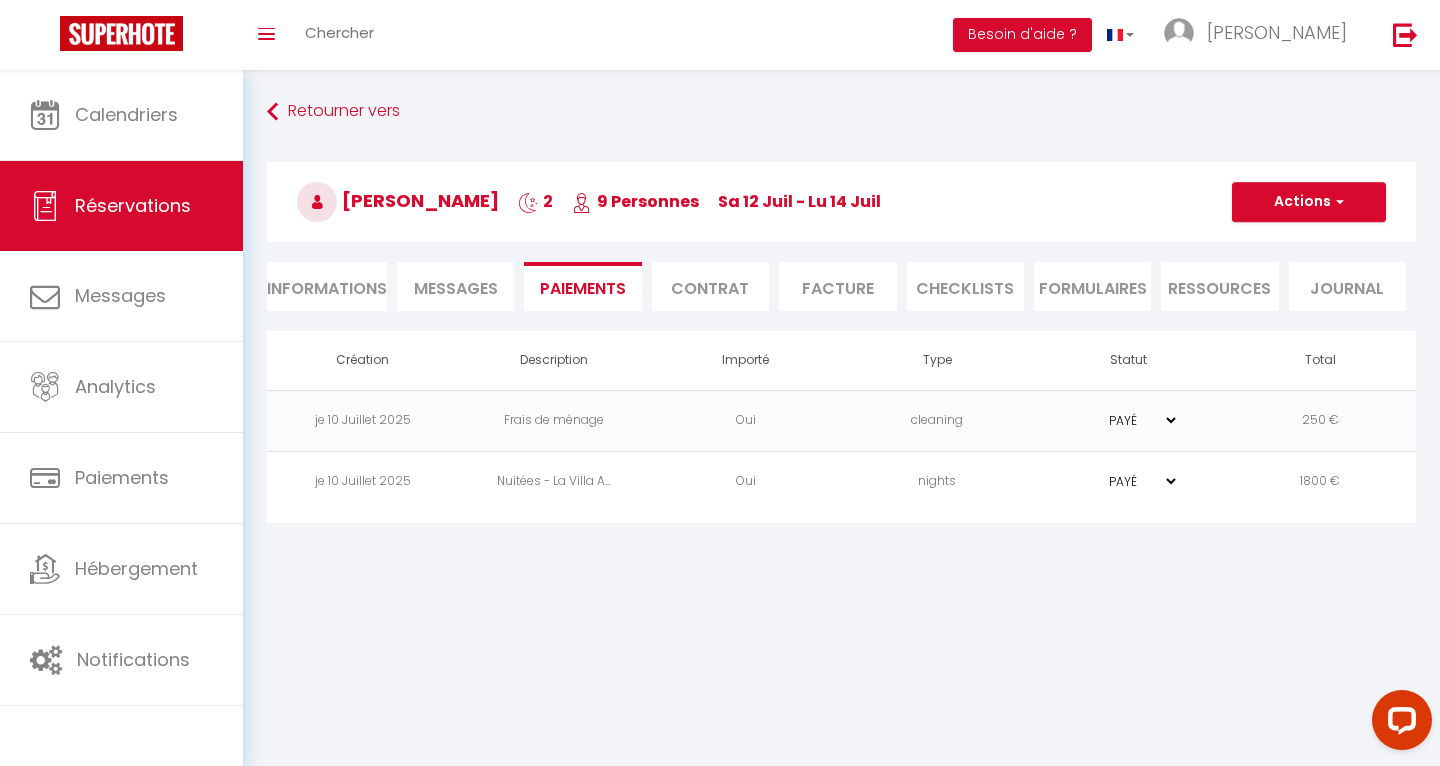 click on "Informations" at bounding box center (327, 286) 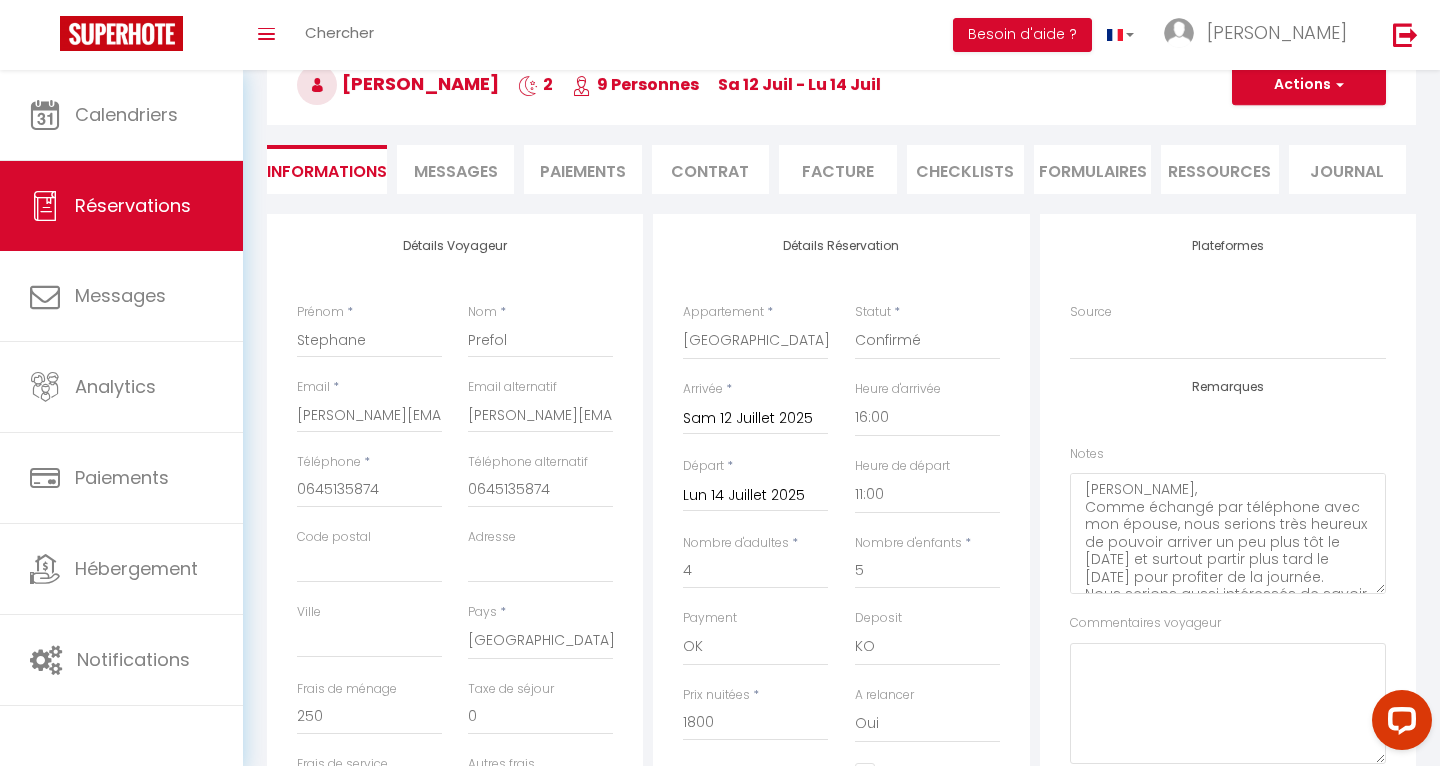 scroll, scrollTop: 0, scrollLeft: 0, axis: both 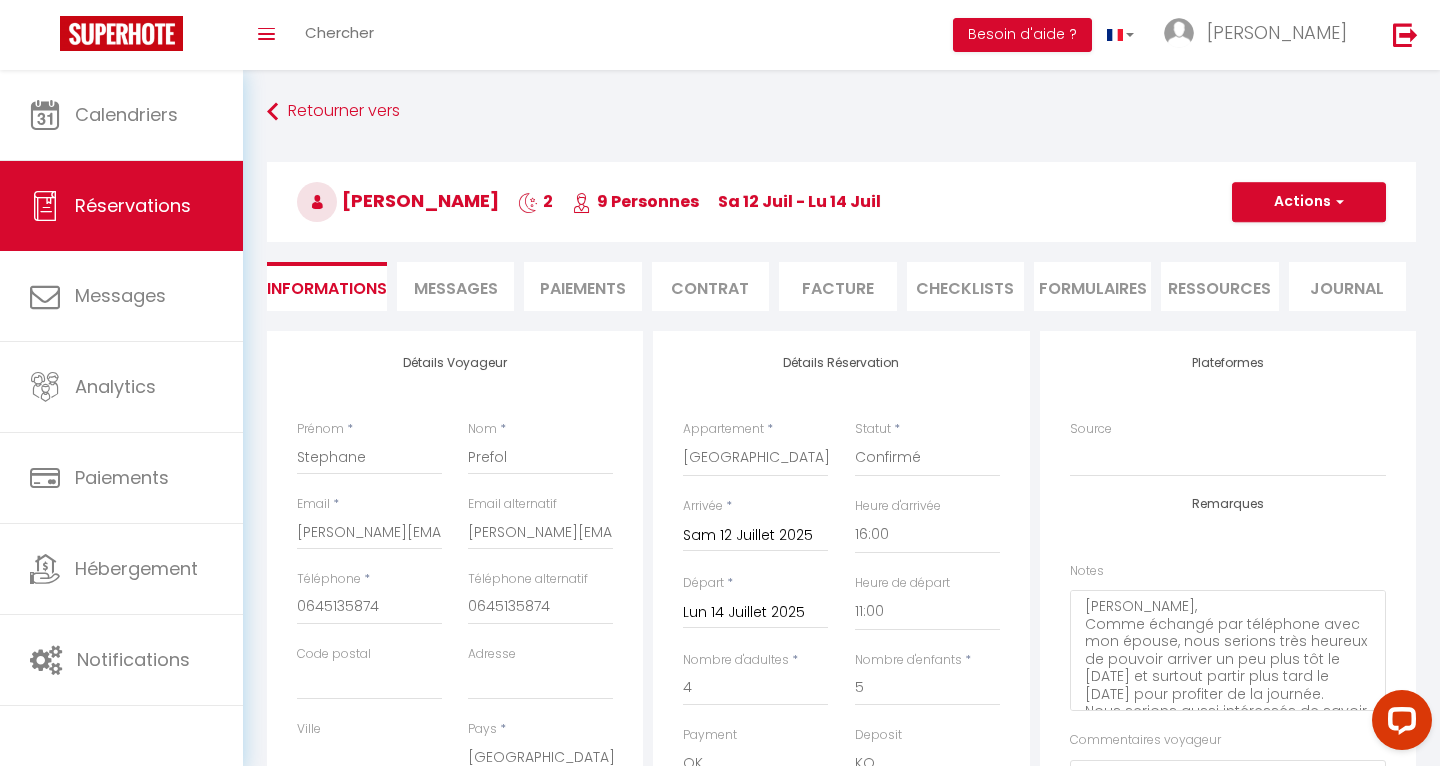 click on "Contrat" at bounding box center (710, 286) 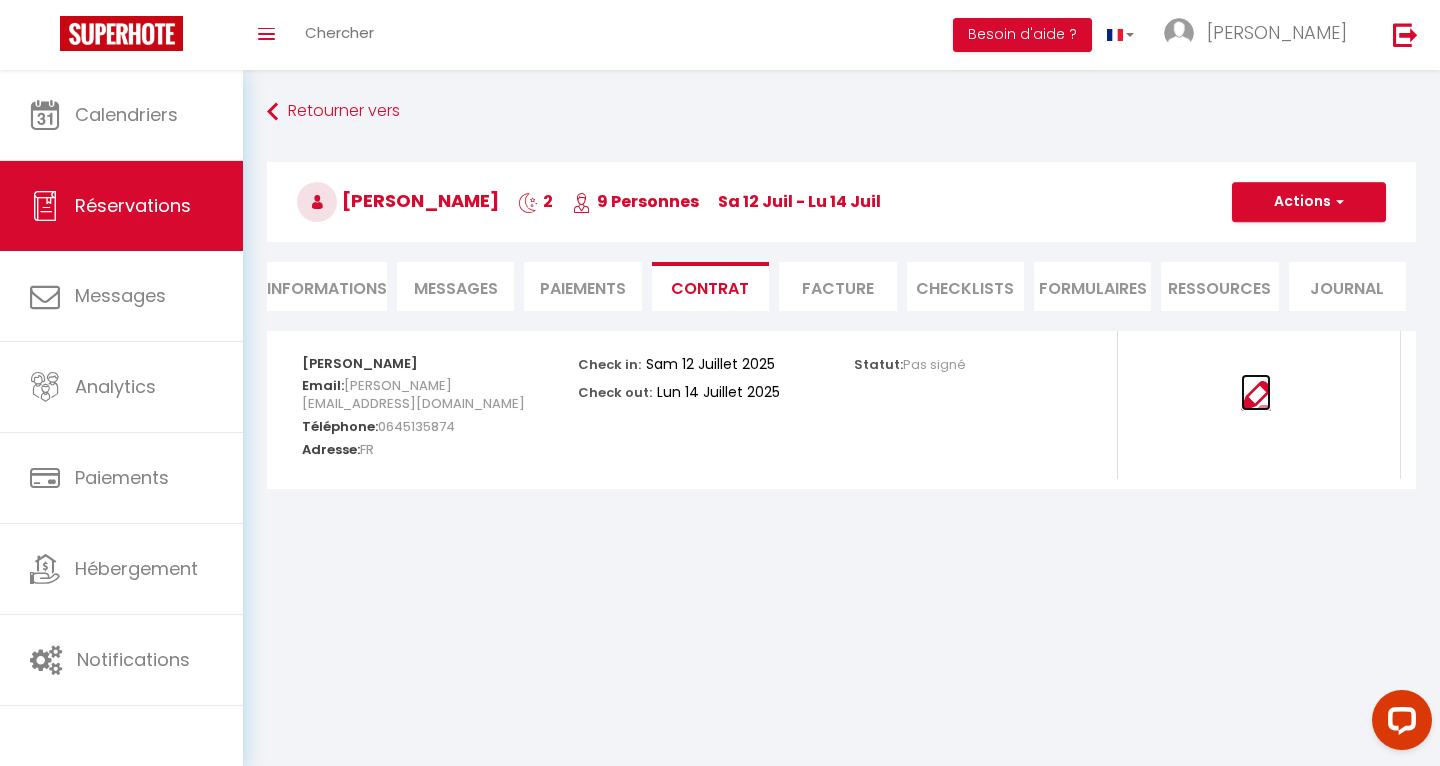click at bounding box center [1256, 396] 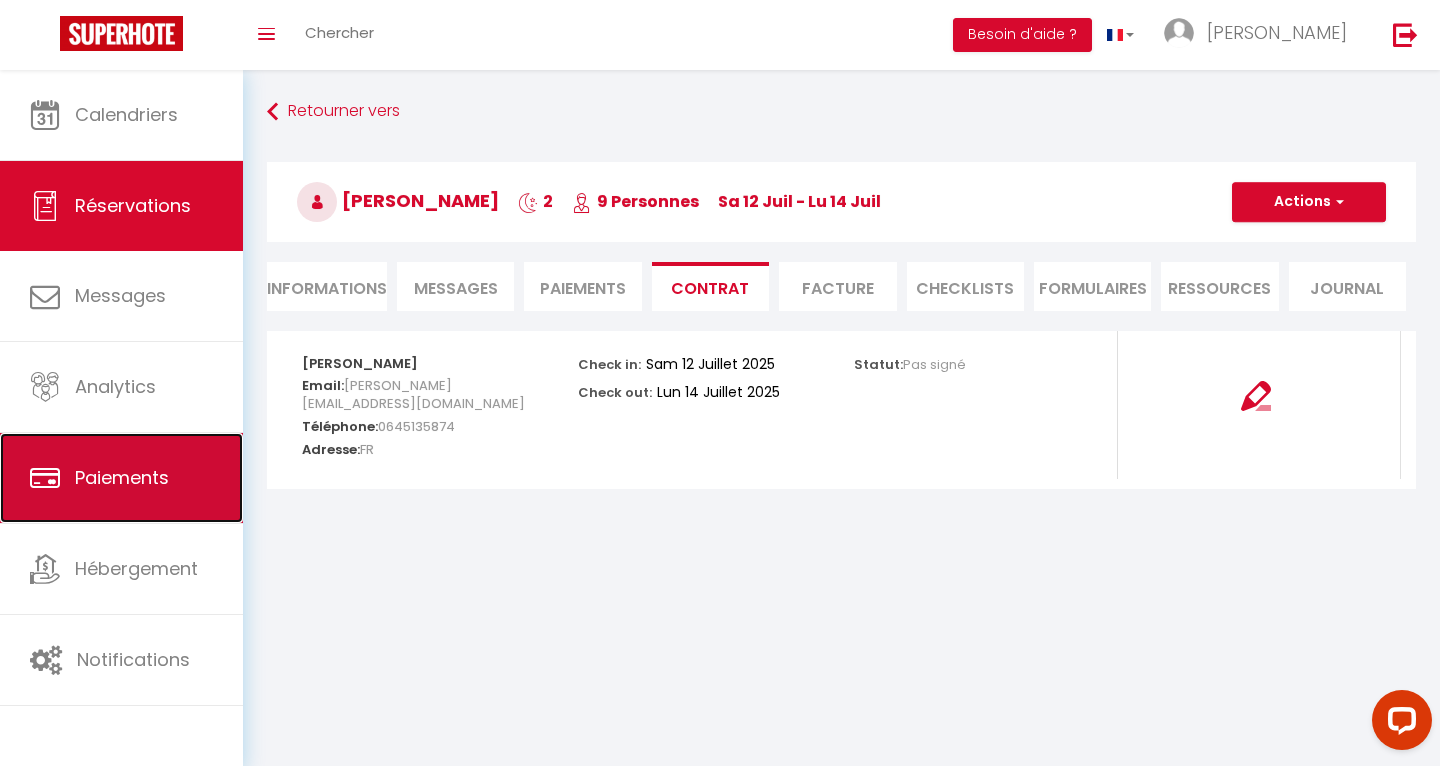 click on "Paiements" at bounding box center [122, 477] 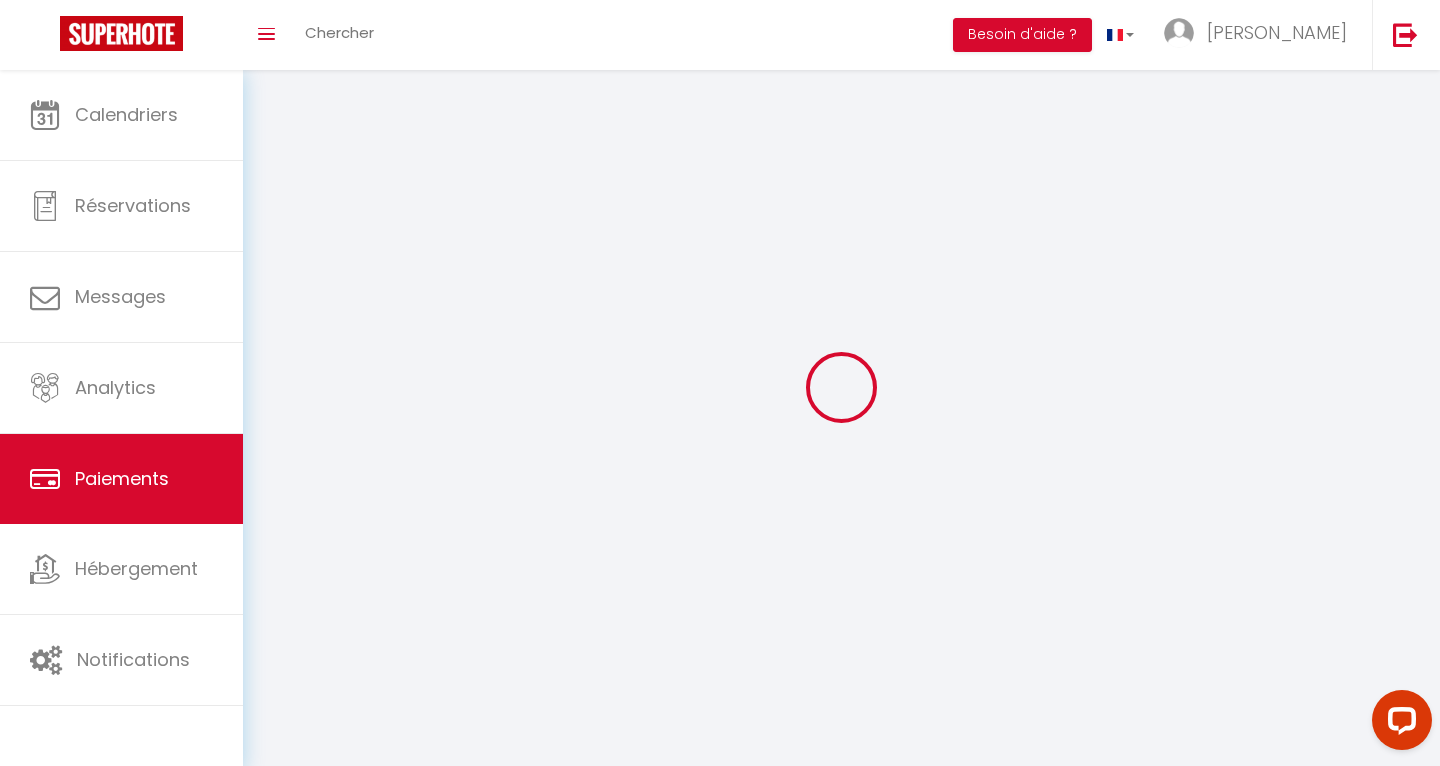 select on "2" 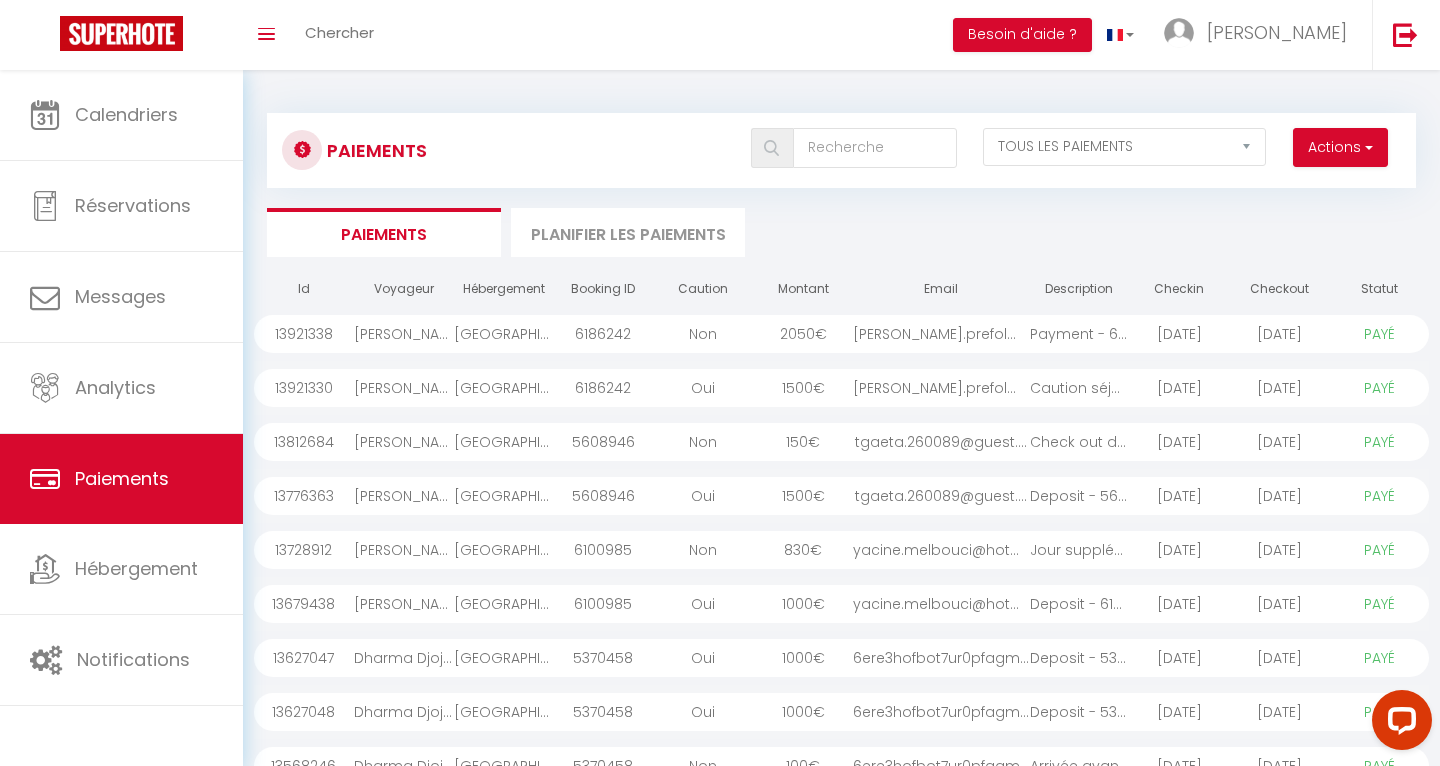 click on "Caution séjour" at bounding box center [1080, 388] 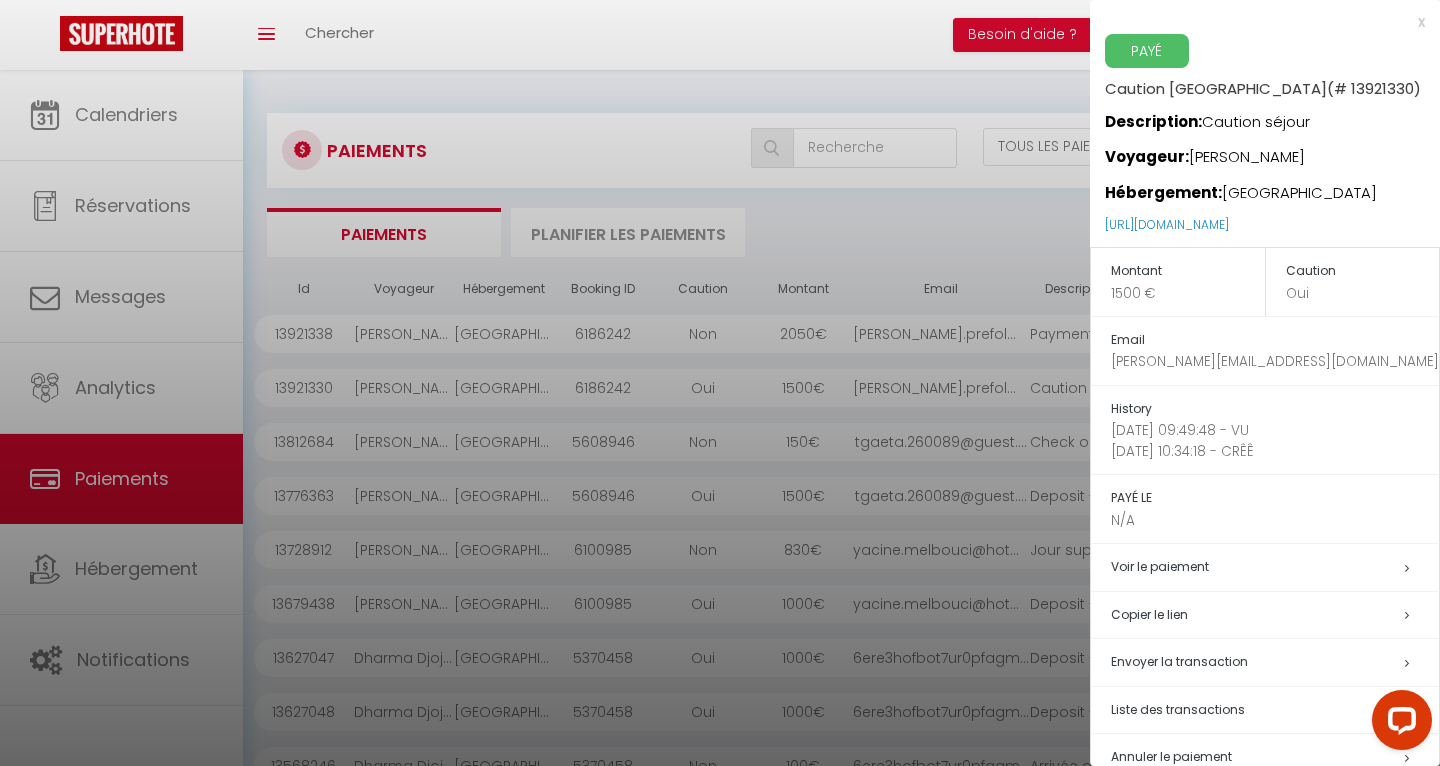 scroll, scrollTop: 40, scrollLeft: 0, axis: vertical 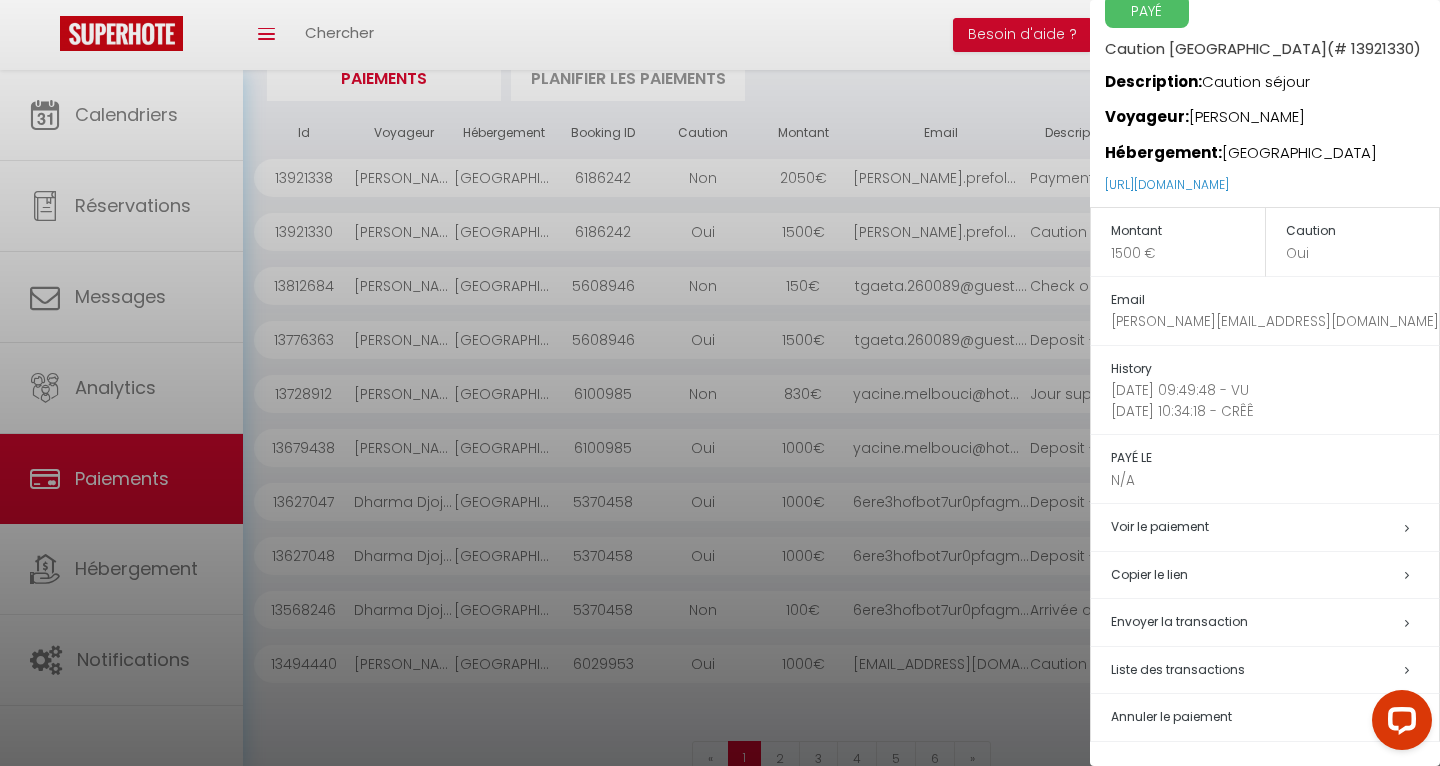 click on "Voir le paiement" at bounding box center (1275, 527) 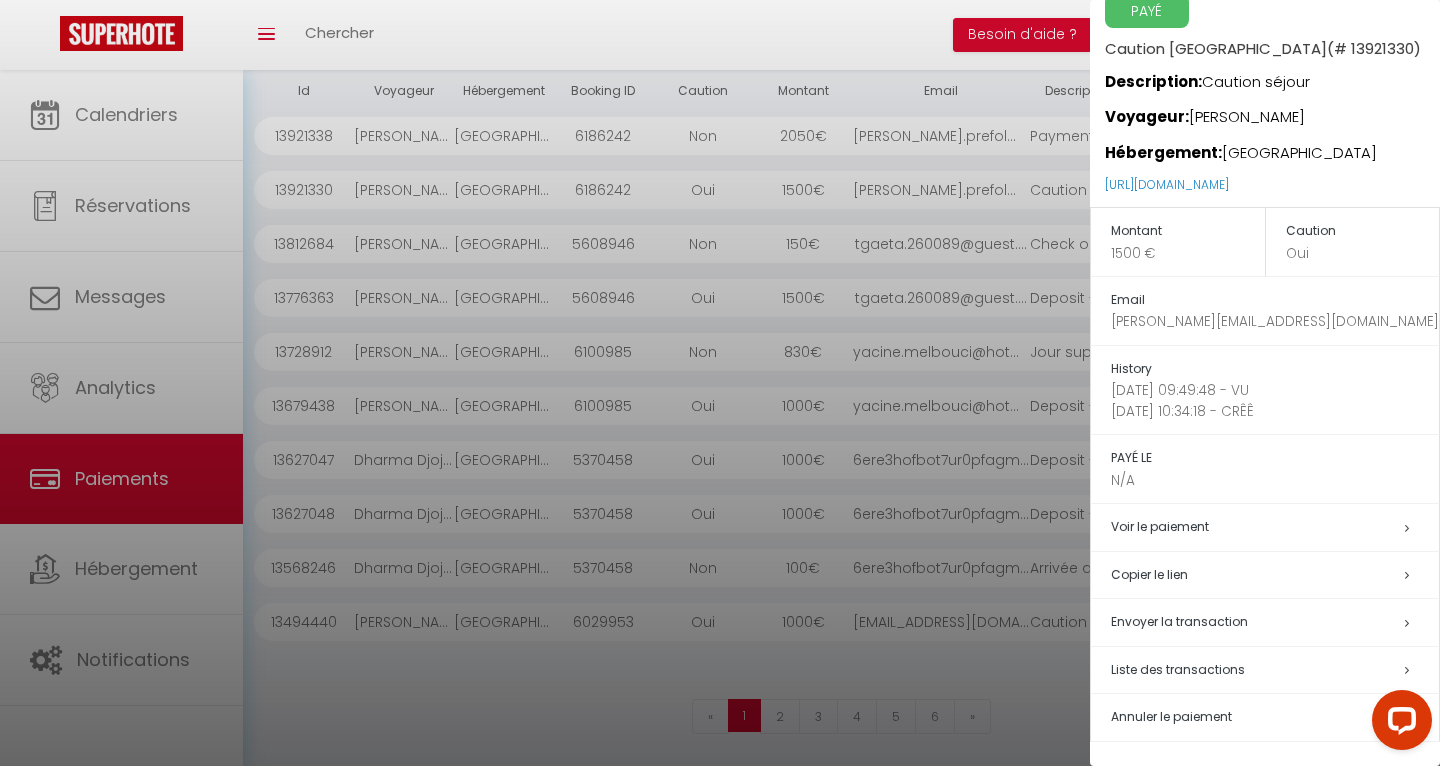 click on "Annuler le paiement" at bounding box center (1275, 717) 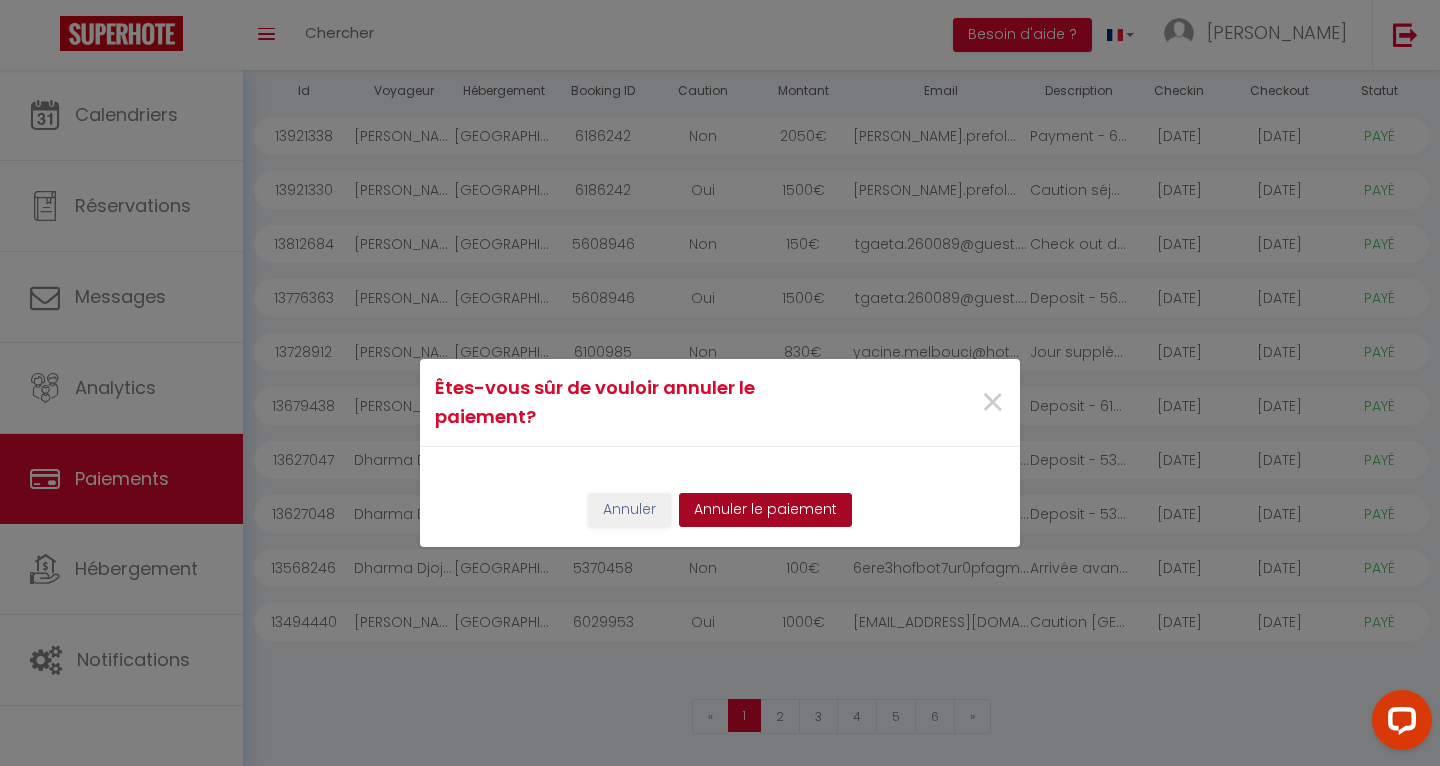 click on "Annuler le paiement" at bounding box center (765, 510) 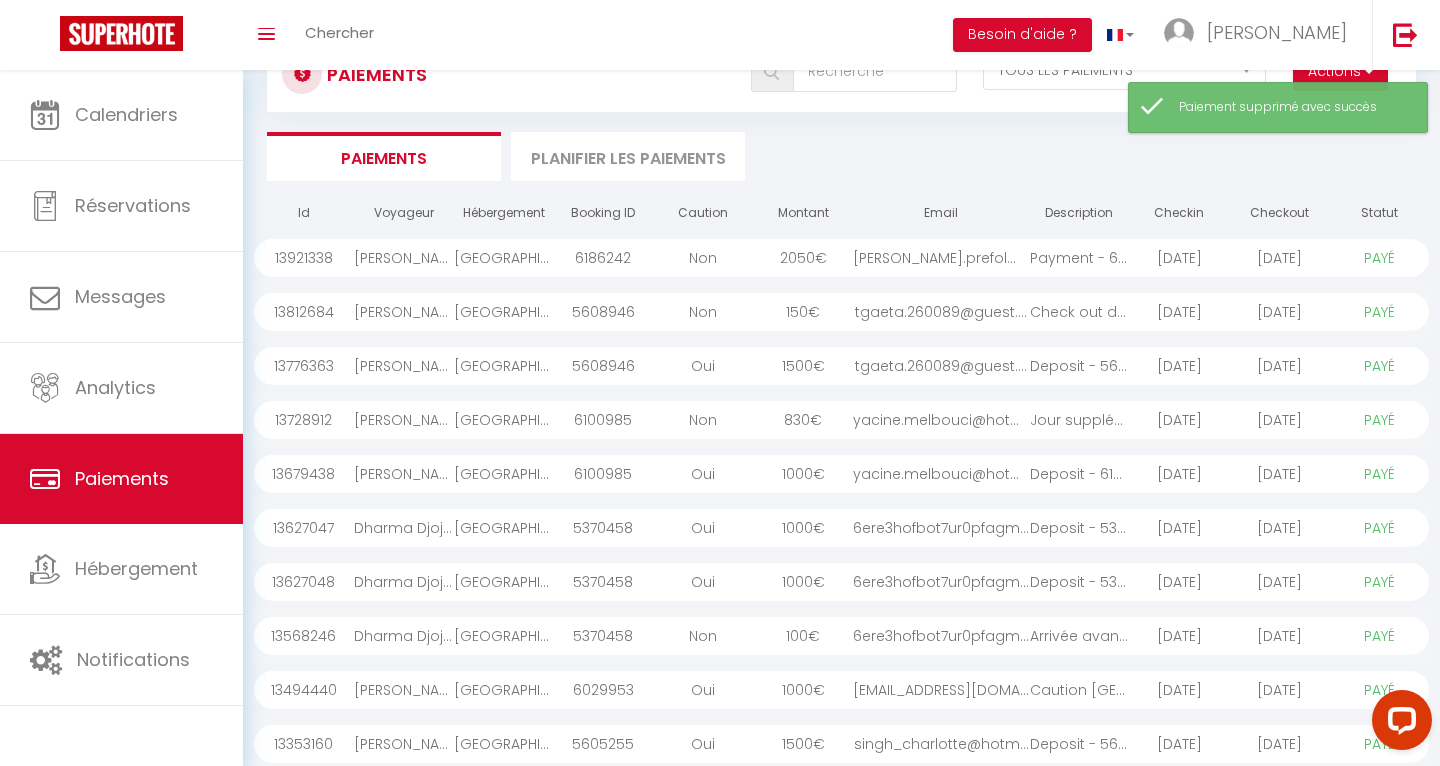 scroll, scrollTop: 0, scrollLeft: 0, axis: both 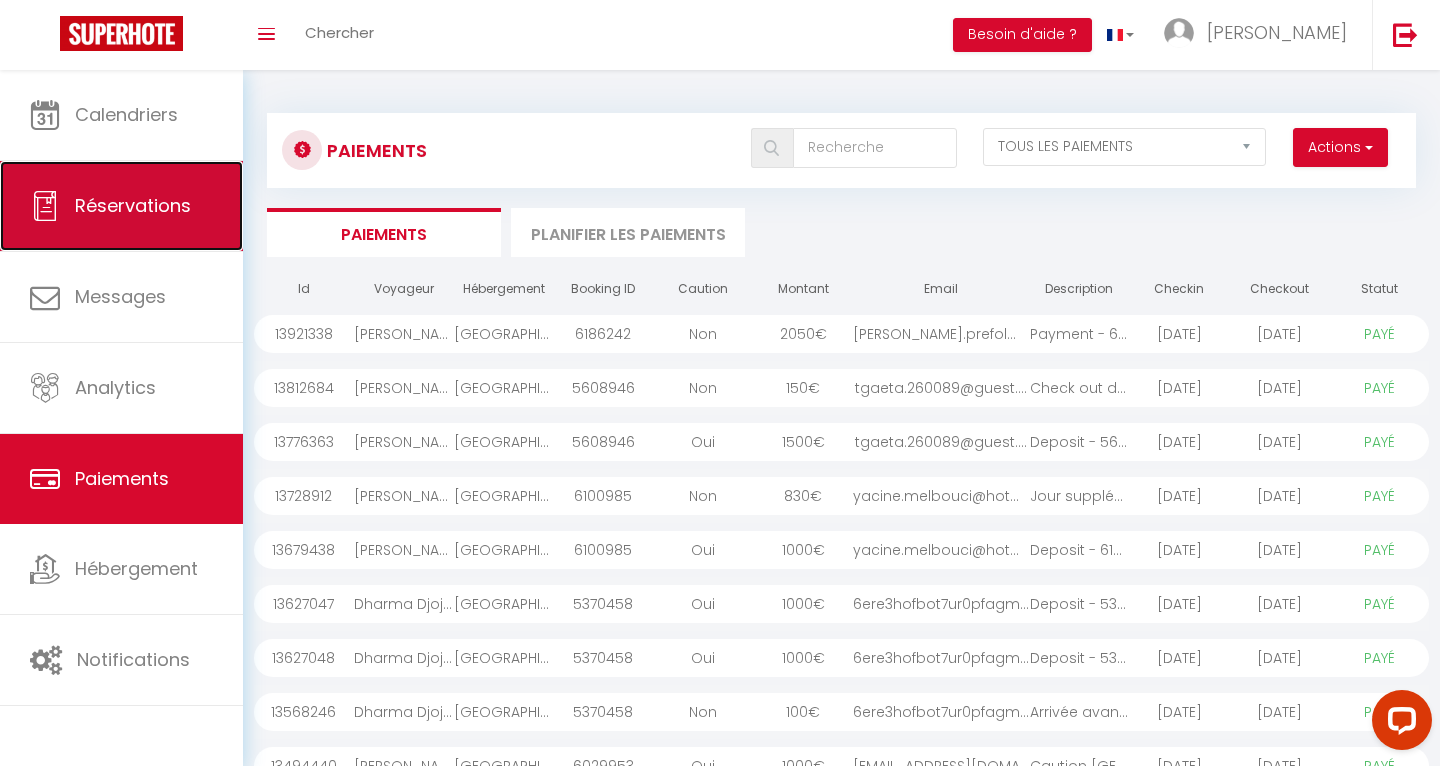 click on "Réservations" at bounding box center [121, 206] 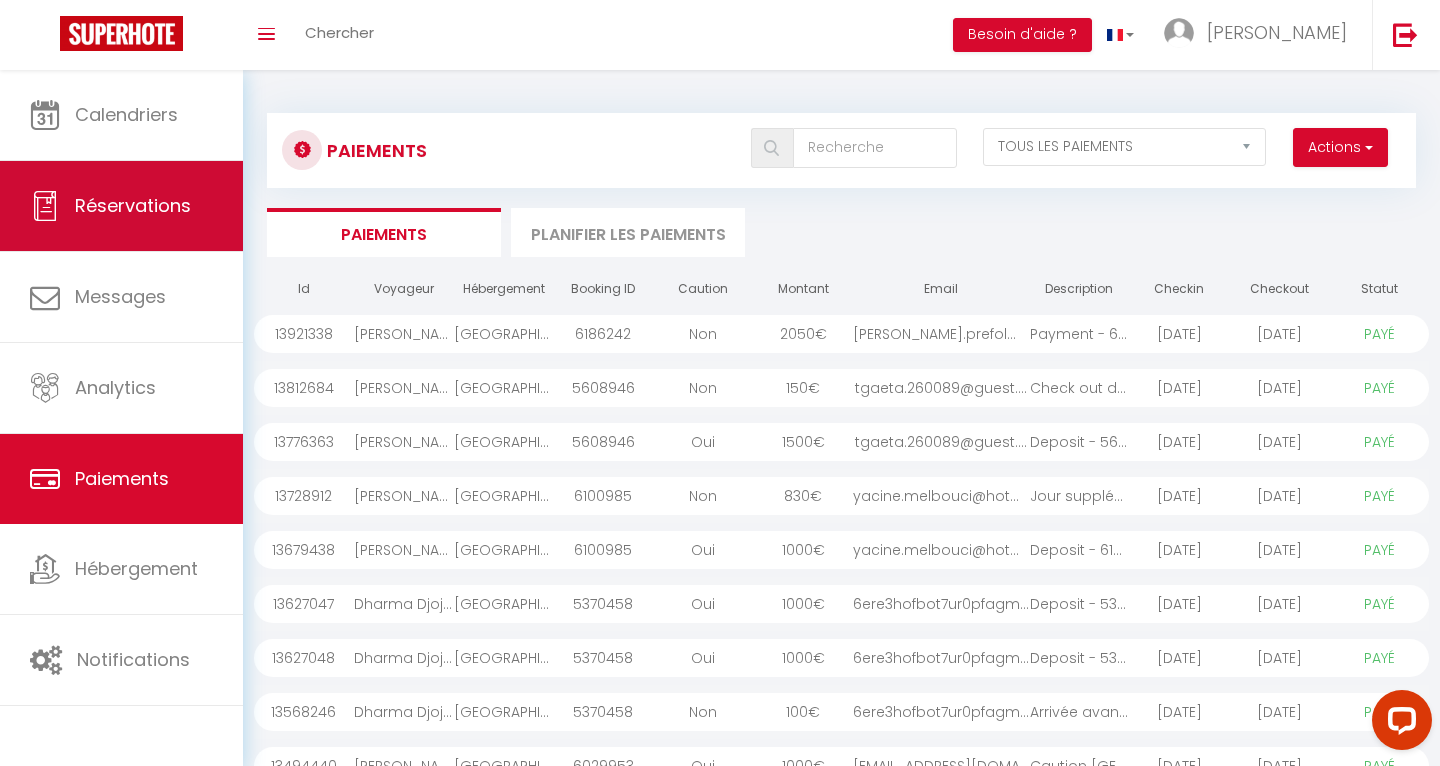 select on "not_cancelled" 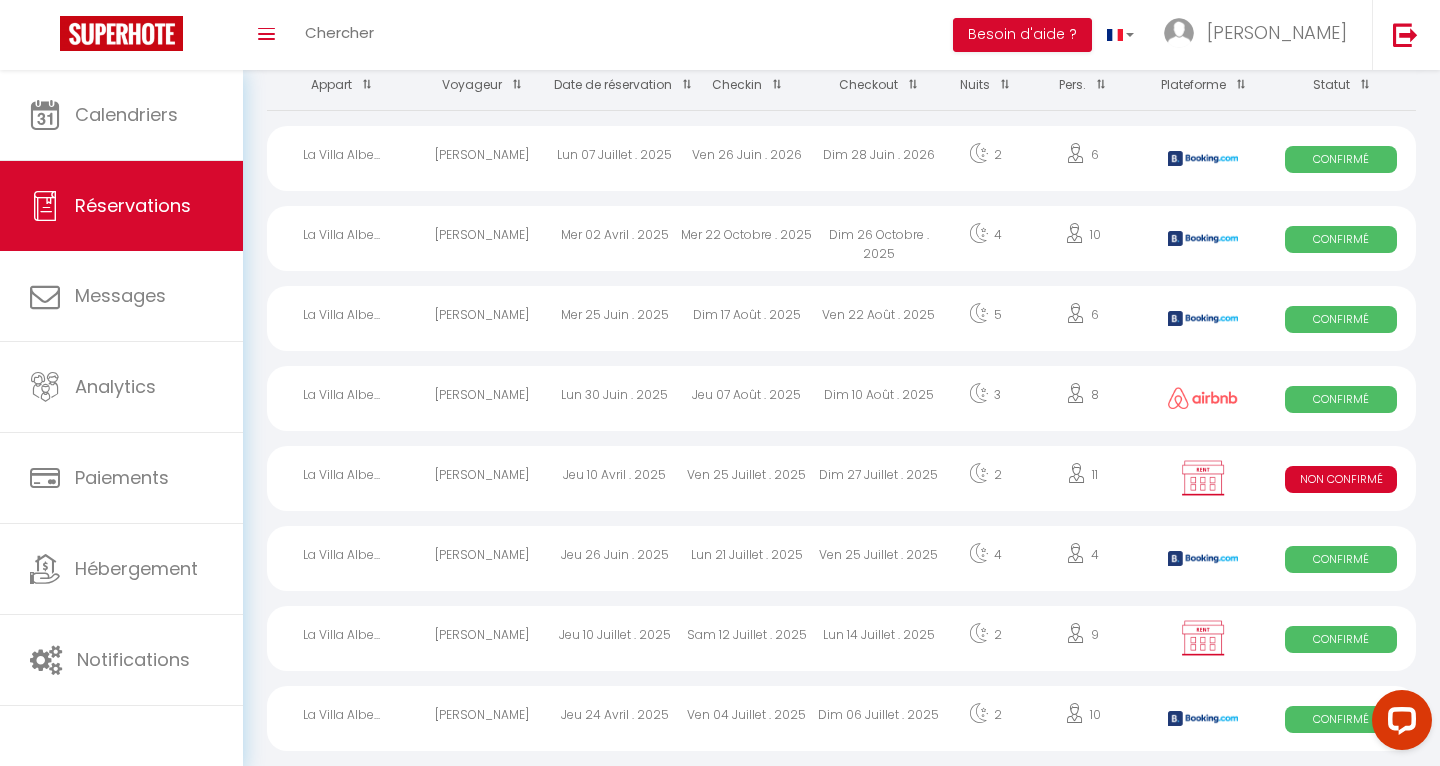 scroll, scrollTop: 145, scrollLeft: 0, axis: vertical 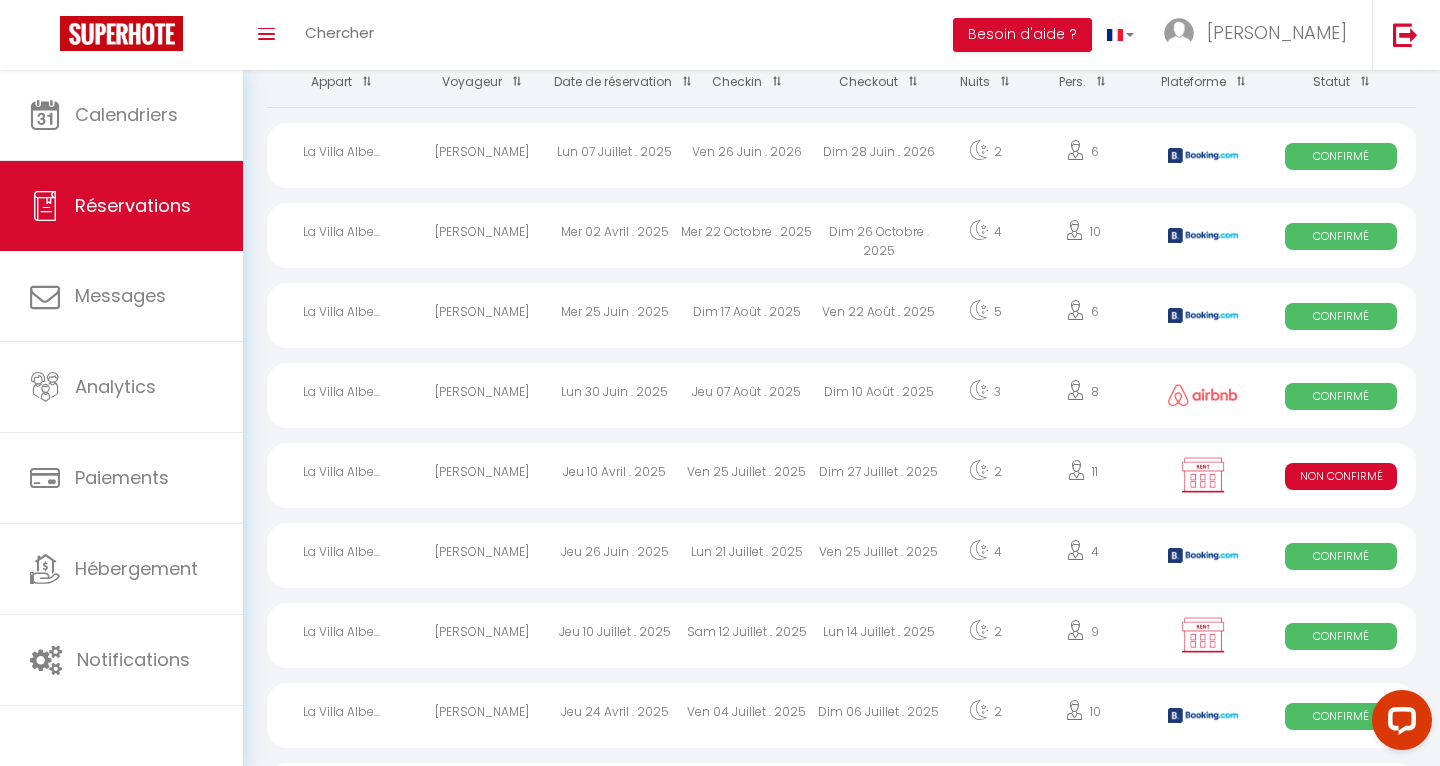 click on "Jeu 10 Juillet . 2025" at bounding box center [615, 635] 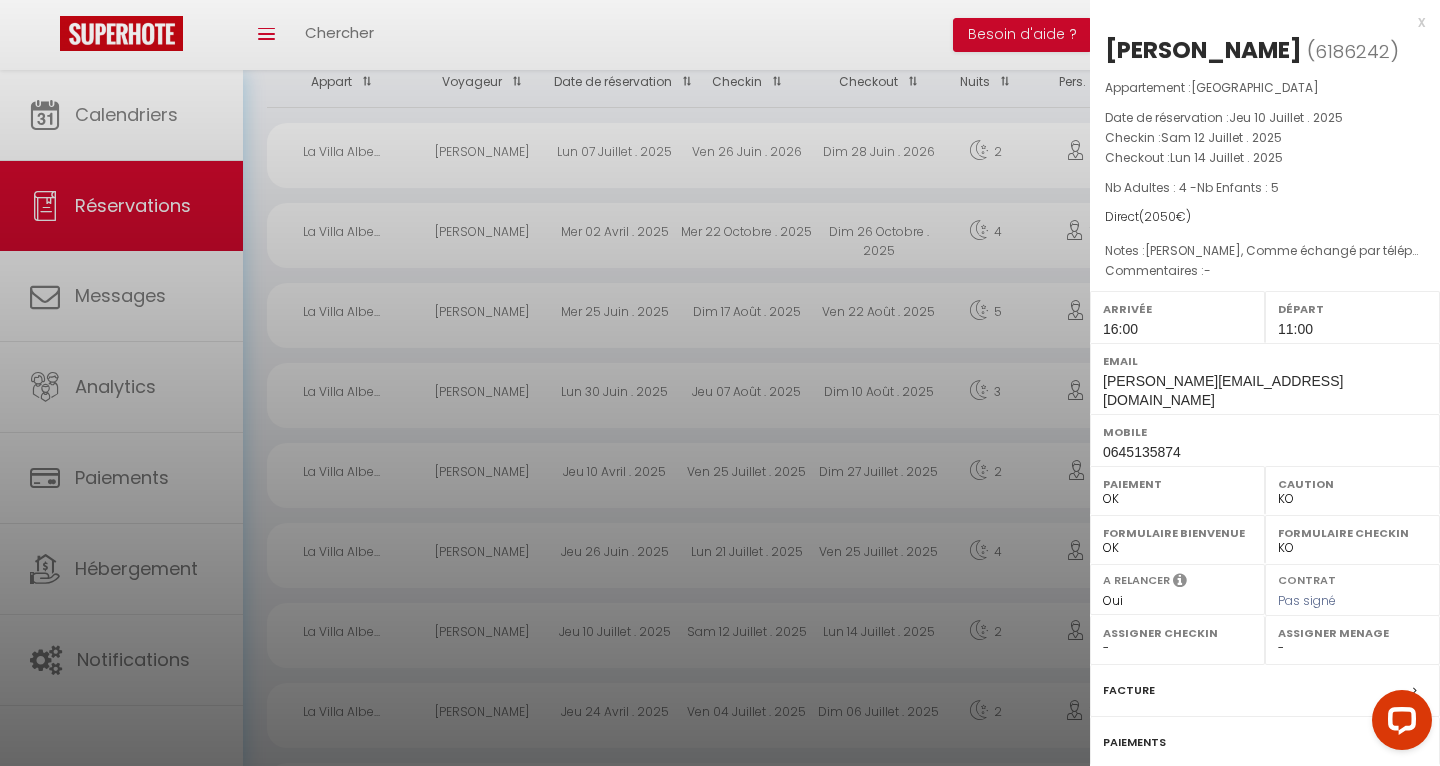 scroll, scrollTop: 166, scrollLeft: 0, axis: vertical 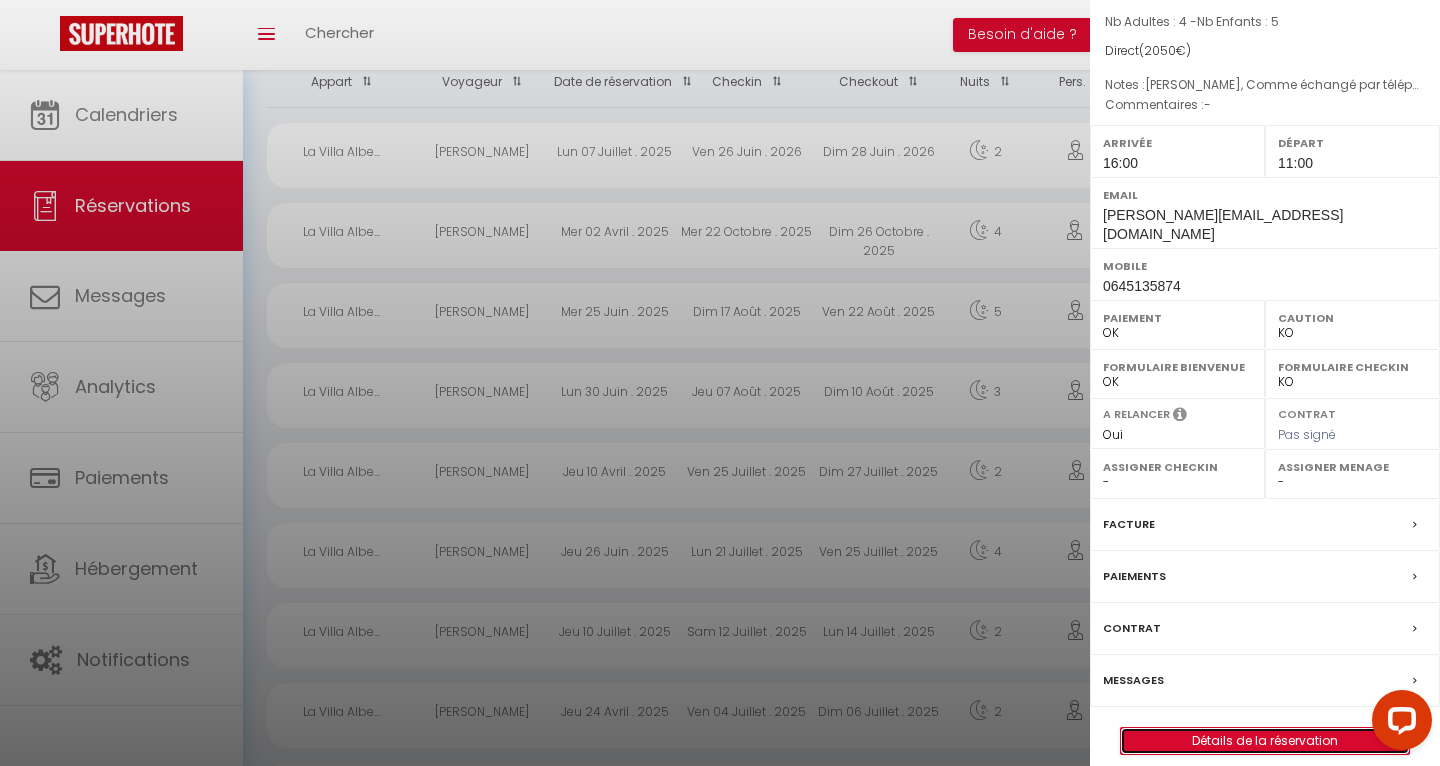 click on "Détails de la réservation" at bounding box center [1265, 741] 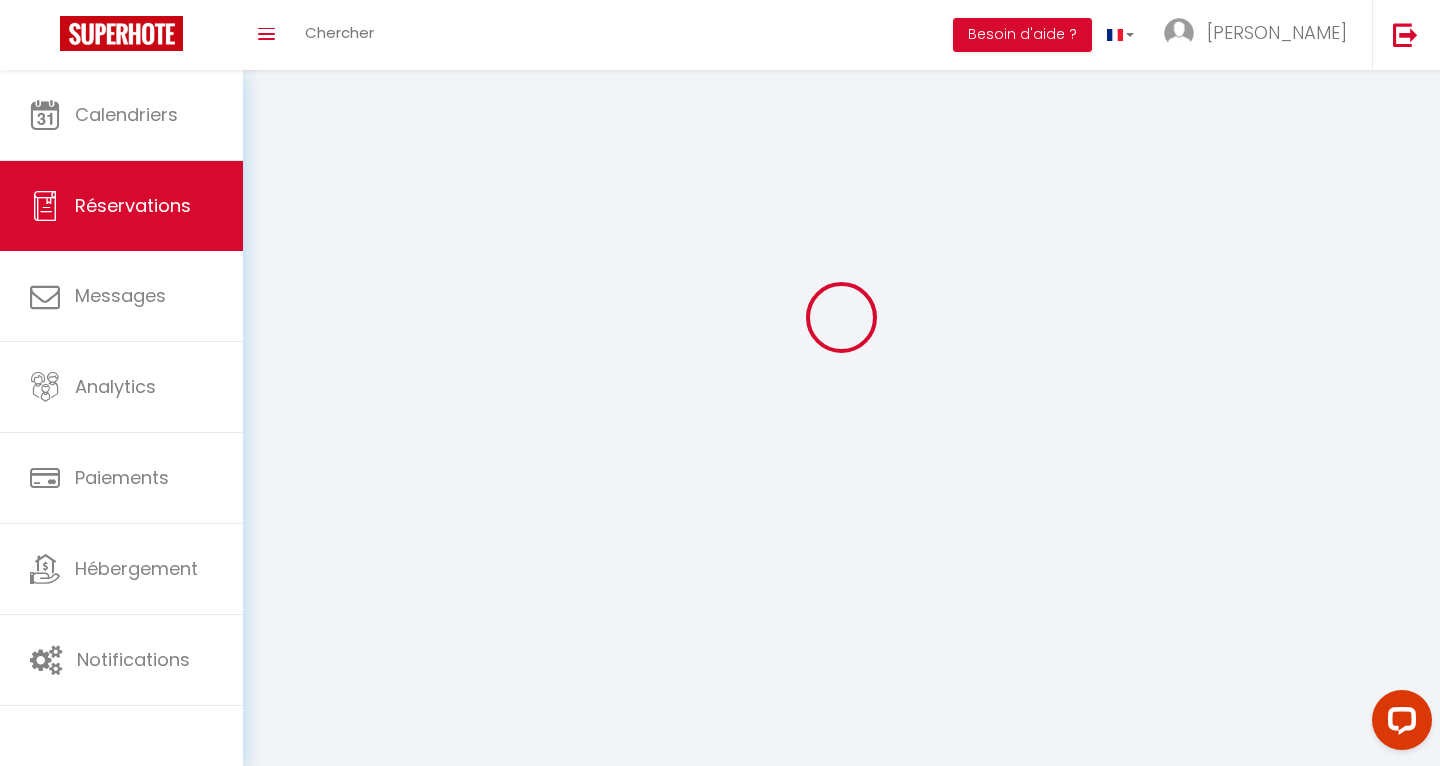 scroll, scrollTop: 0, scrollLeft: 0, axis: both 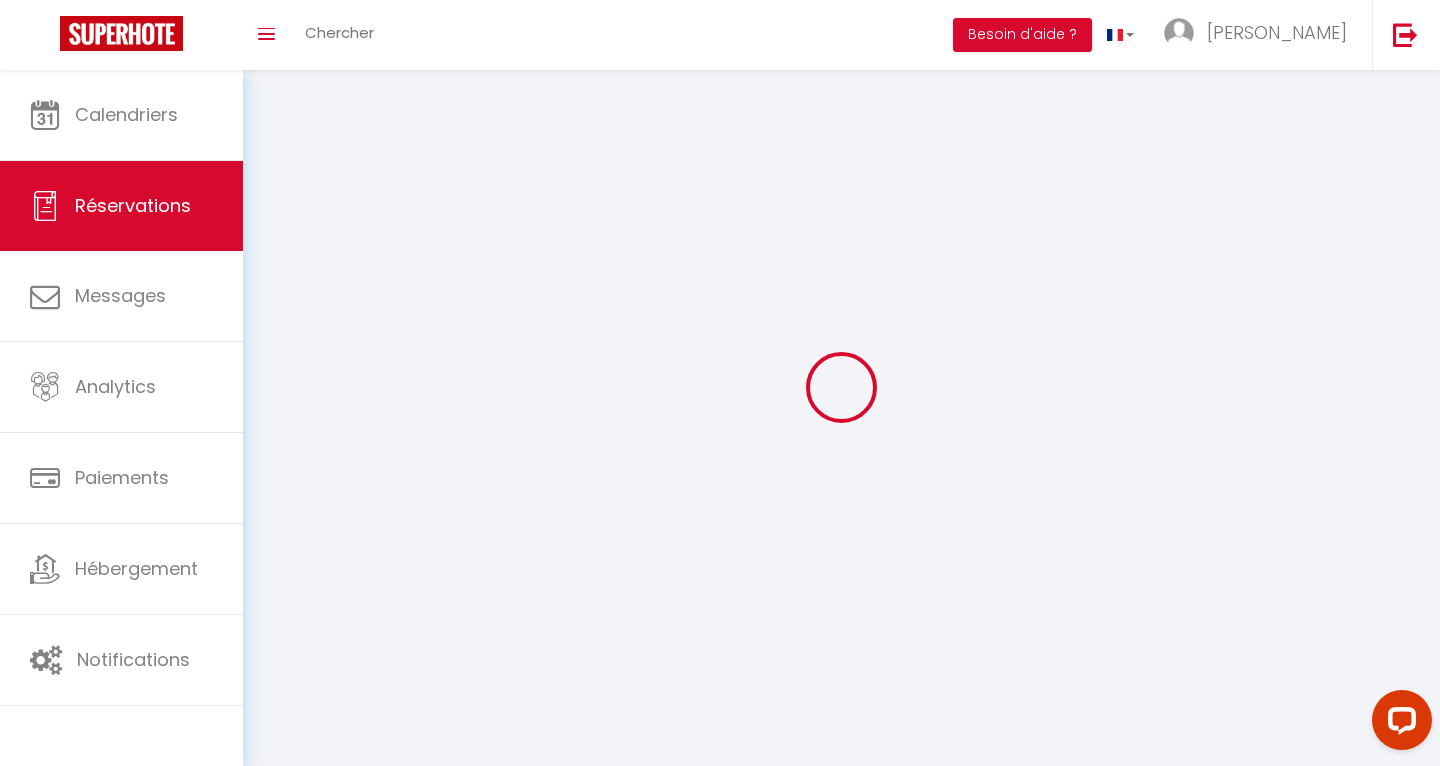 type on "Stephane" 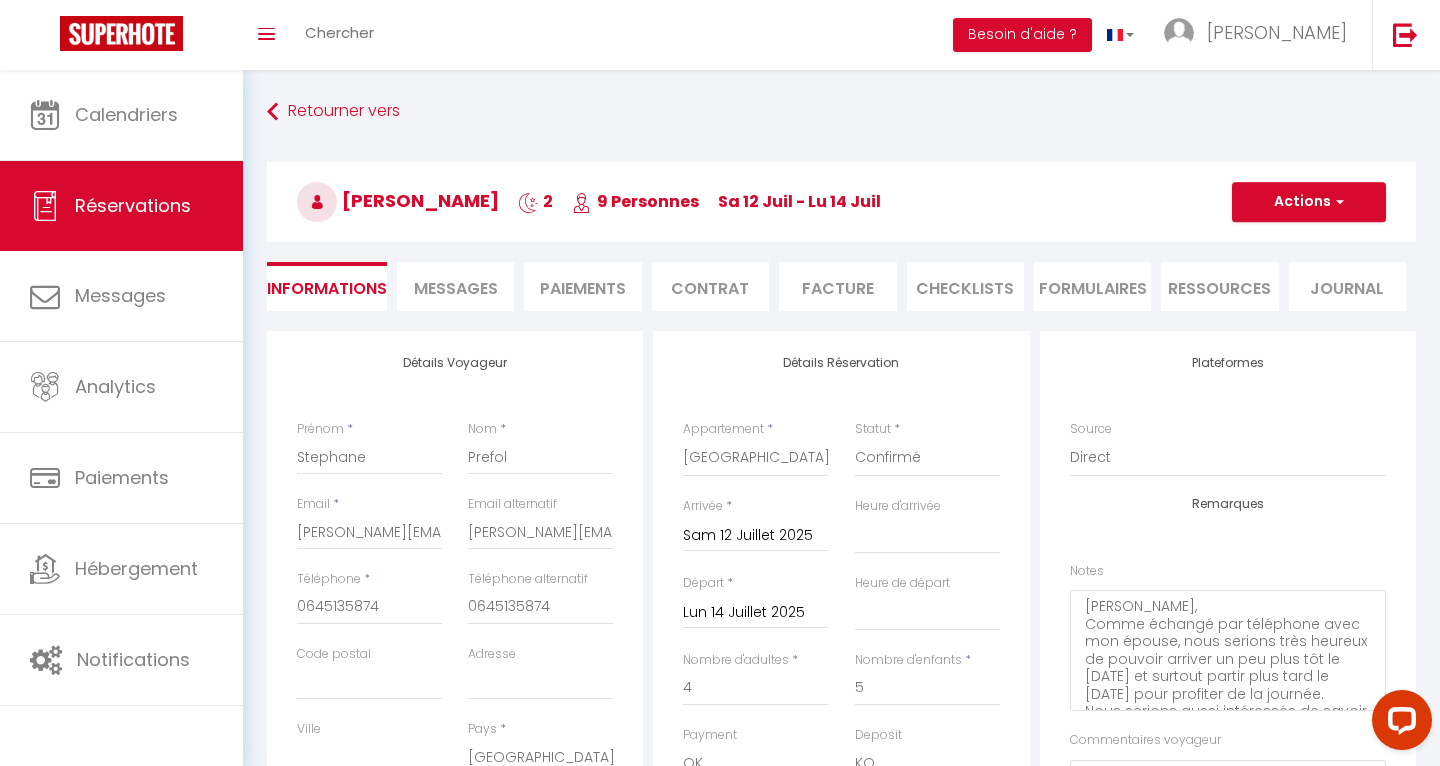 type on "250" 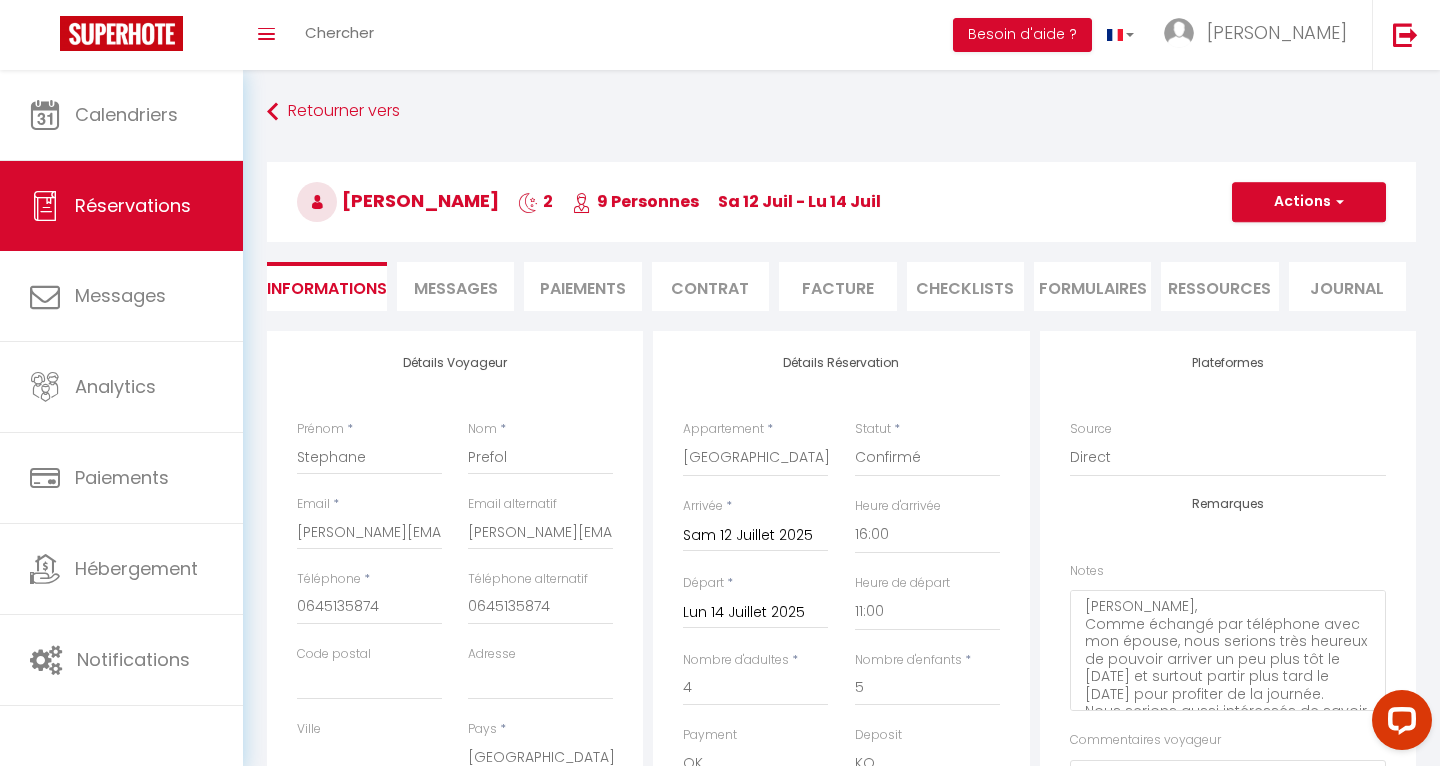 click on "Paiements" at bounding box center [582, 286] 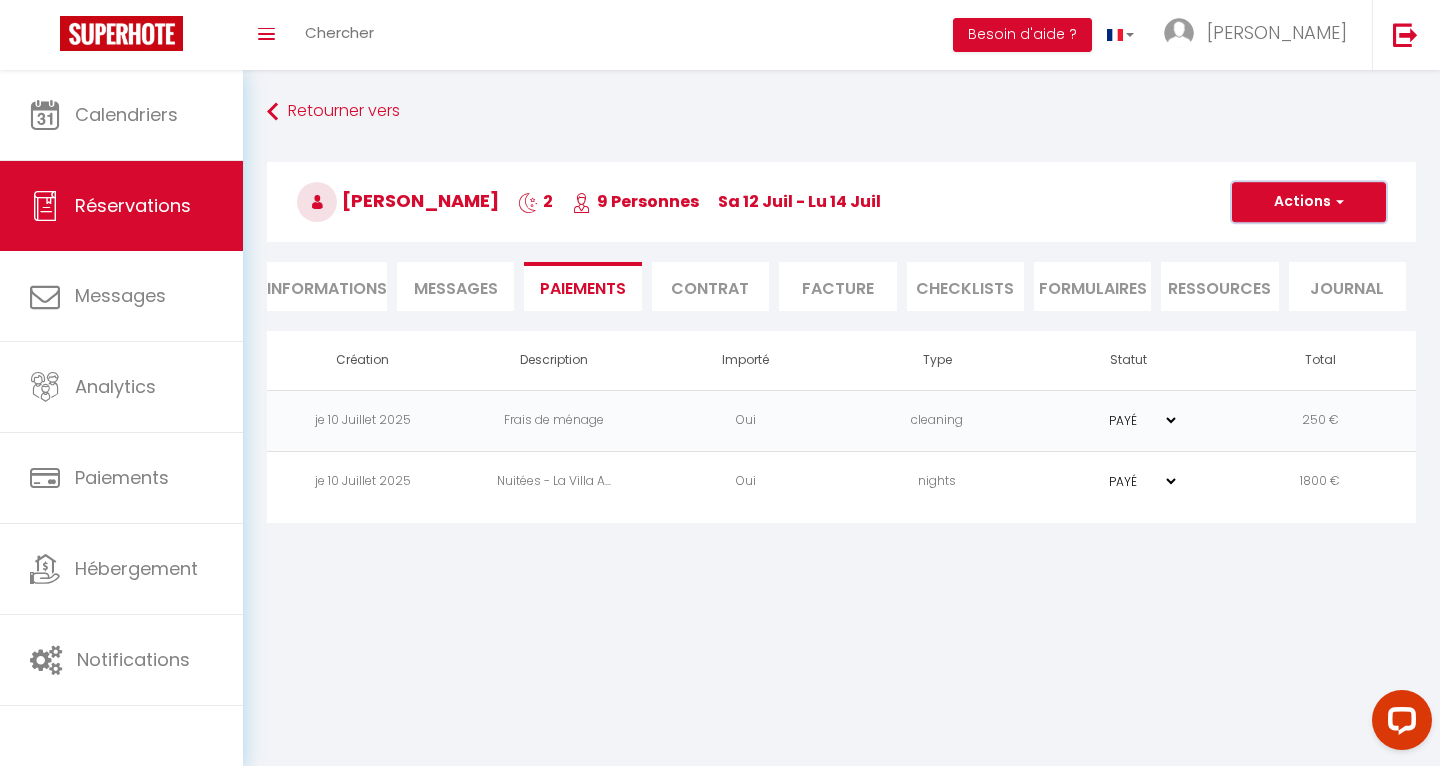 click on "Actions" at bounding box center [1309, 202] 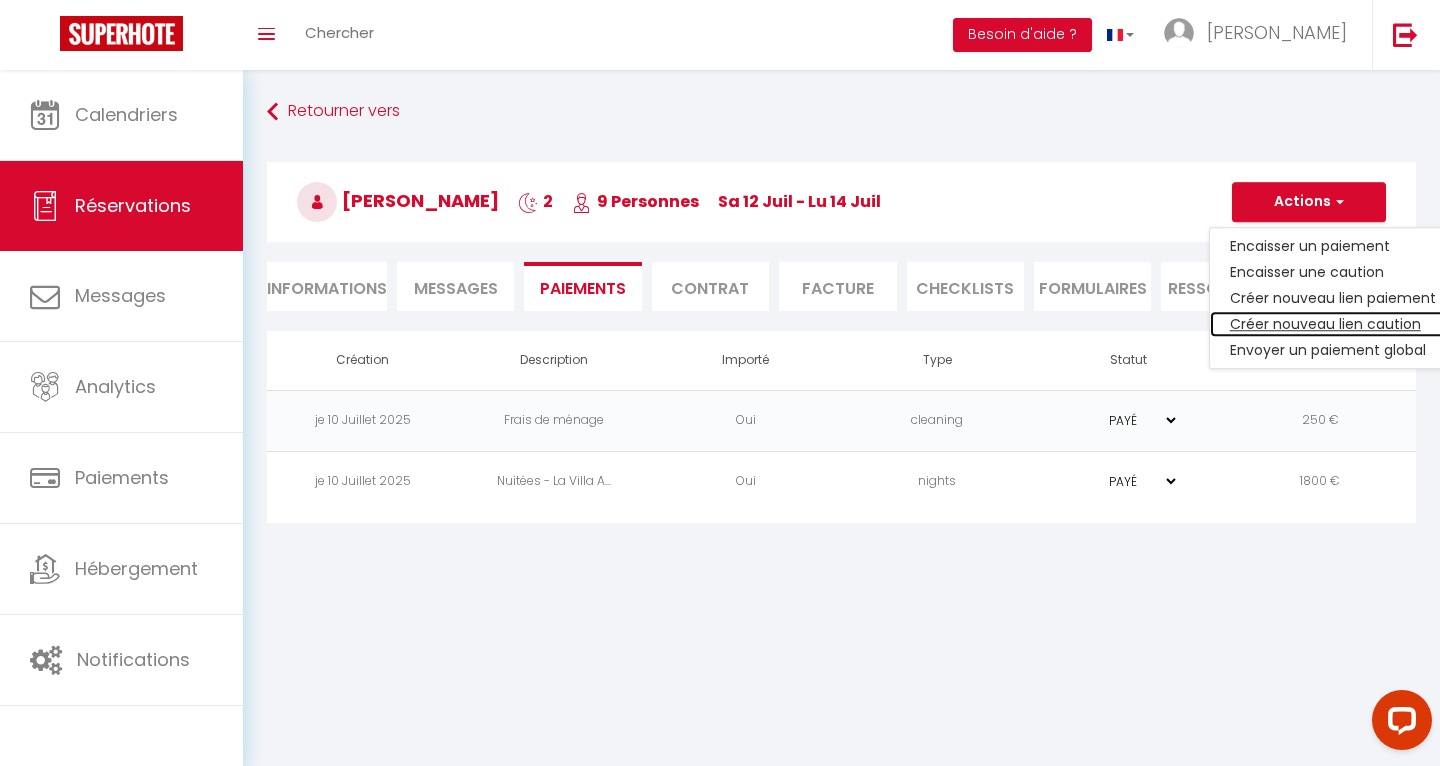 click on "Créer nouveau lien caution" at bounding box center (1333, 324) 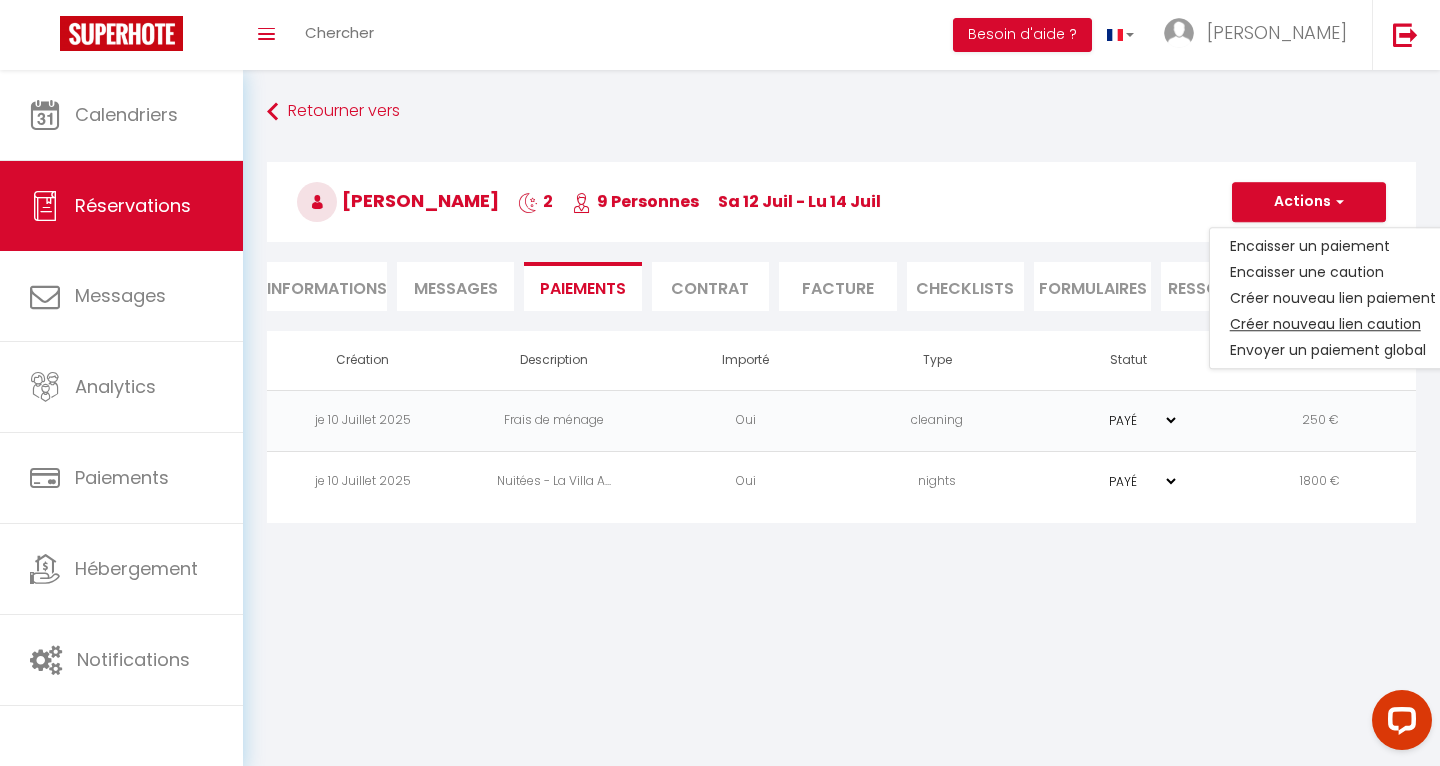 select on "nights" 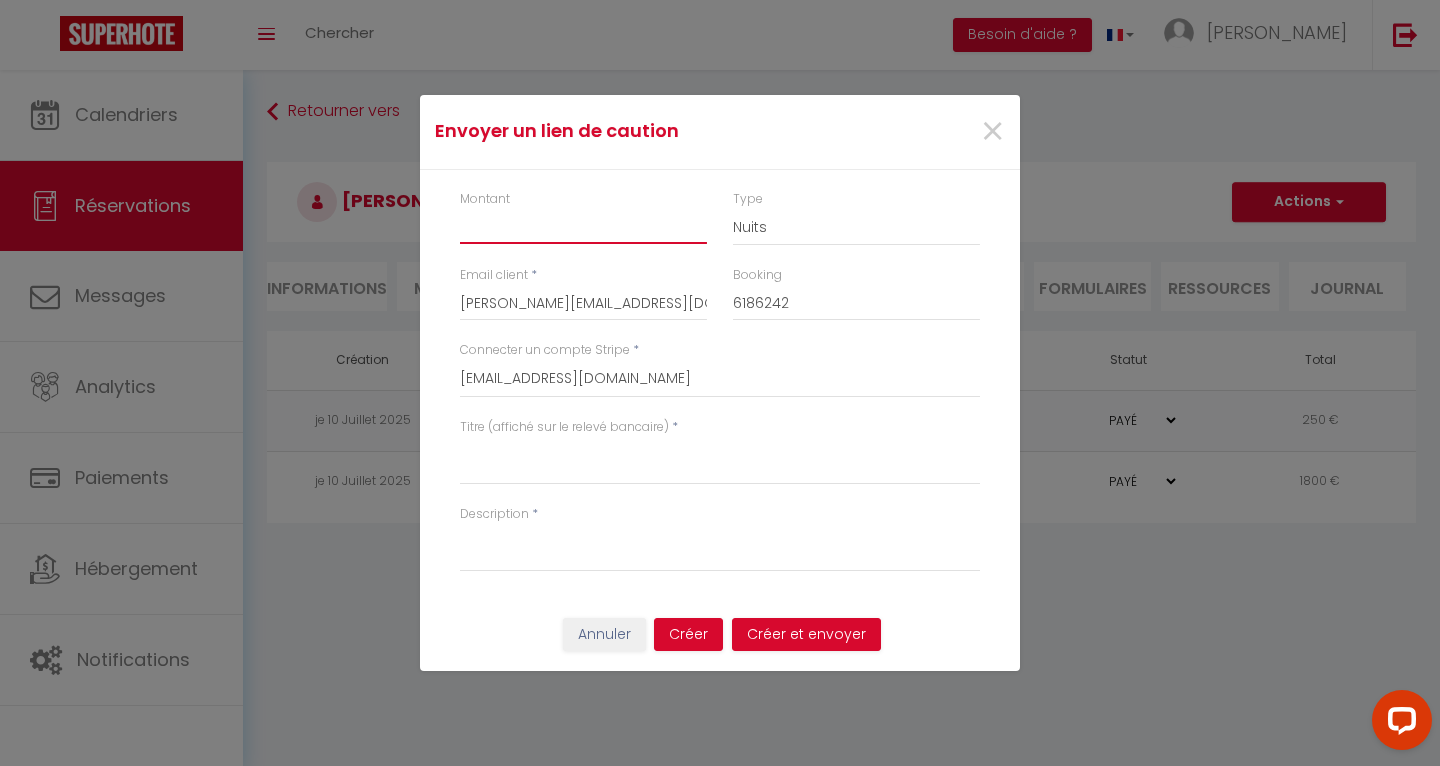 click on "Montant" at bounding box center (583, 226) 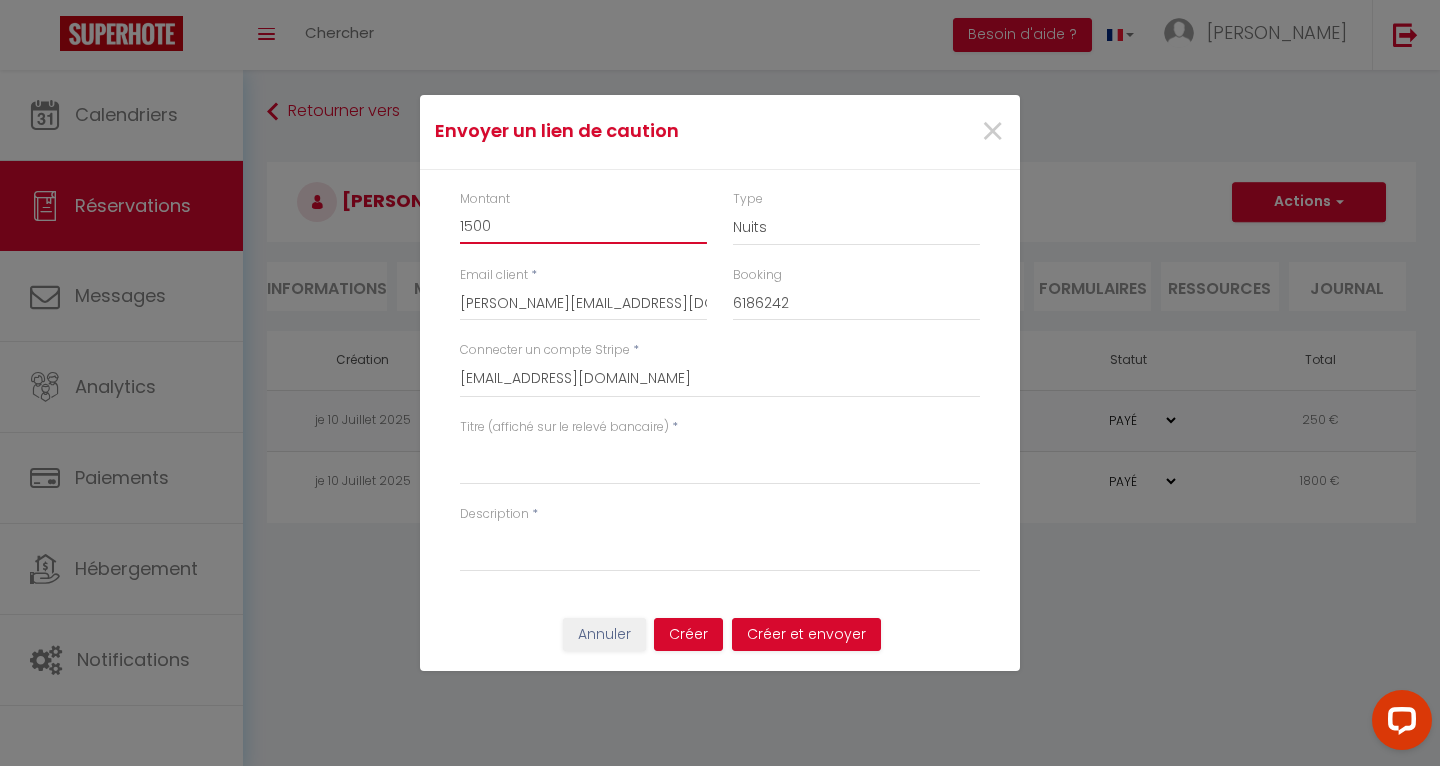 type on "1500" 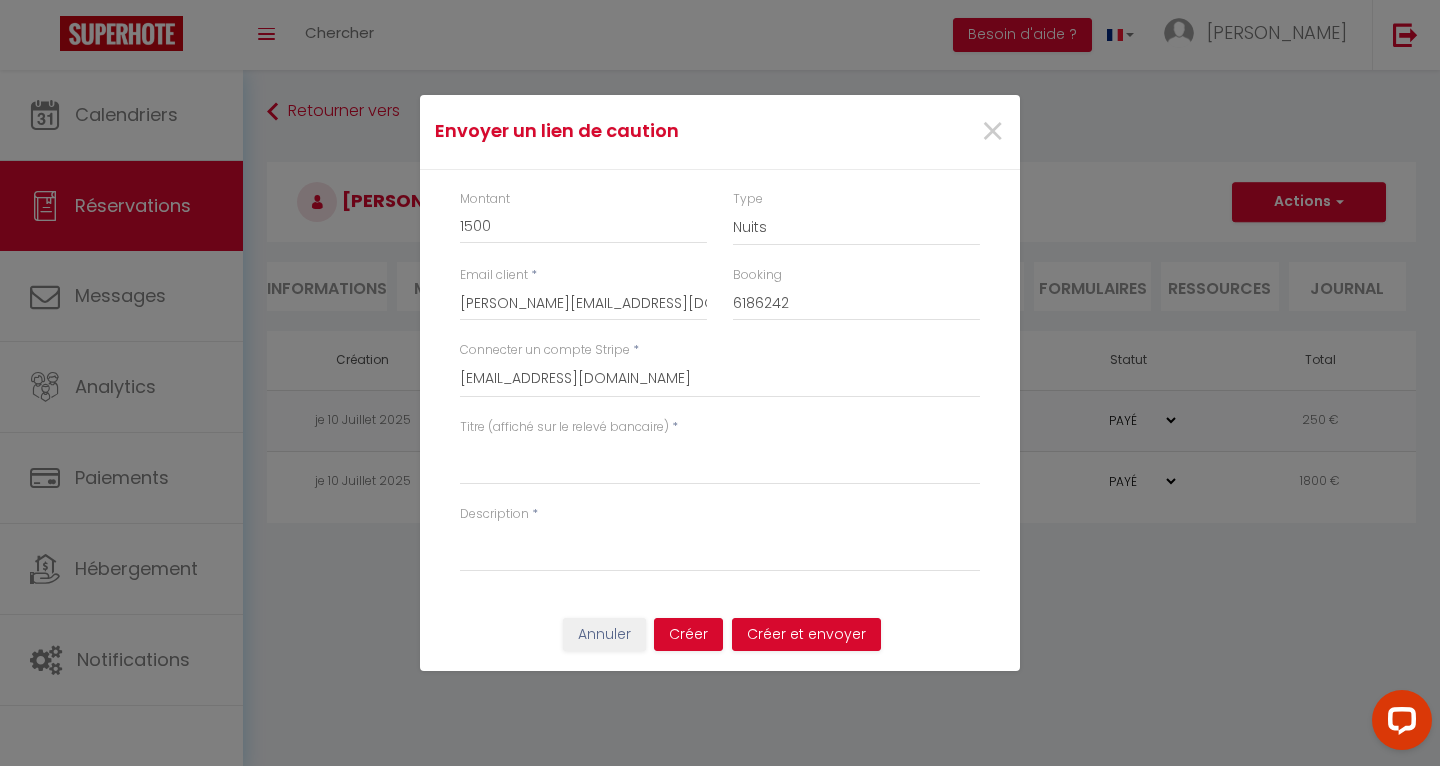 click on "Titre (affiché sur le relevé bancaire)   *" at bounding box center (720, 461) 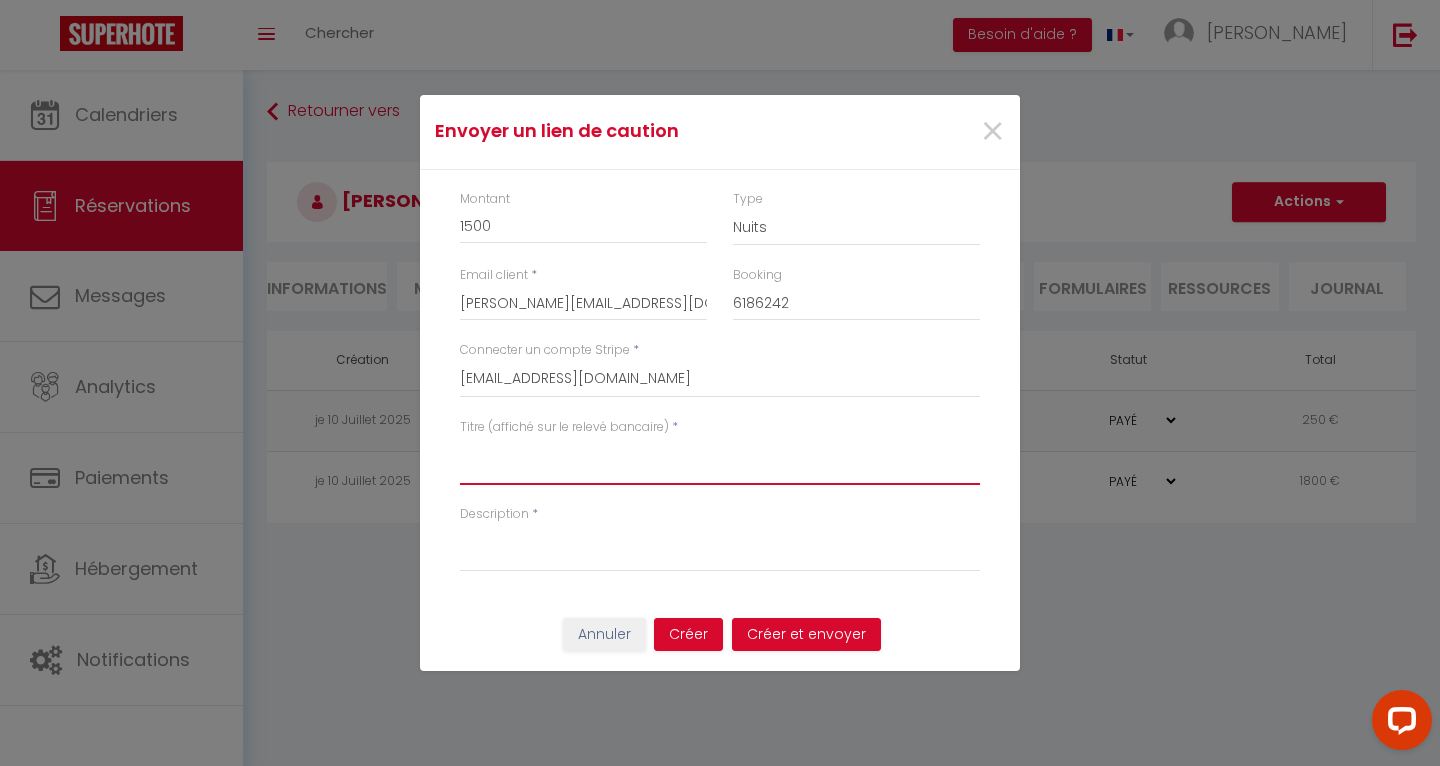click on "Titre (affiché sur le relevé bancaire)" at bounding box center (720, 461) 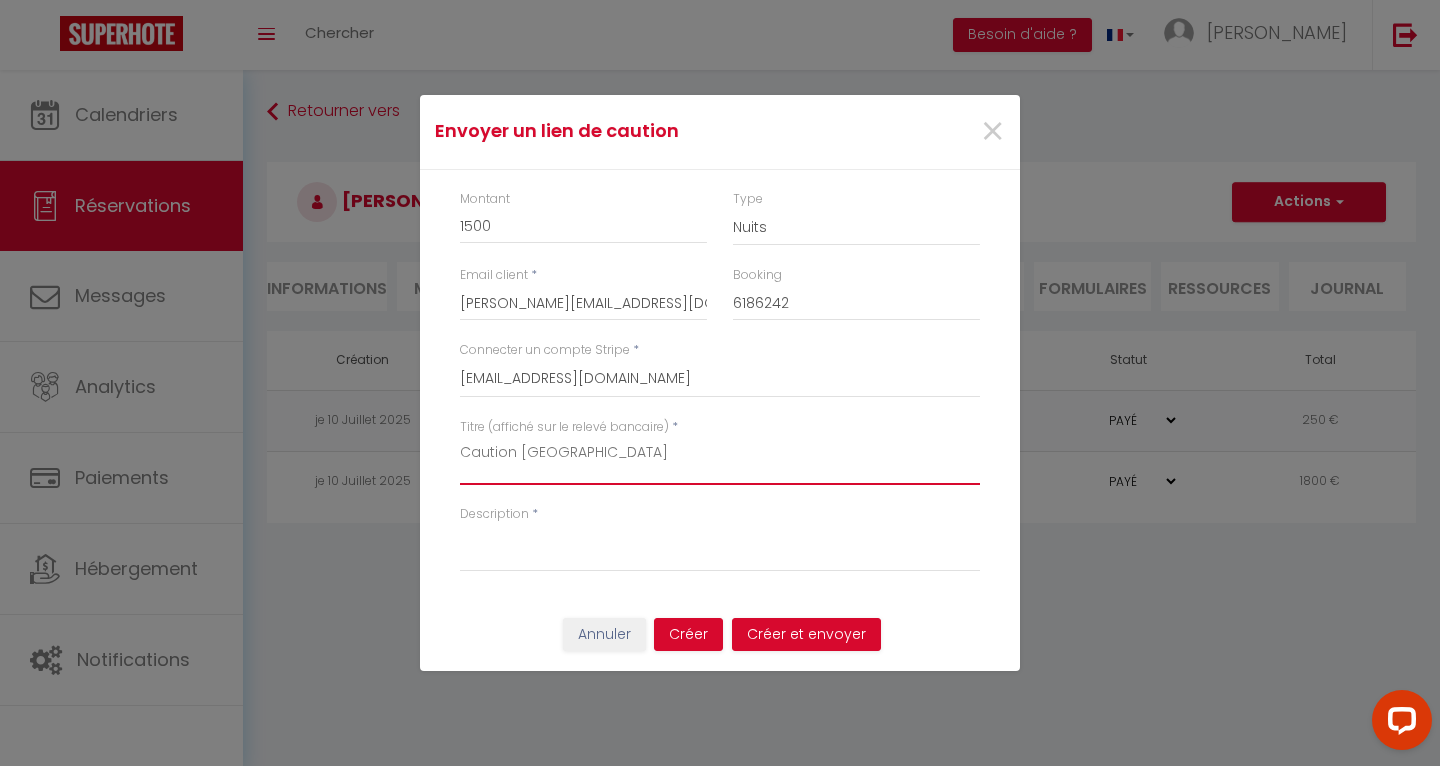 type on "Caution [GEOGRAPHIC_DATA]" 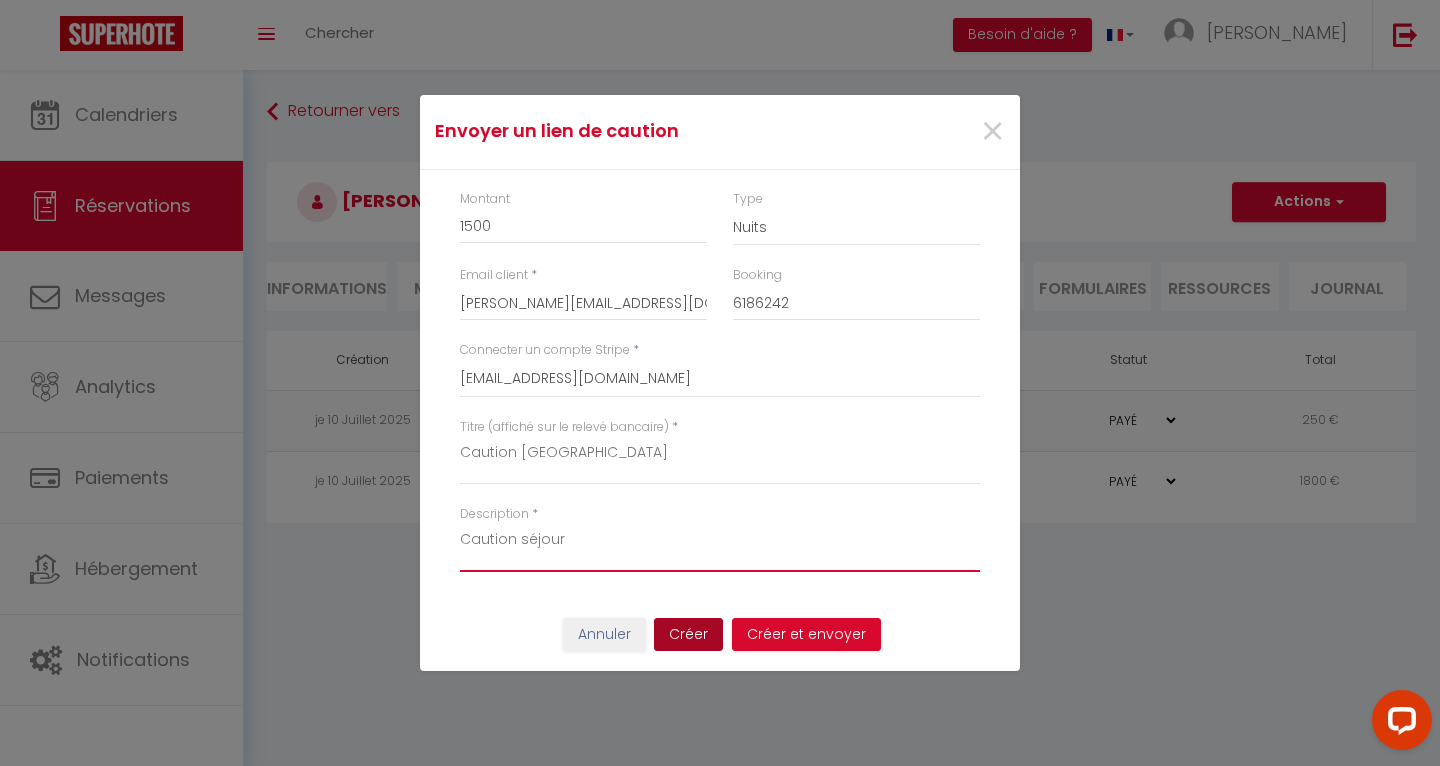 type on "Caution séjour" 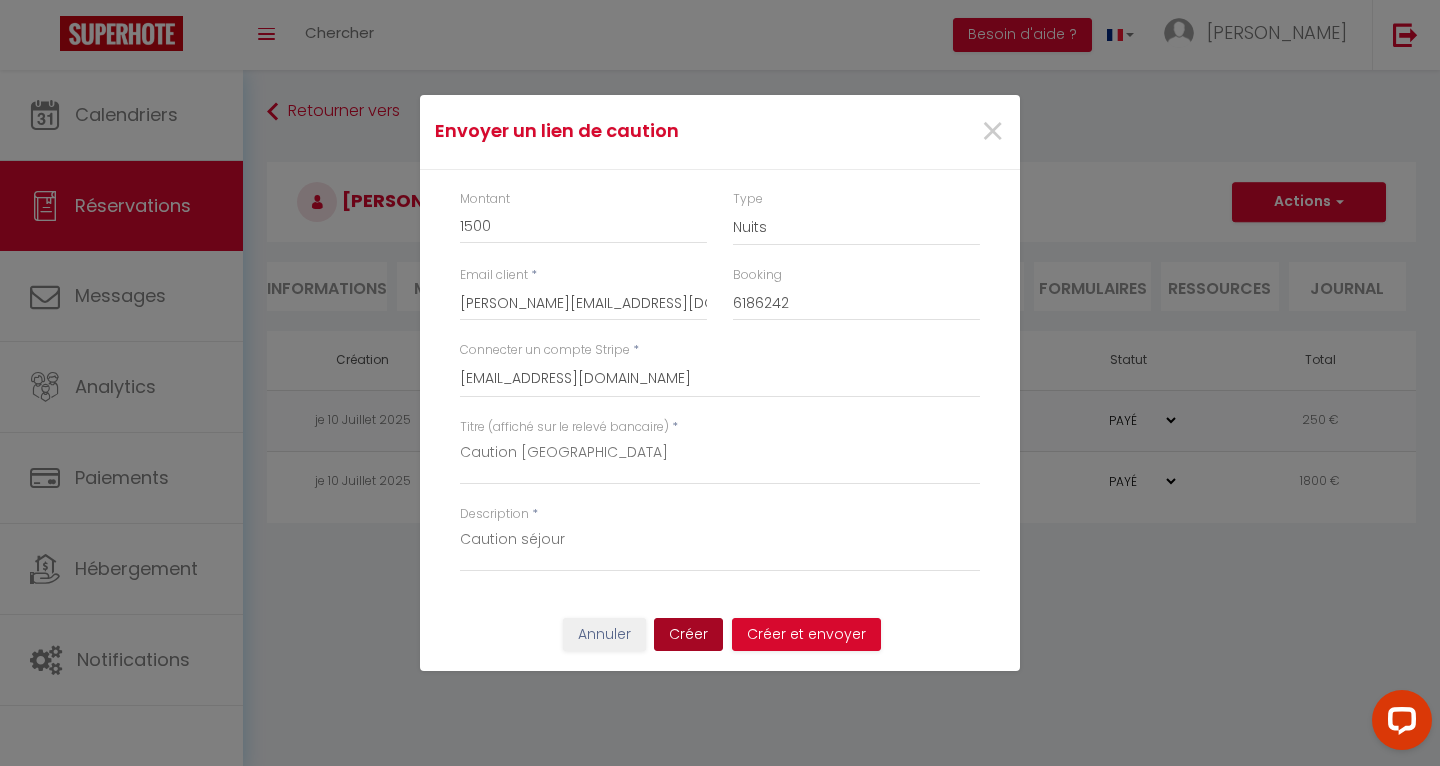 click on "Créer" at bounding box center [688, 635] 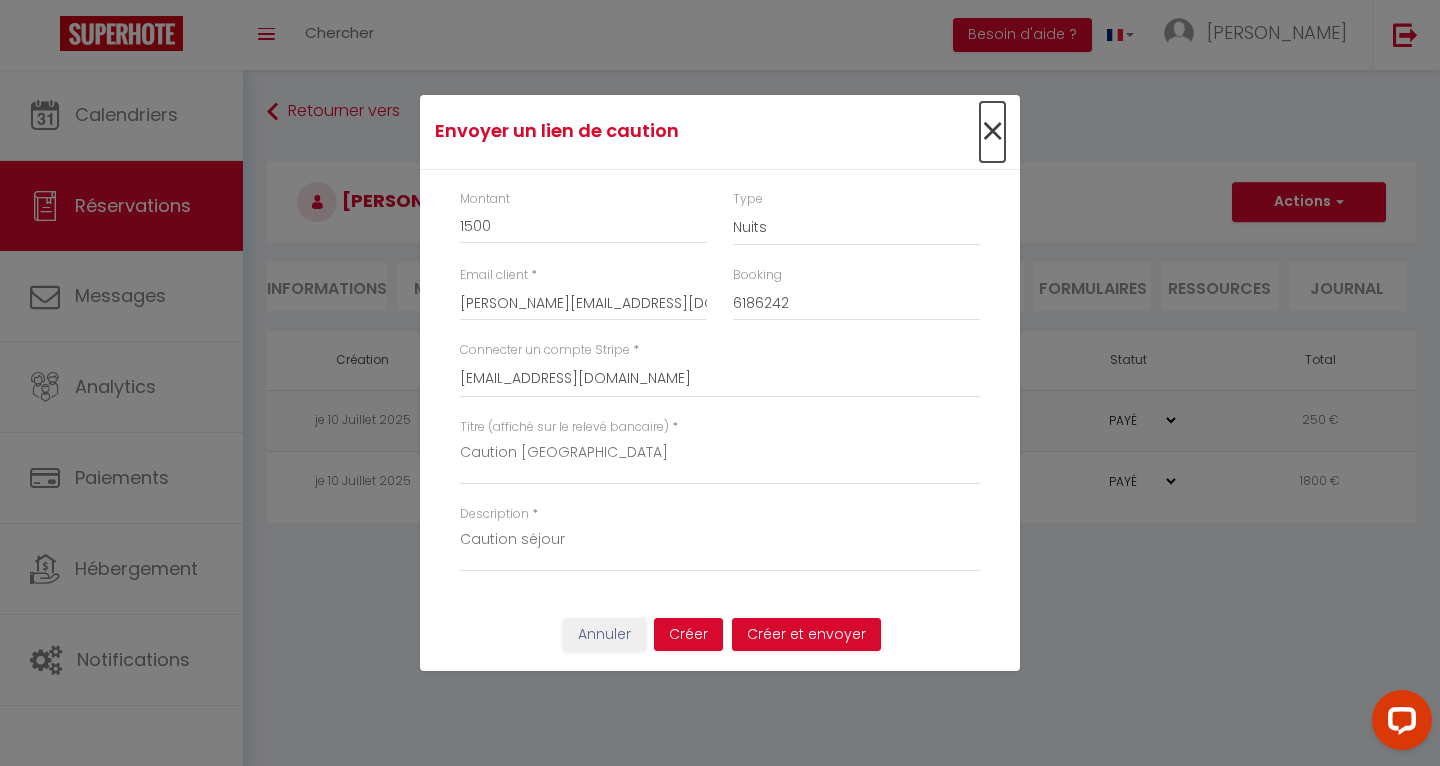 click on "×" at bounding box center [992, 132] 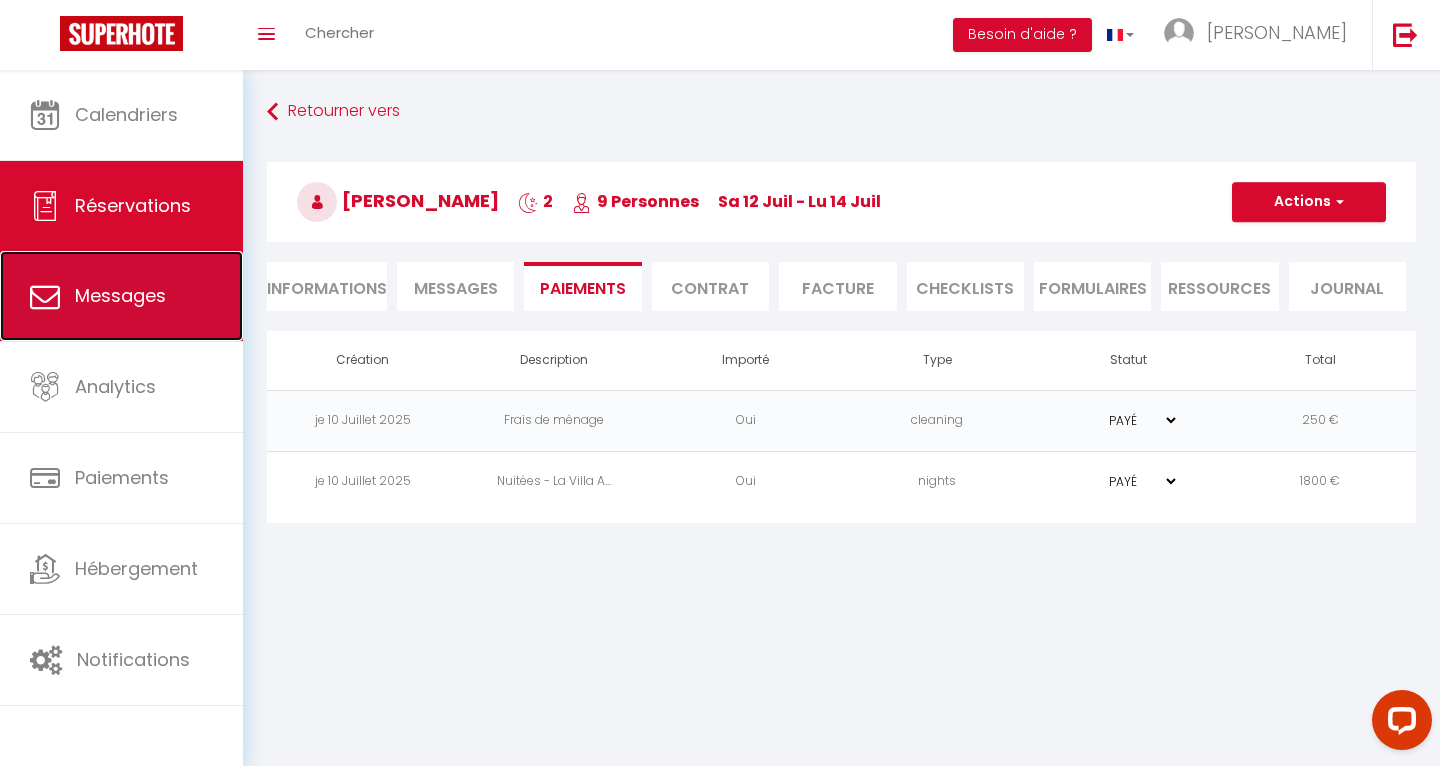 click on "Messages" at bounding box center (121, 296) 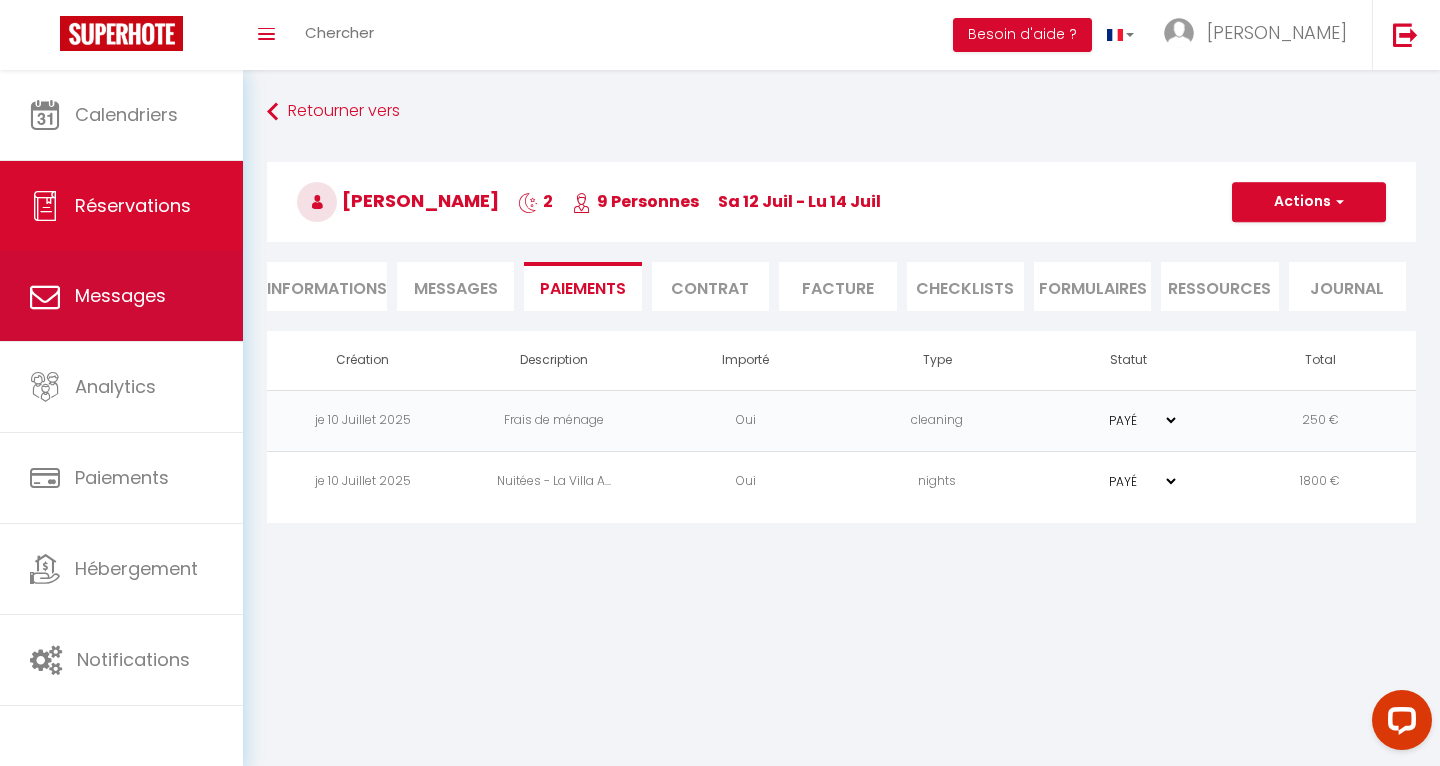 select on "message" 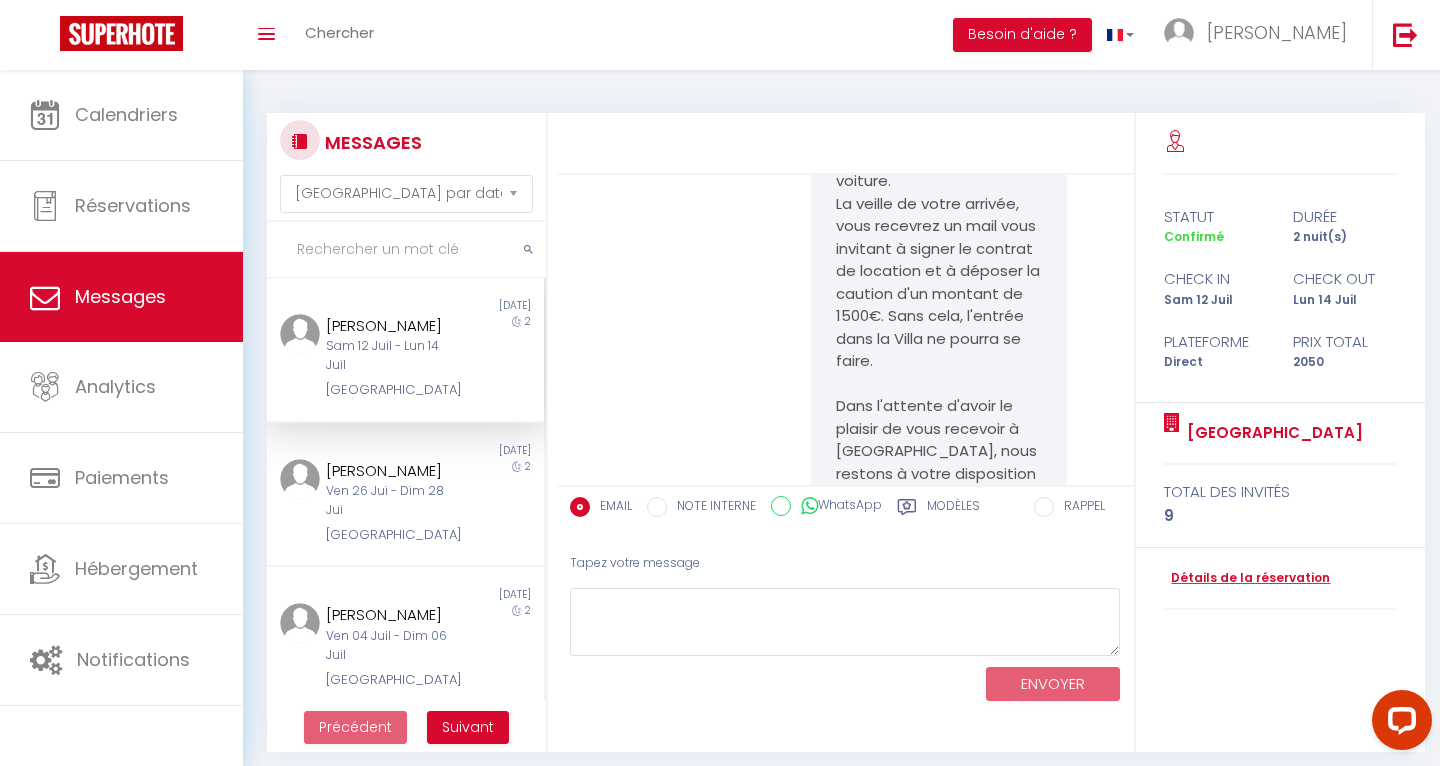 scroll, scrollTop: 2458, scrollLeft: 0, axis: vertical 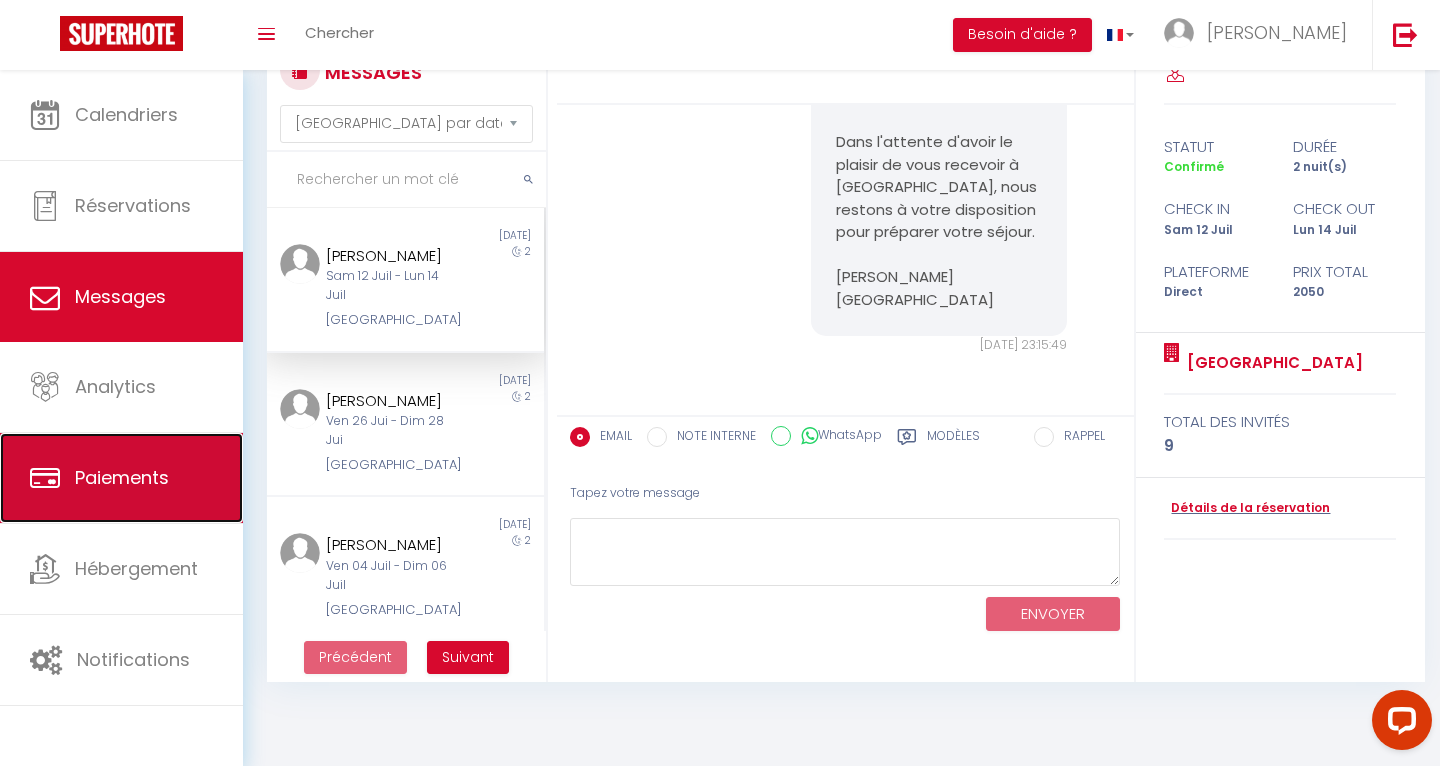 click on "Paiements" at bounding box center [122, 477] 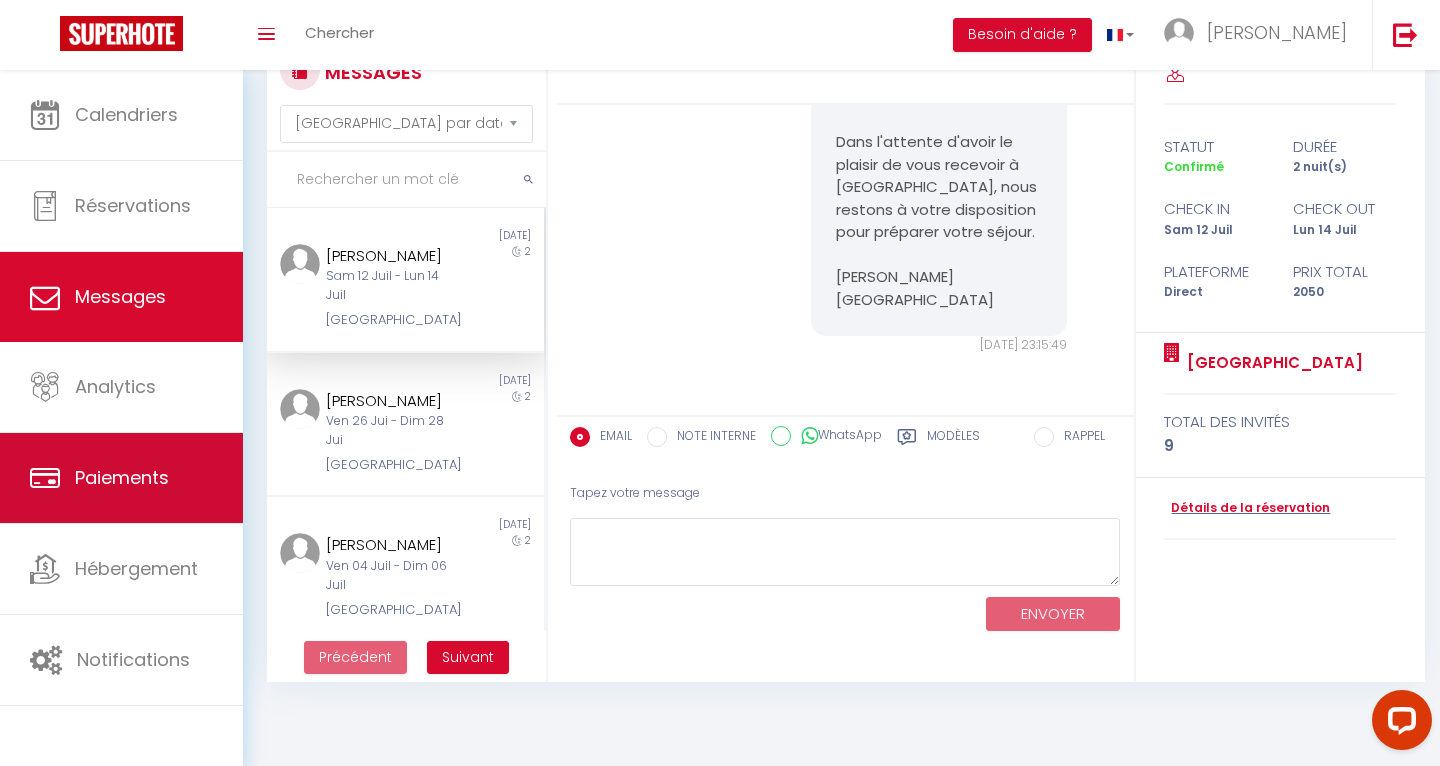 scroll, scrollTop: 0, scrollLeft: 0, axis: both 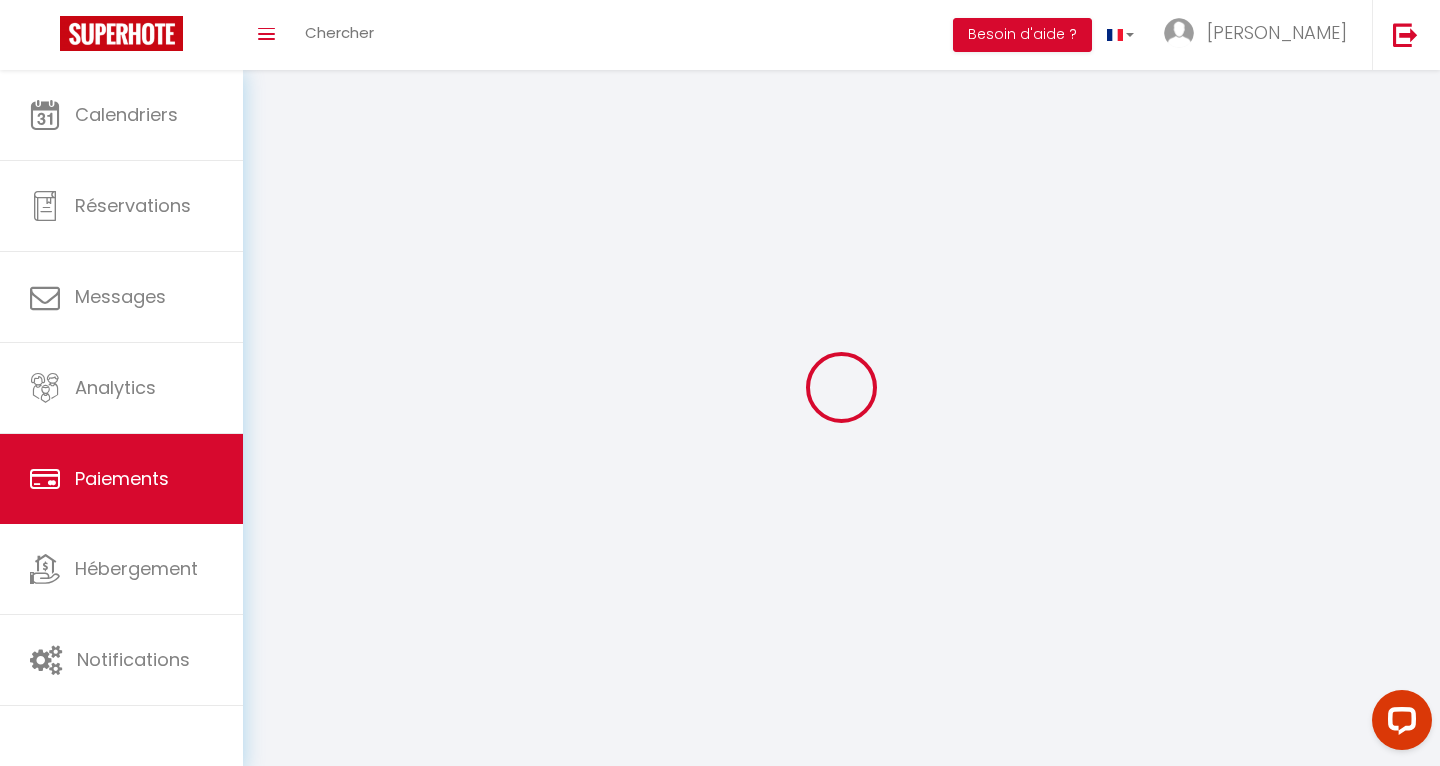 select on "2" 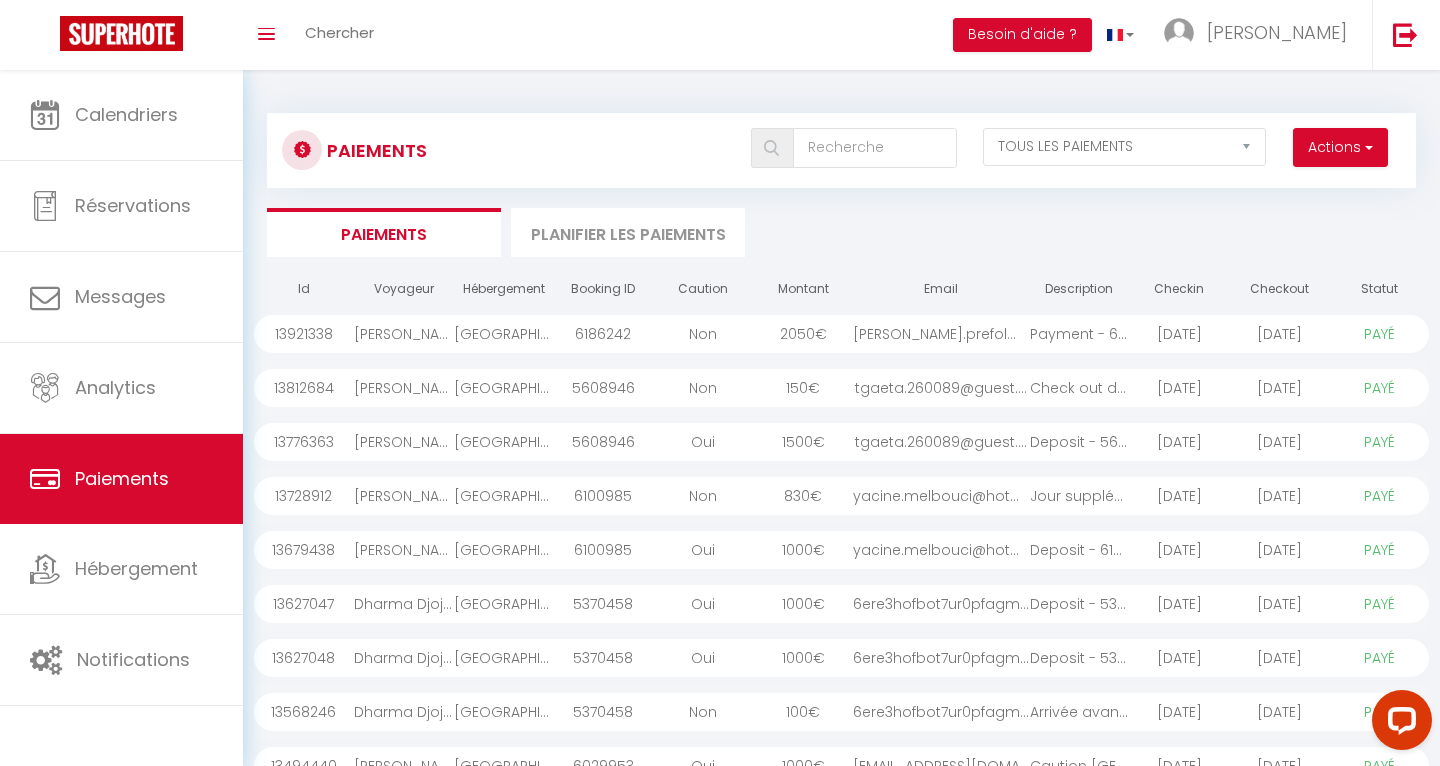 click on "Planifier les paiements" at bounding box center [628, 232] 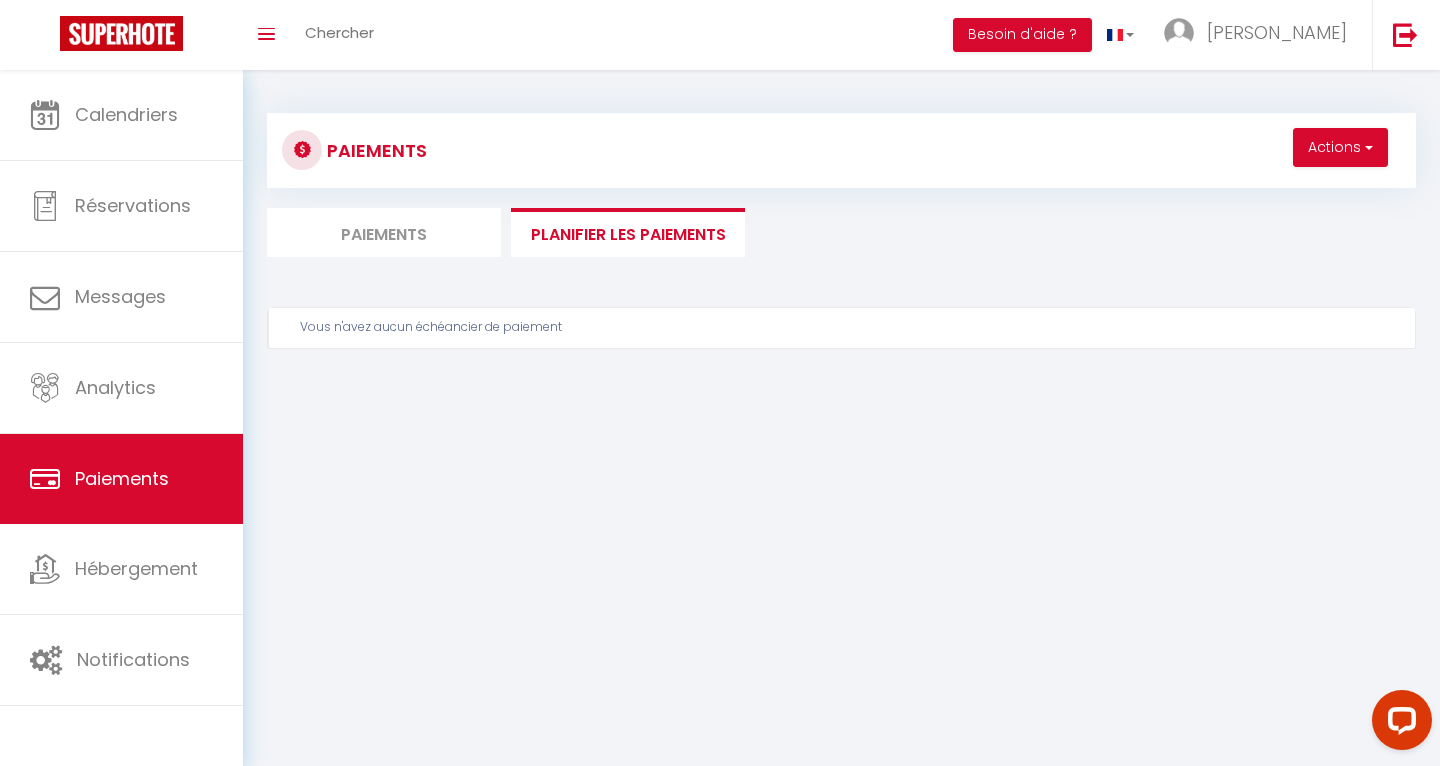 click on "Paiements" at bounding box center [384, 232] 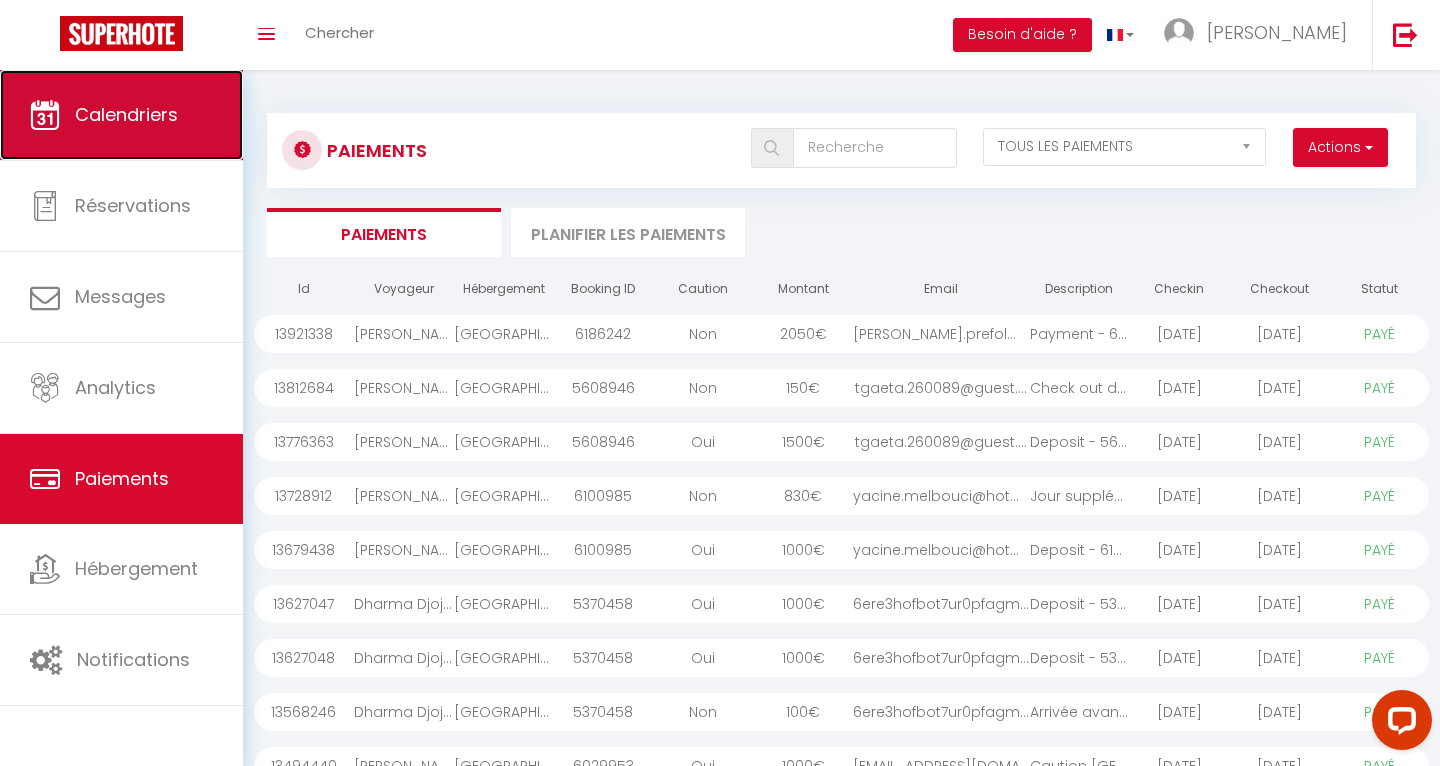 click on "Calendriers" at bounding box center (121, 115) 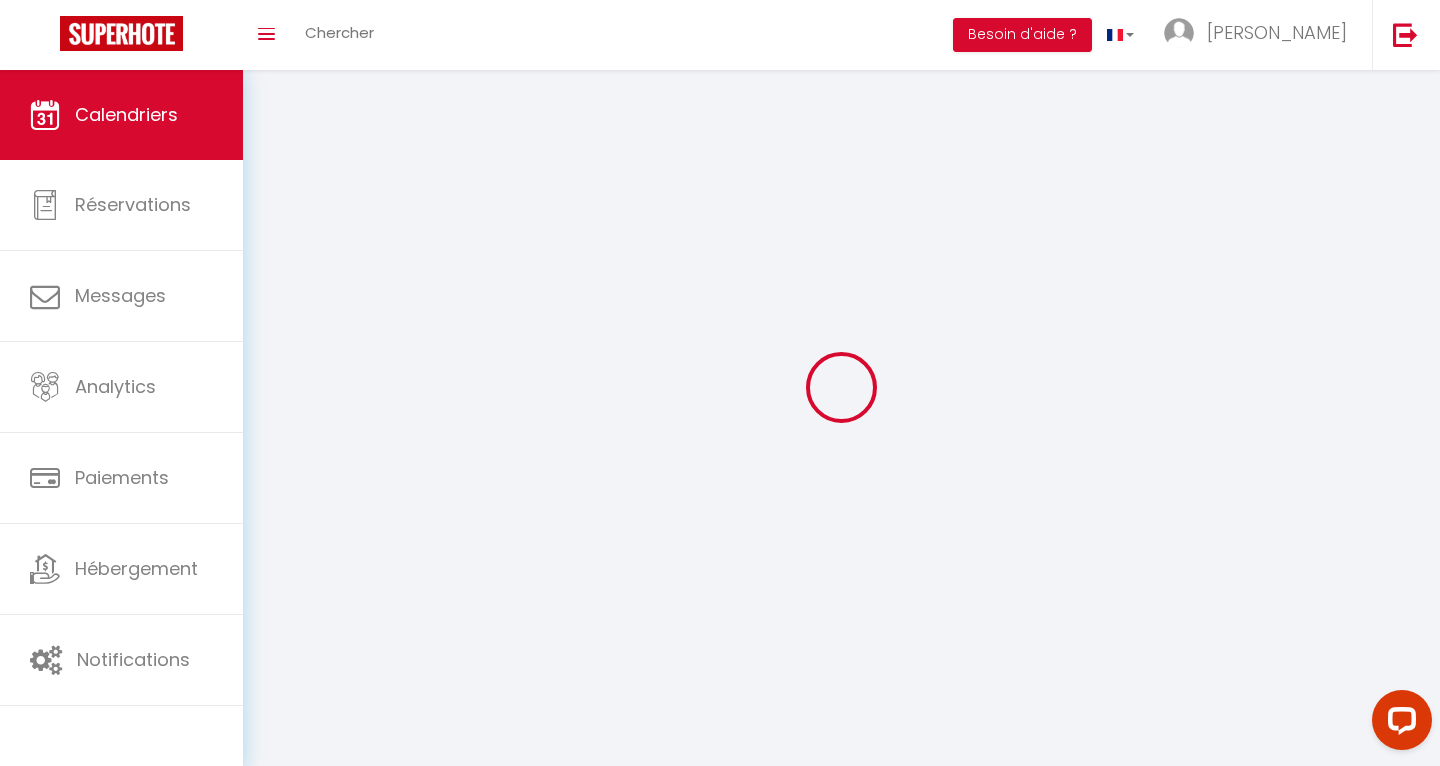 select 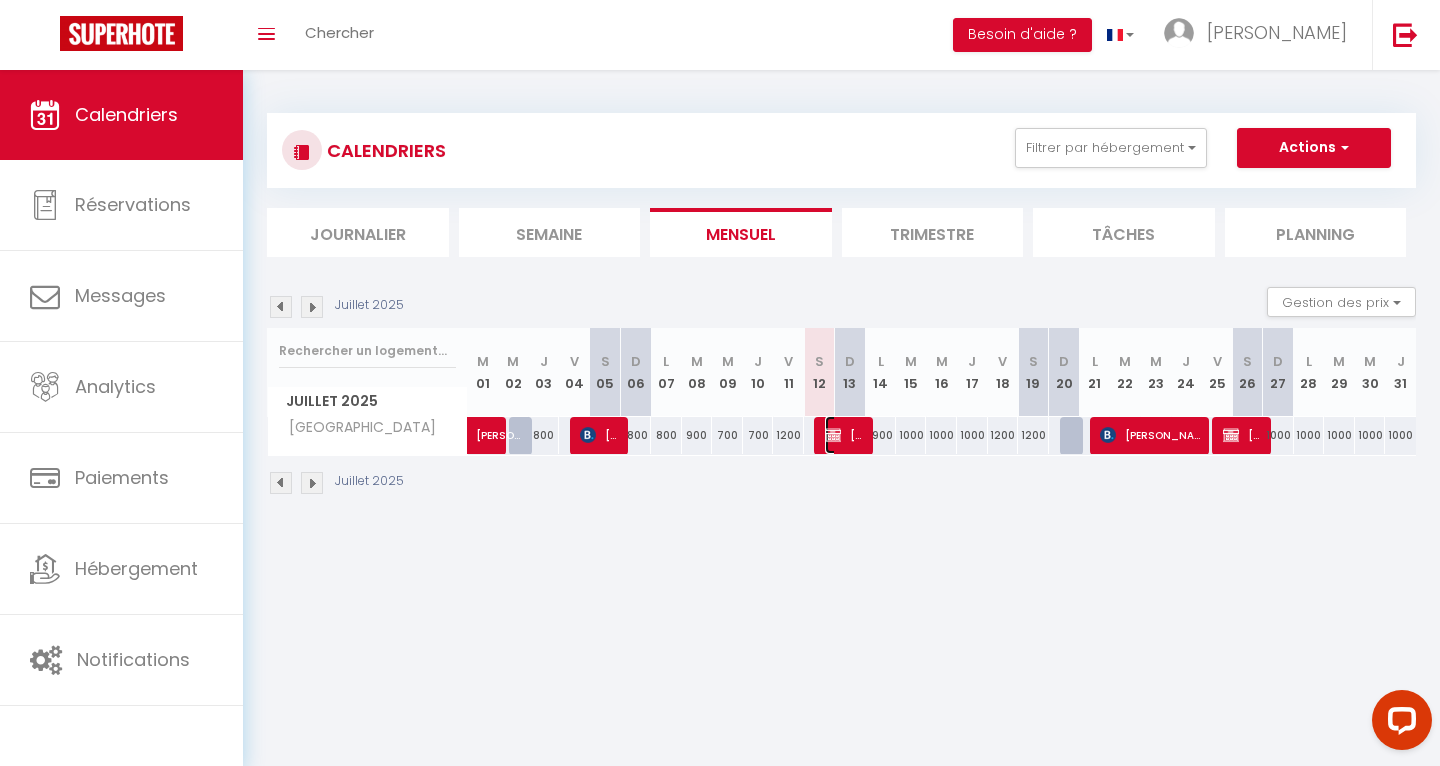click at bounding box center [833, 435] 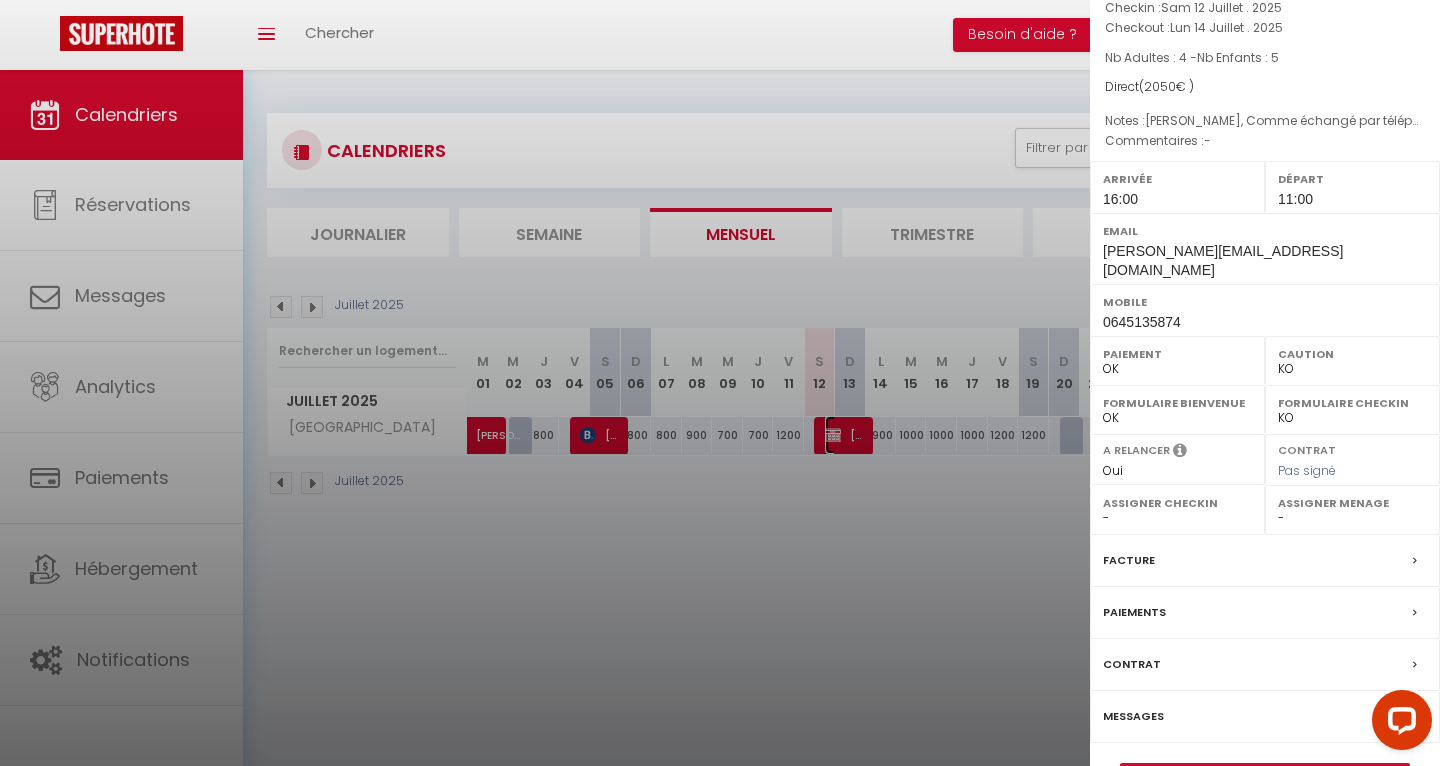 scroll, scrollTop: 138, scrollLeft: 0, axis: vertical 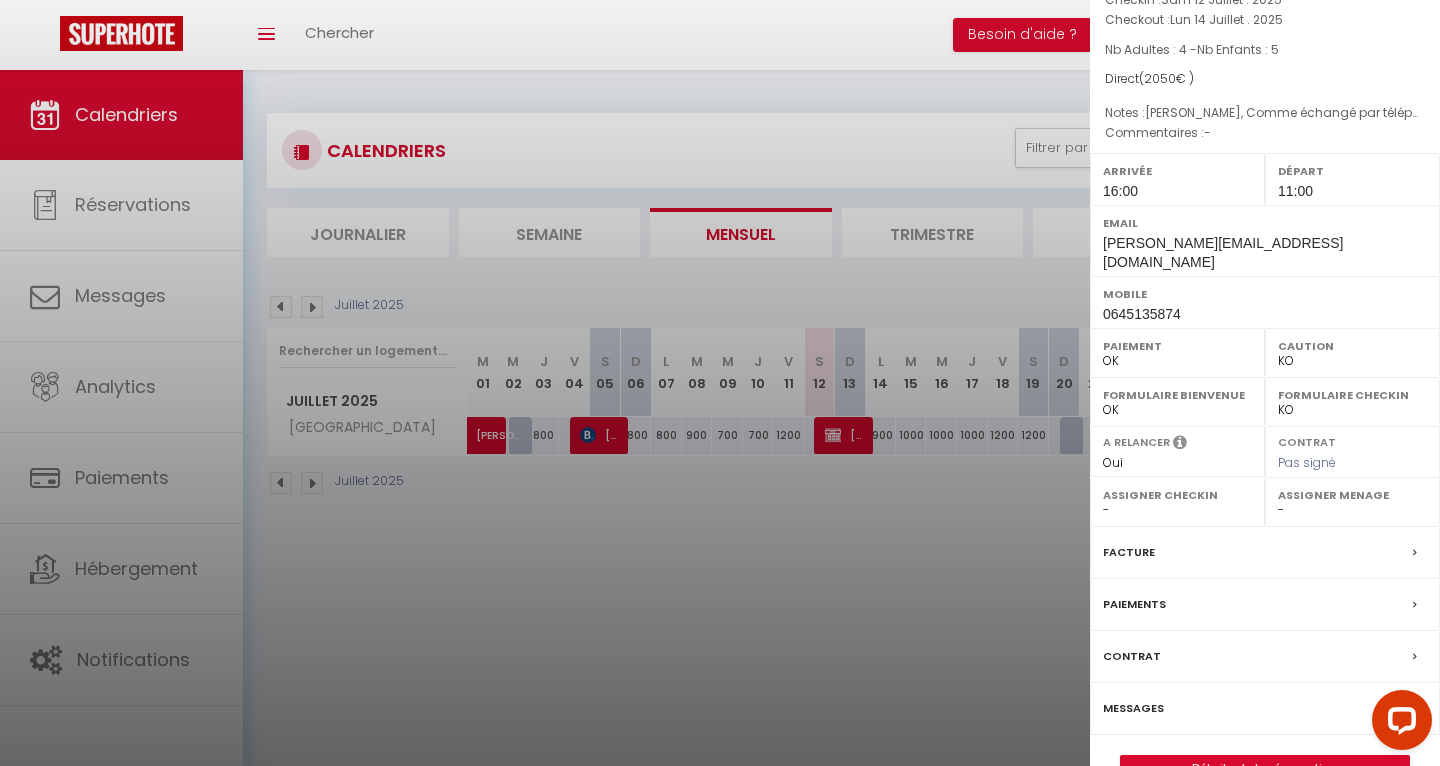 click on "Pas signé" at bounding box center (1307, 462) 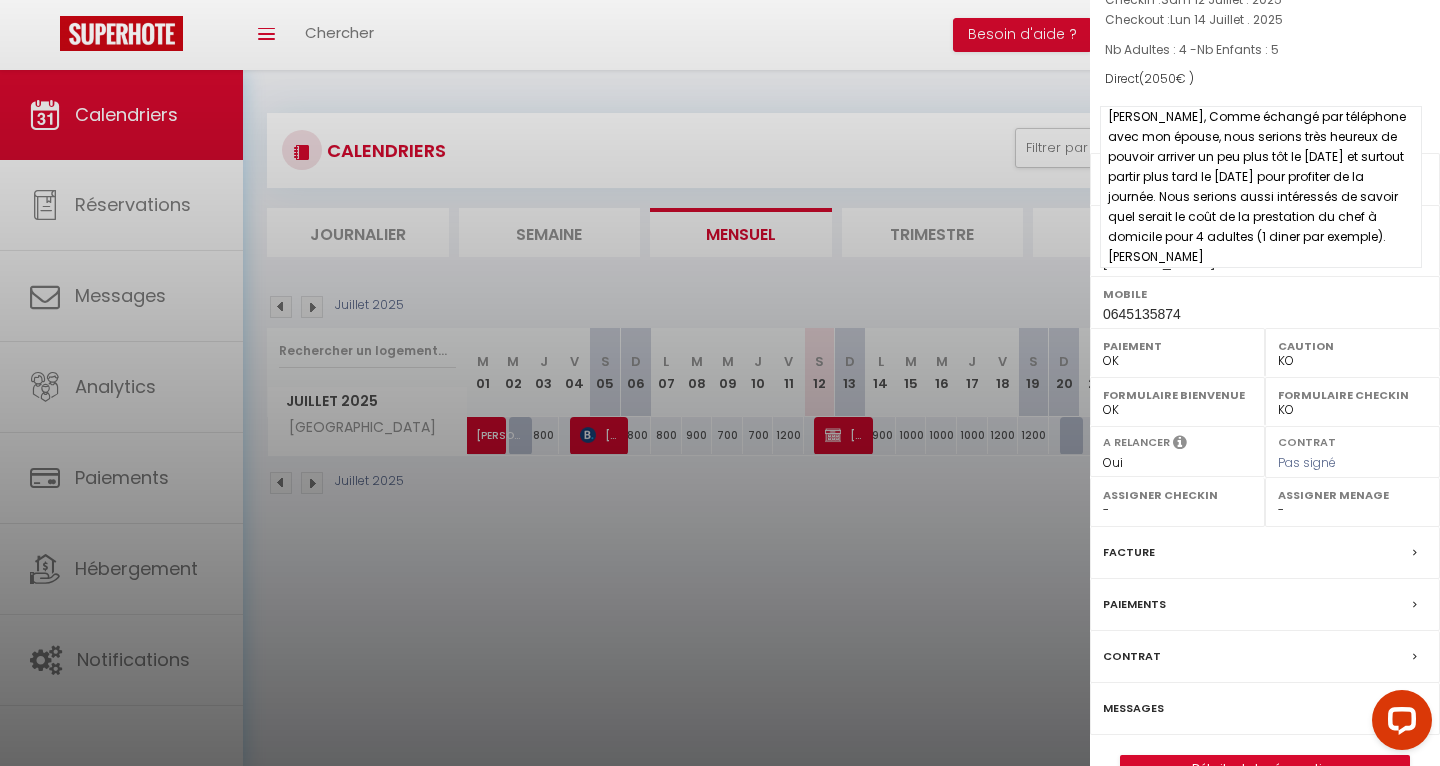 scroll, scrollTop: 0, scrollLeft: 0, axis: both 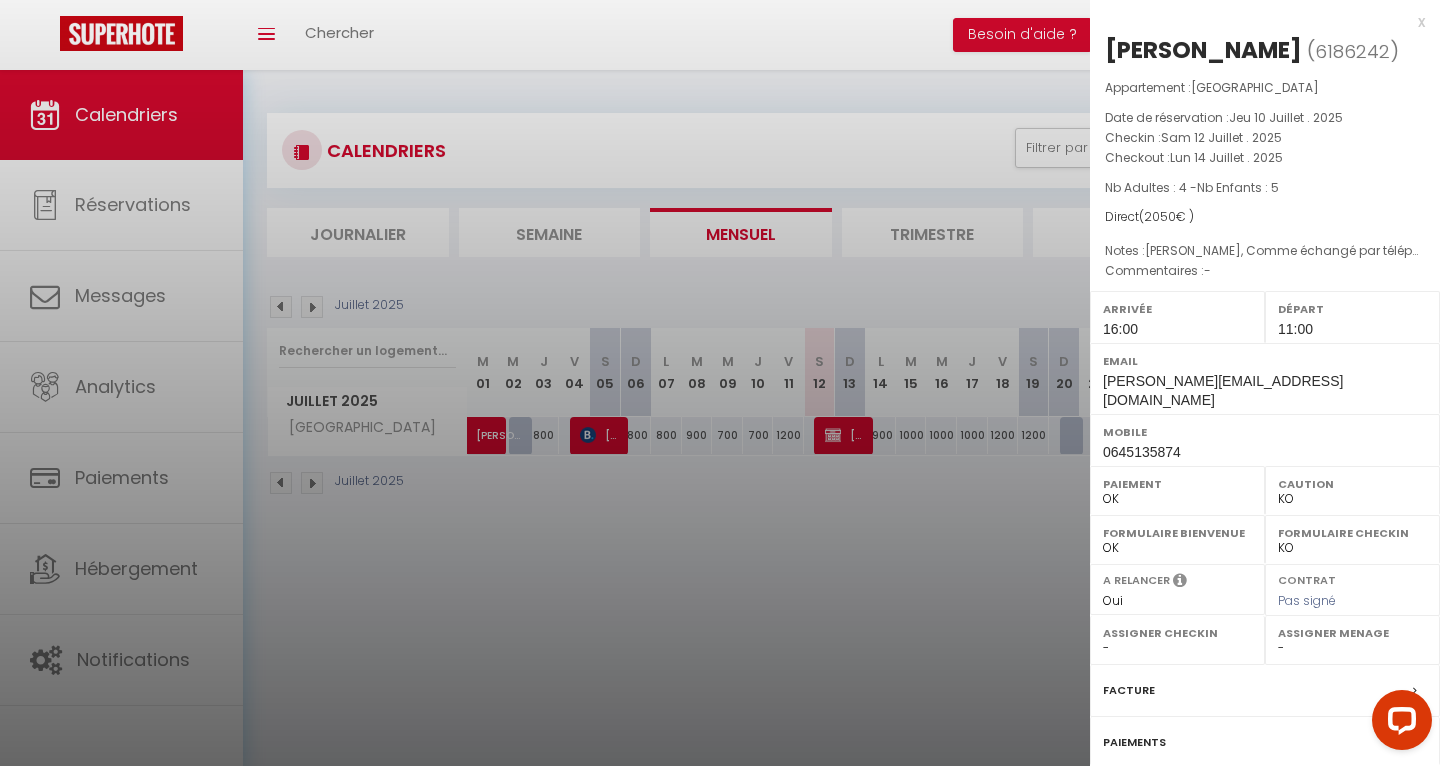 click on "x" at bounding box center (1257, 22) 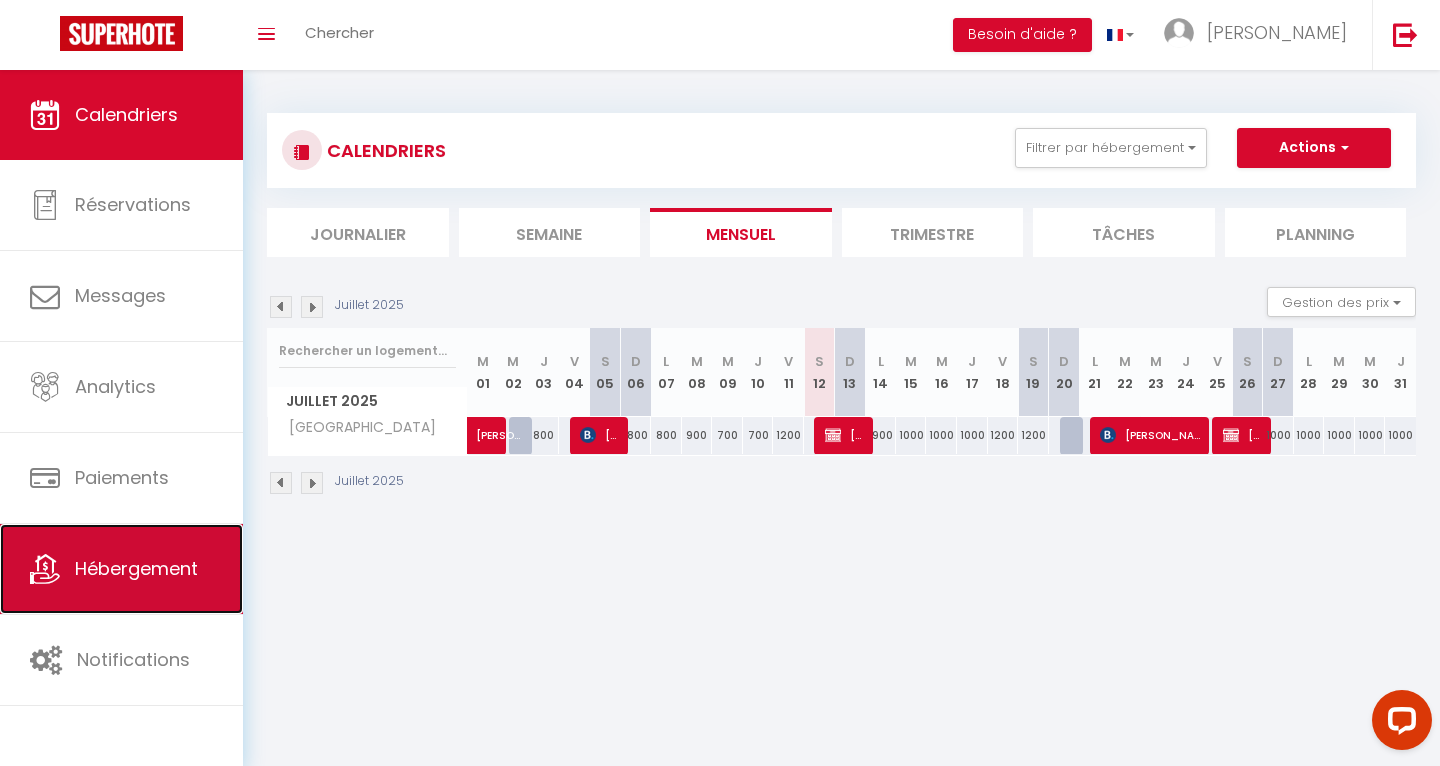click on "Hébergement" at bounding box center [136, 568] 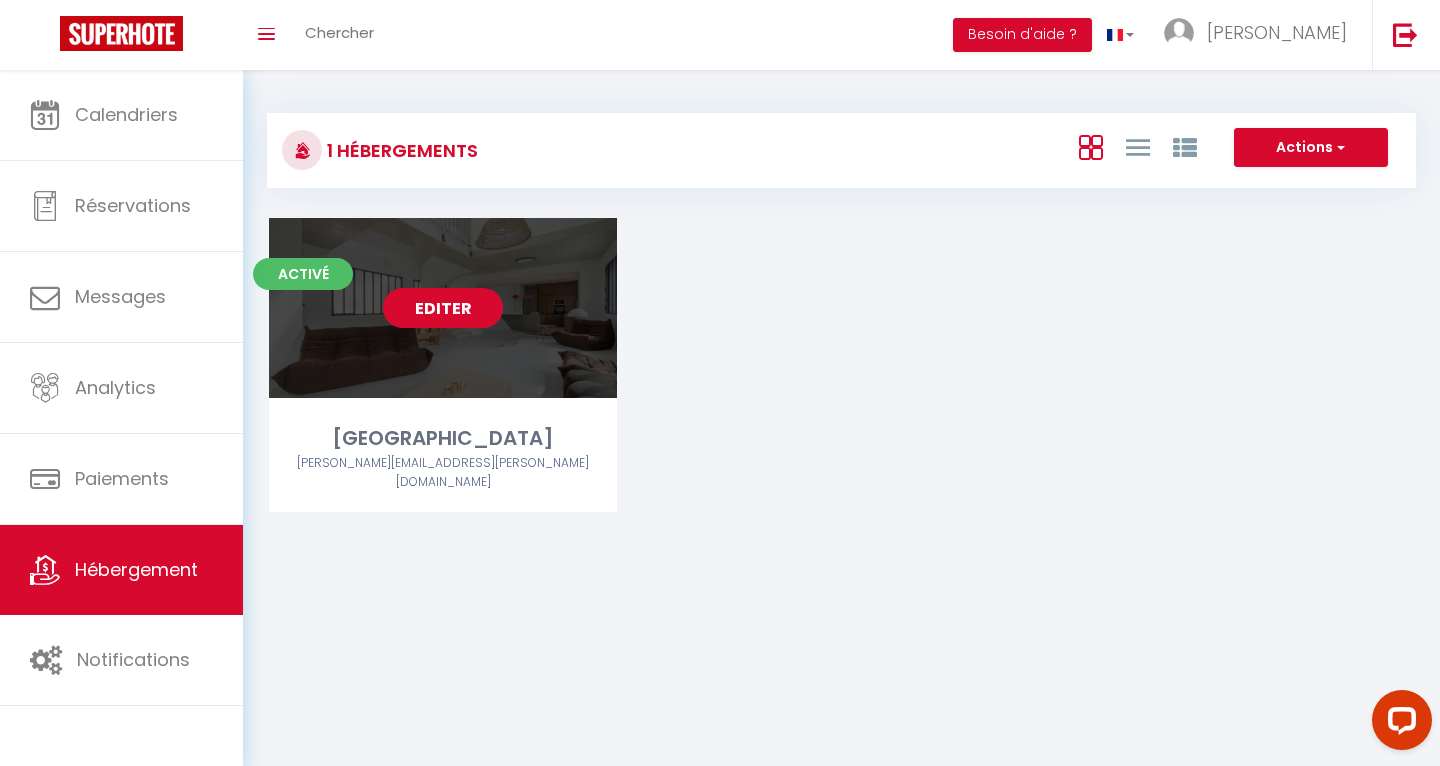 click on "Editer" at bounding box center (443, 308) 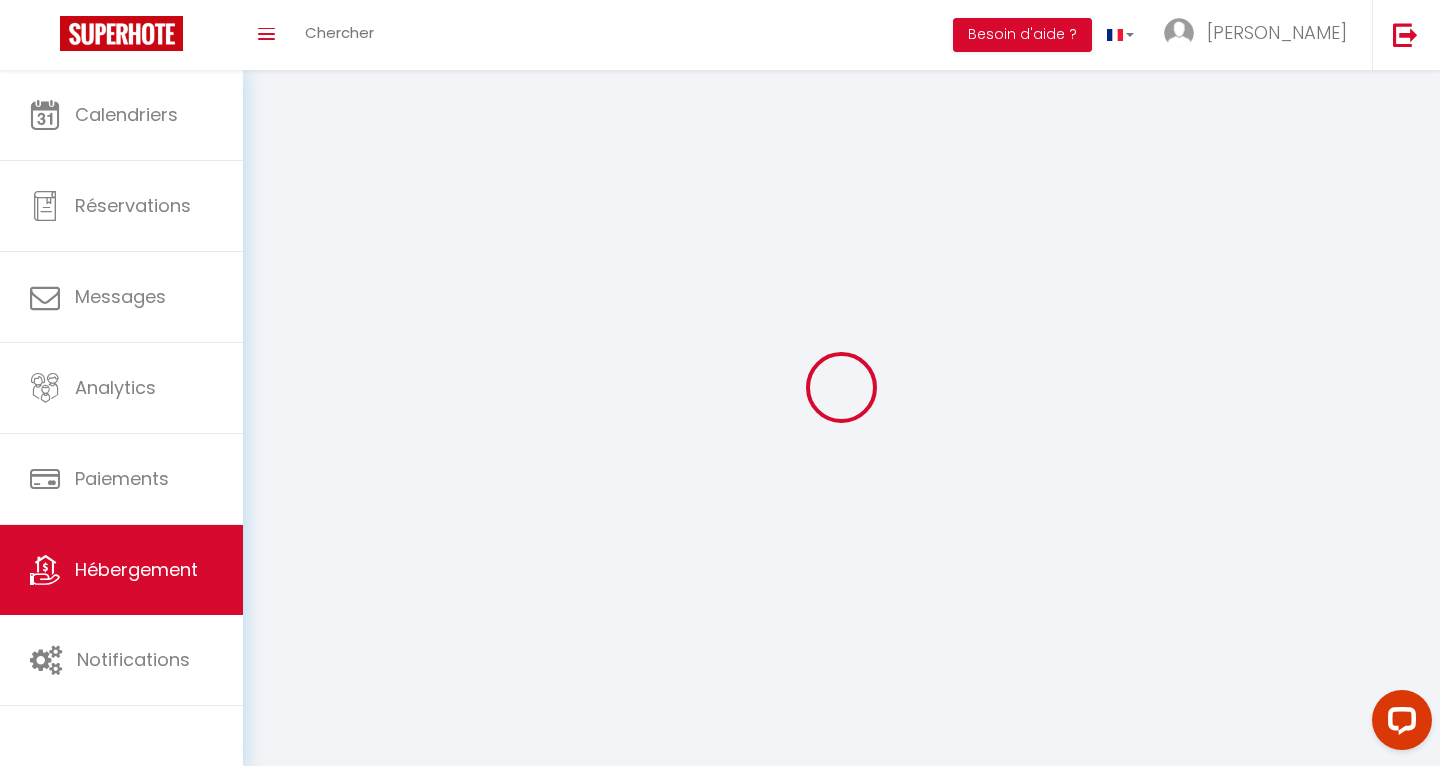 select 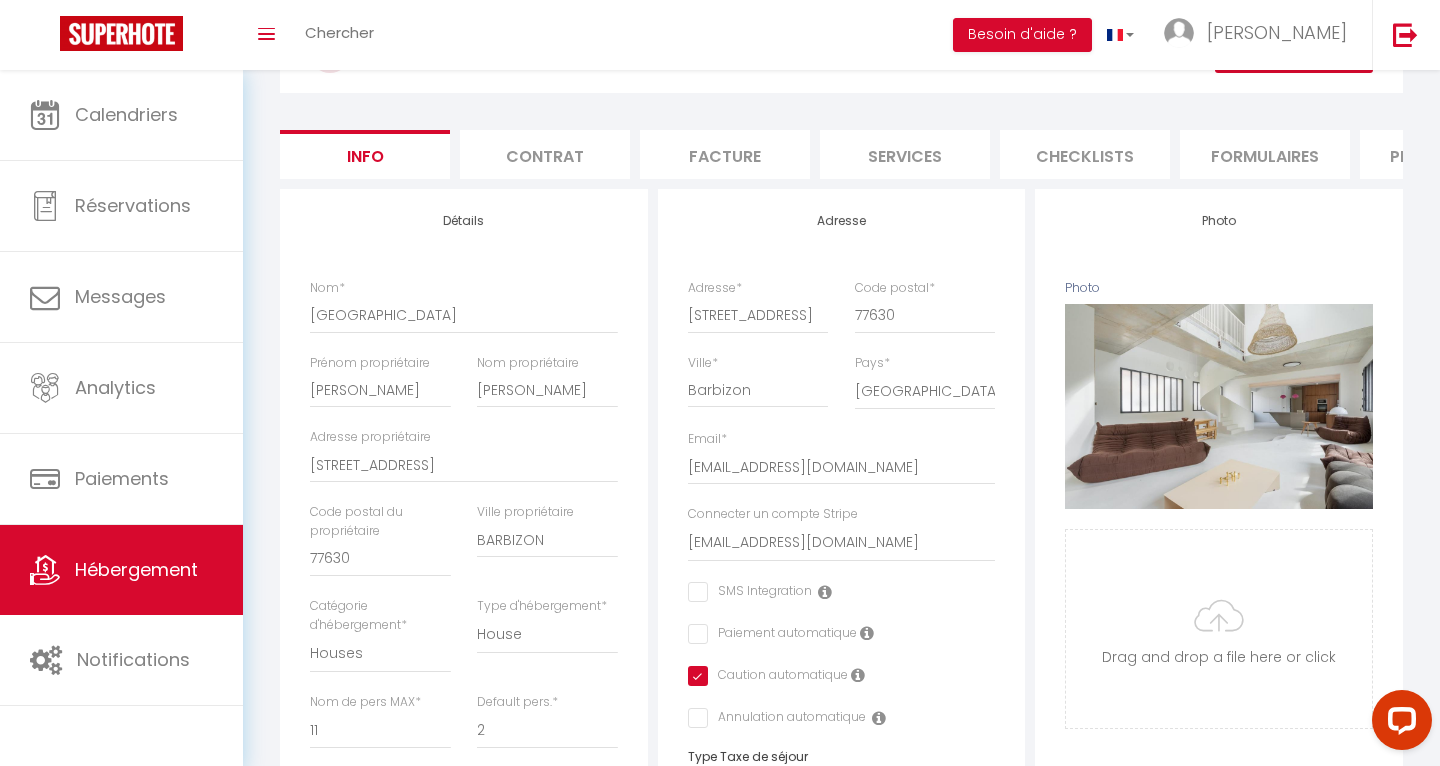 scroll, scrollTop: 0, scrollLeft: 0, axis: both 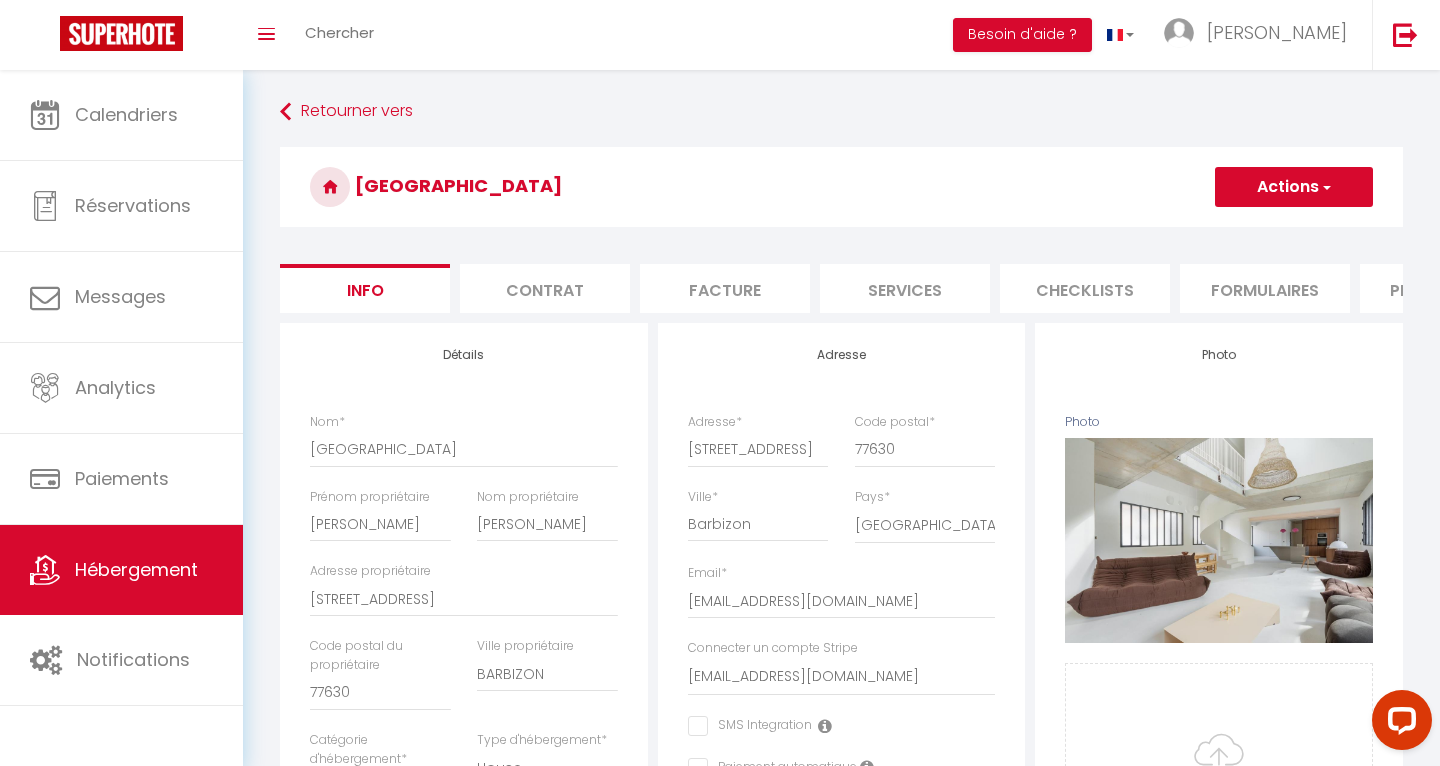 click on "Contrat" at bounding box center [545, 288] 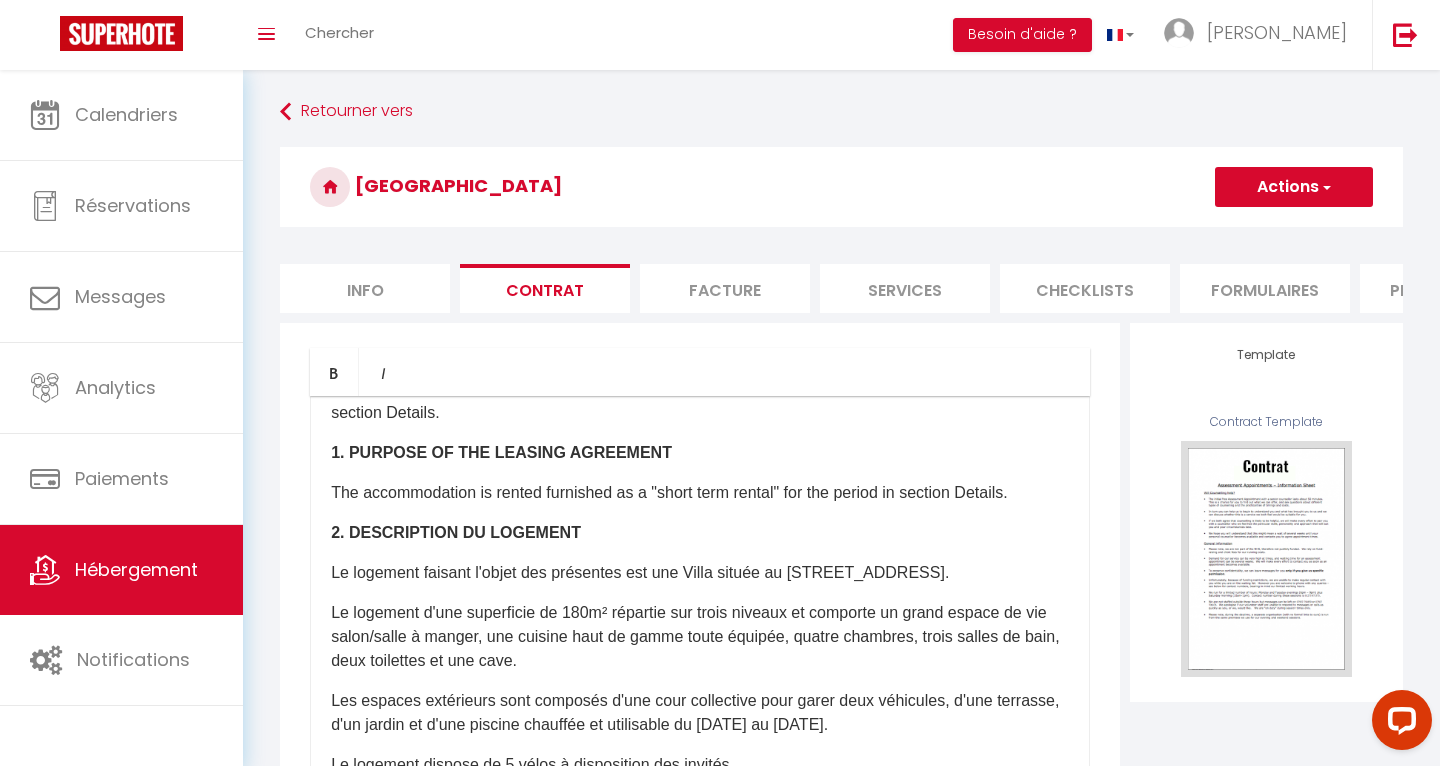 scroll, scrollTop: 0, scrollLeft: 0, axis: both 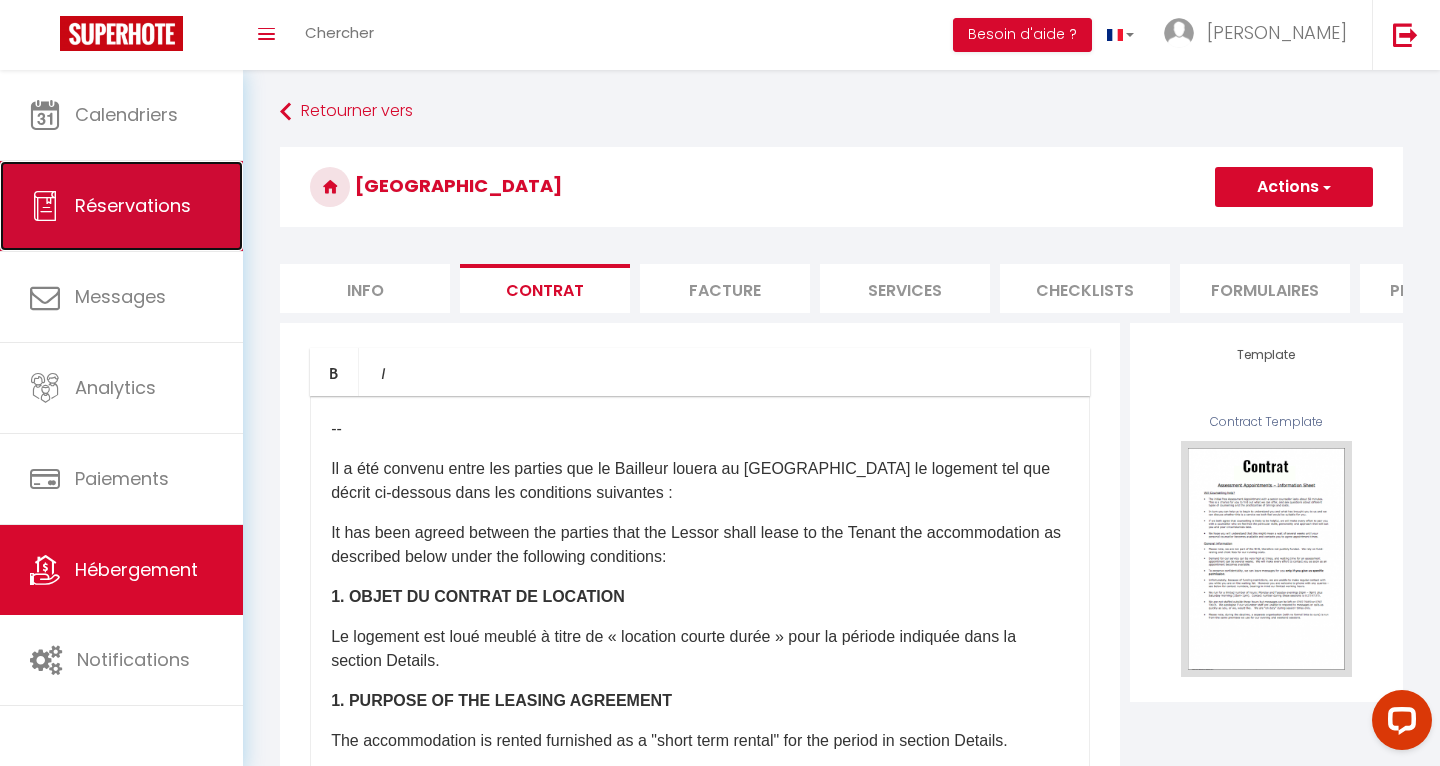 click on "Réservations" at bounding box center [133, 205] 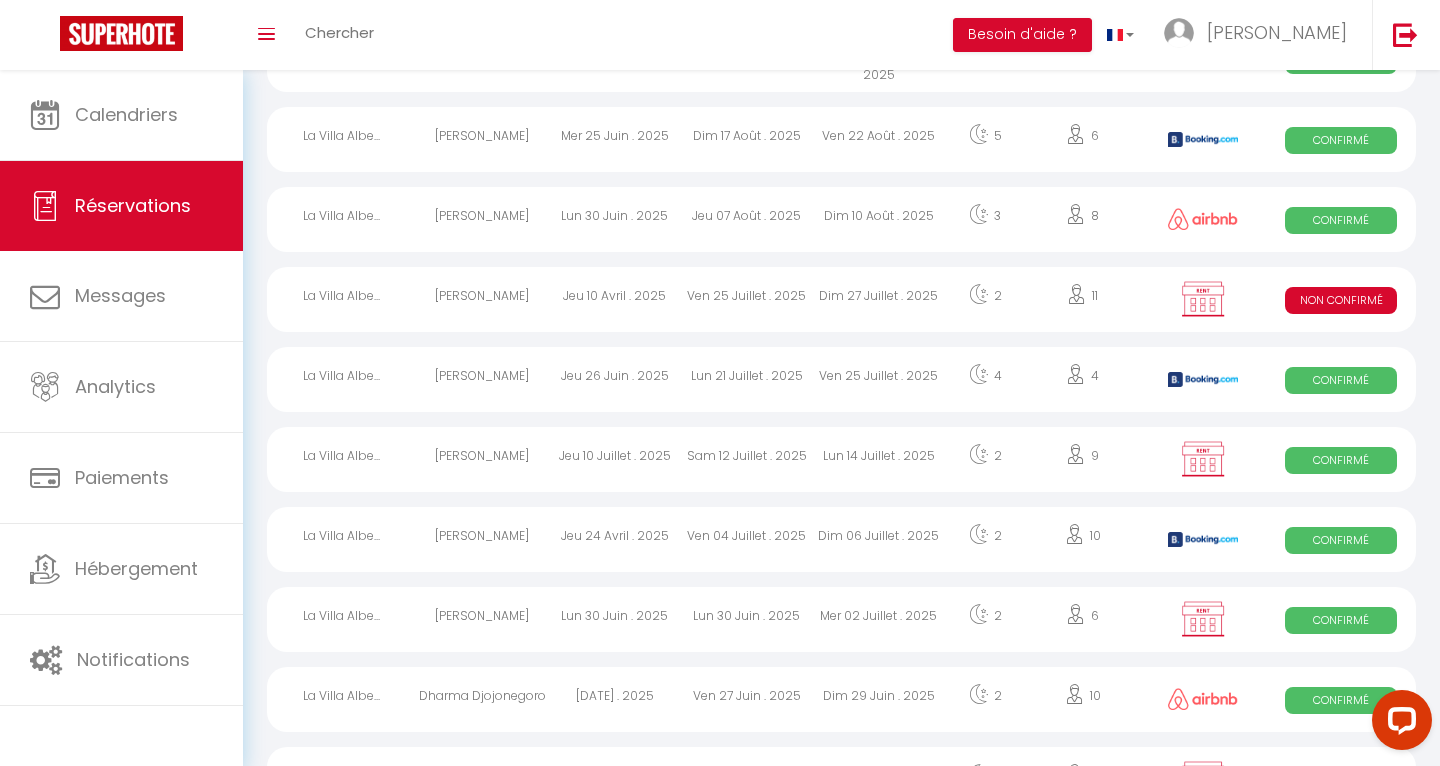 scroll, scrollTop: 340, scrollLeft: 0, axis: vertical 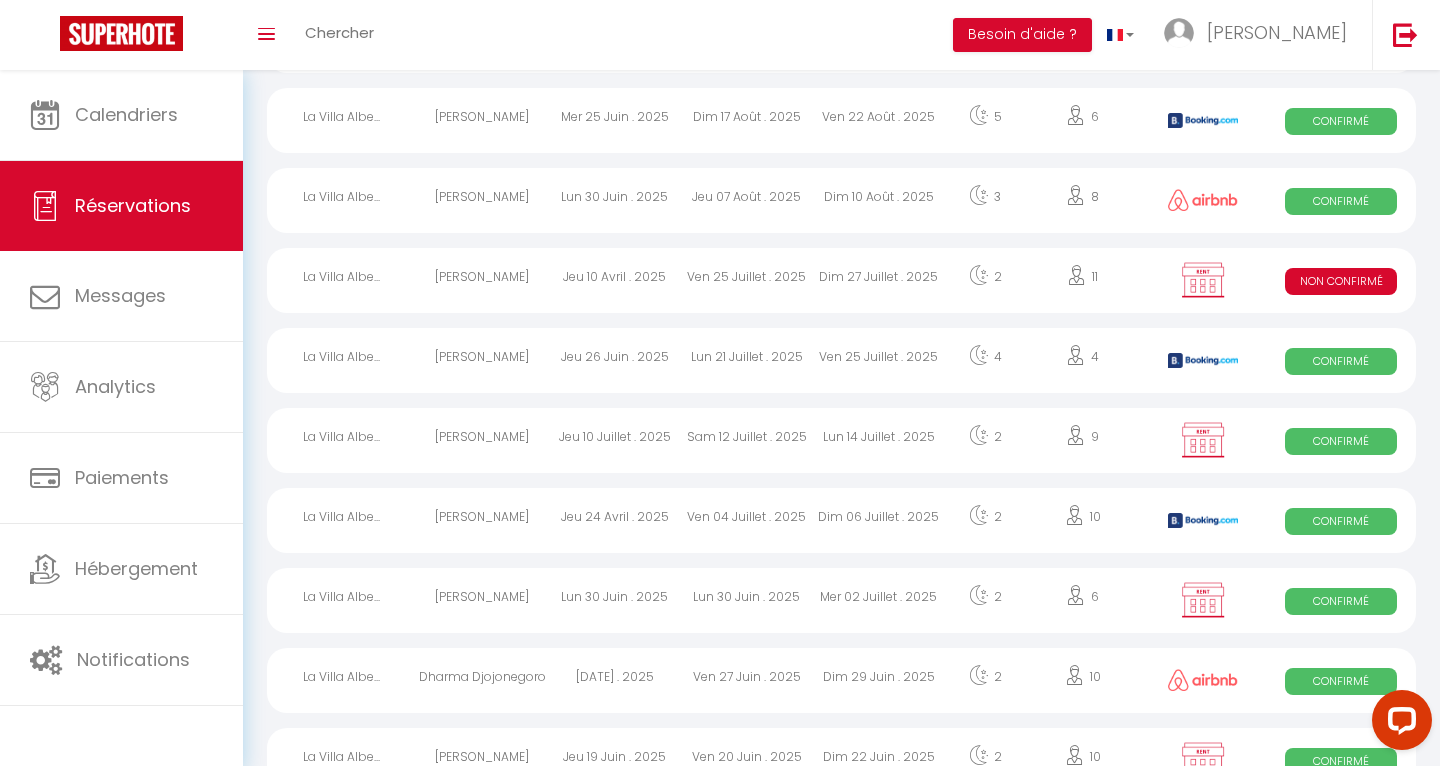 click on "Jeu 10 Avril . 2025" at bounding box center (615, 280) 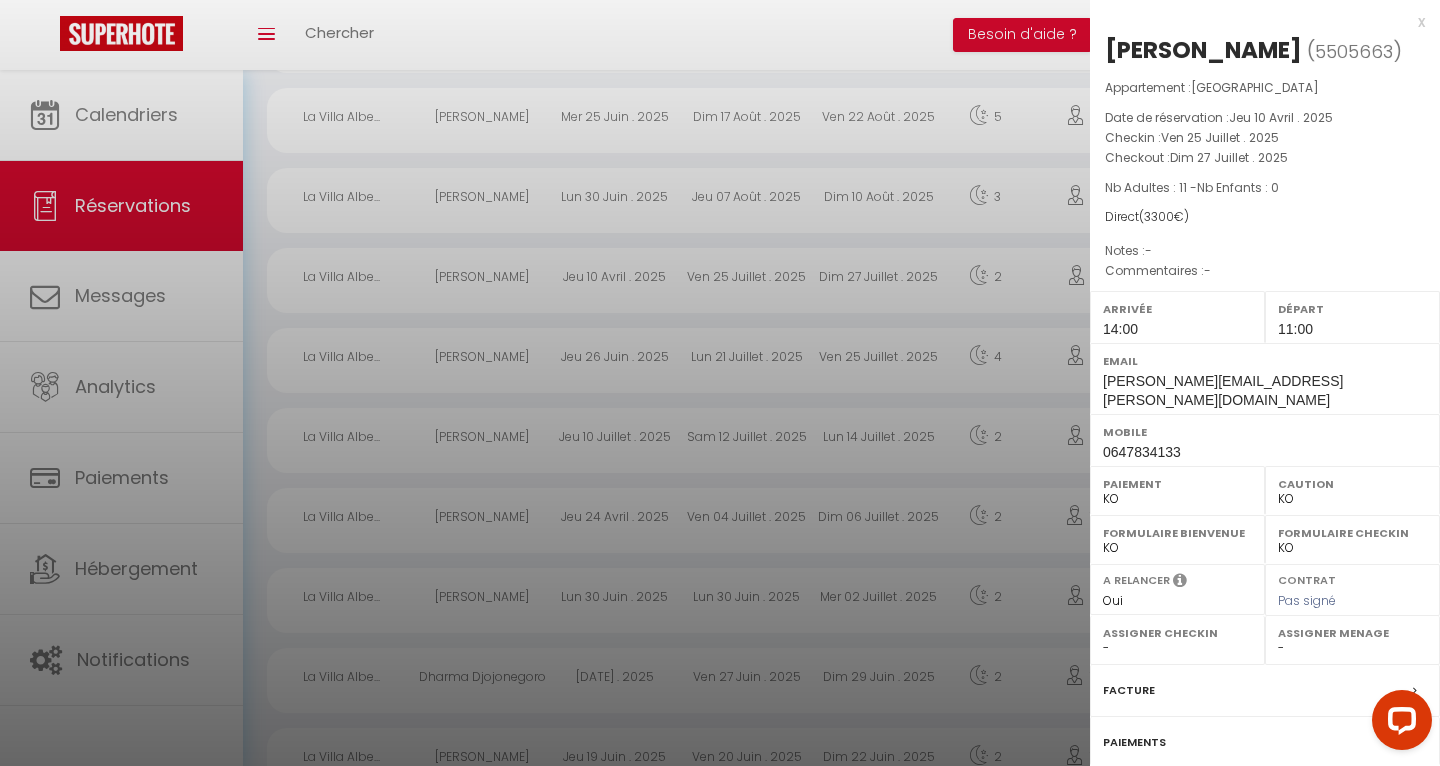 scroll, scrollTop: 166, scrollLeft: 0, axis: vertical 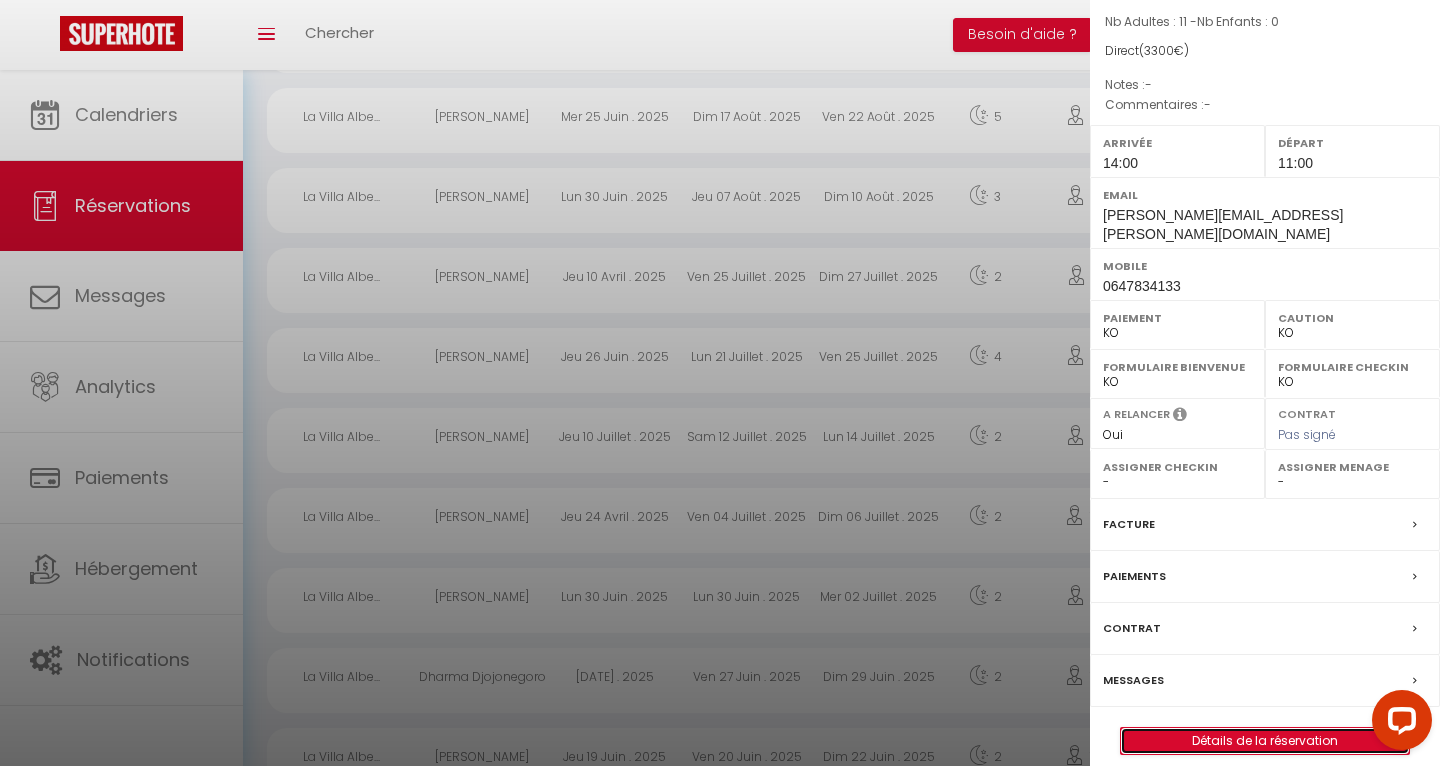 click on "Détails de la réservation" at bounding box center [1265, 741] 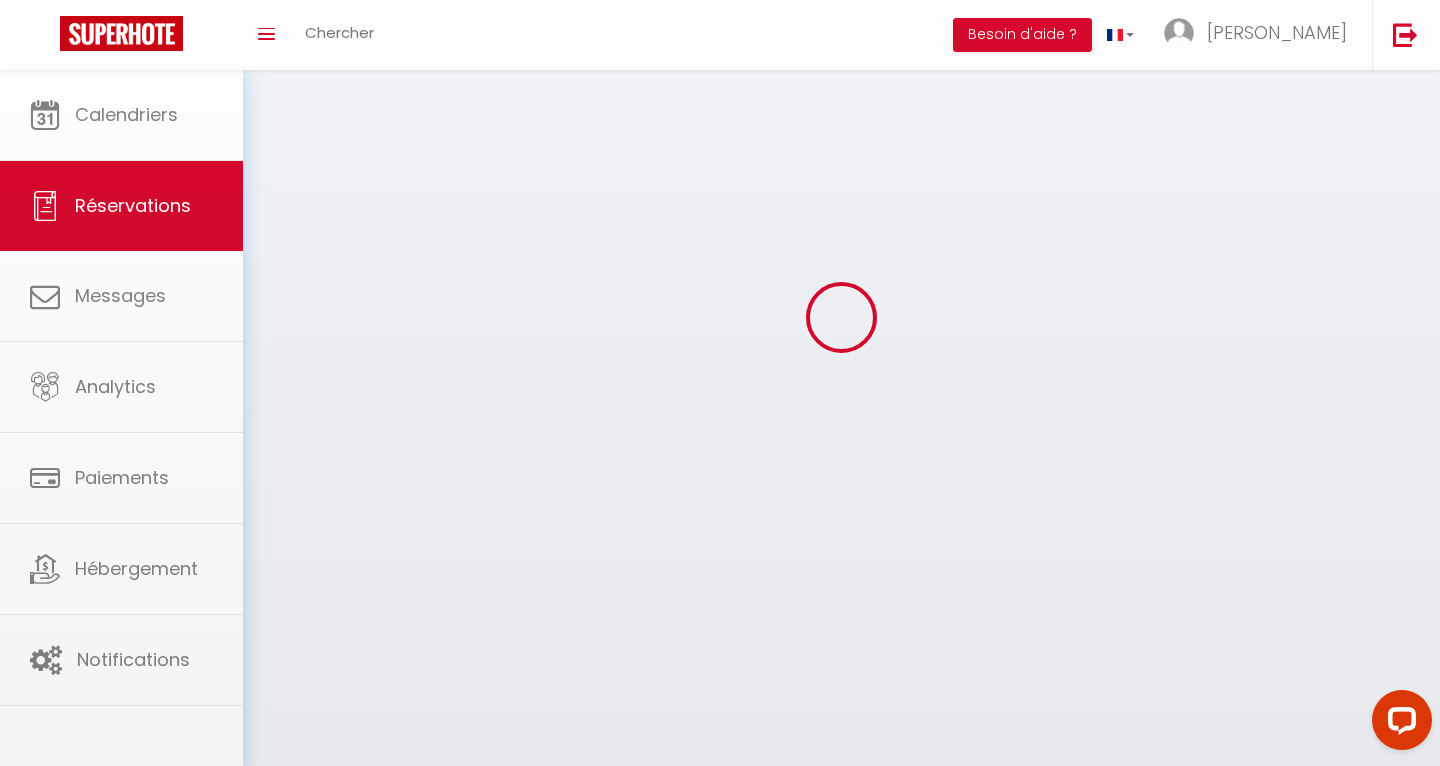scroll, scrollTop: 0, scrollLeft: 0, axis: both 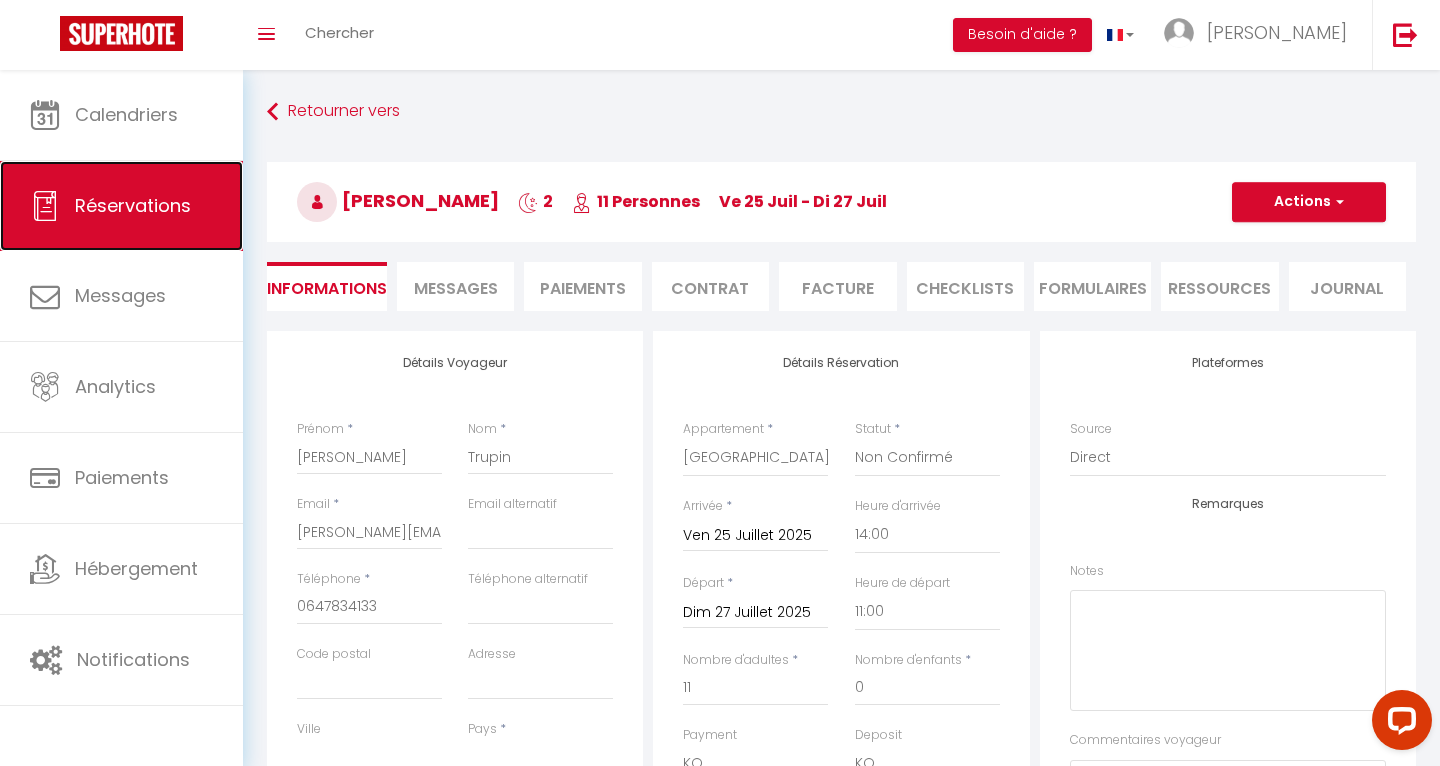 click on "Réservations" at bounding box center [133, 205] 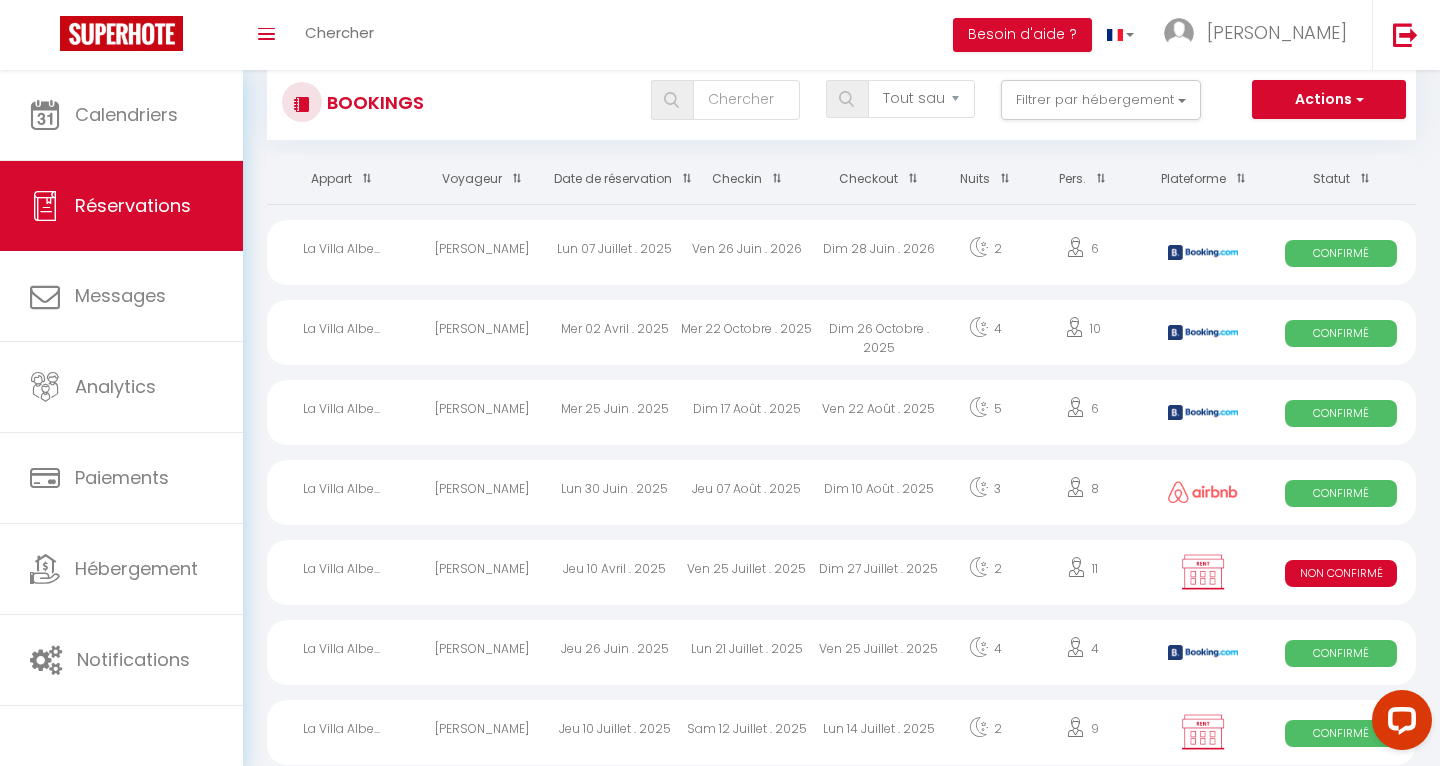 scroll, scrollTop: 82, scrollLeft: 0, axis: vertical 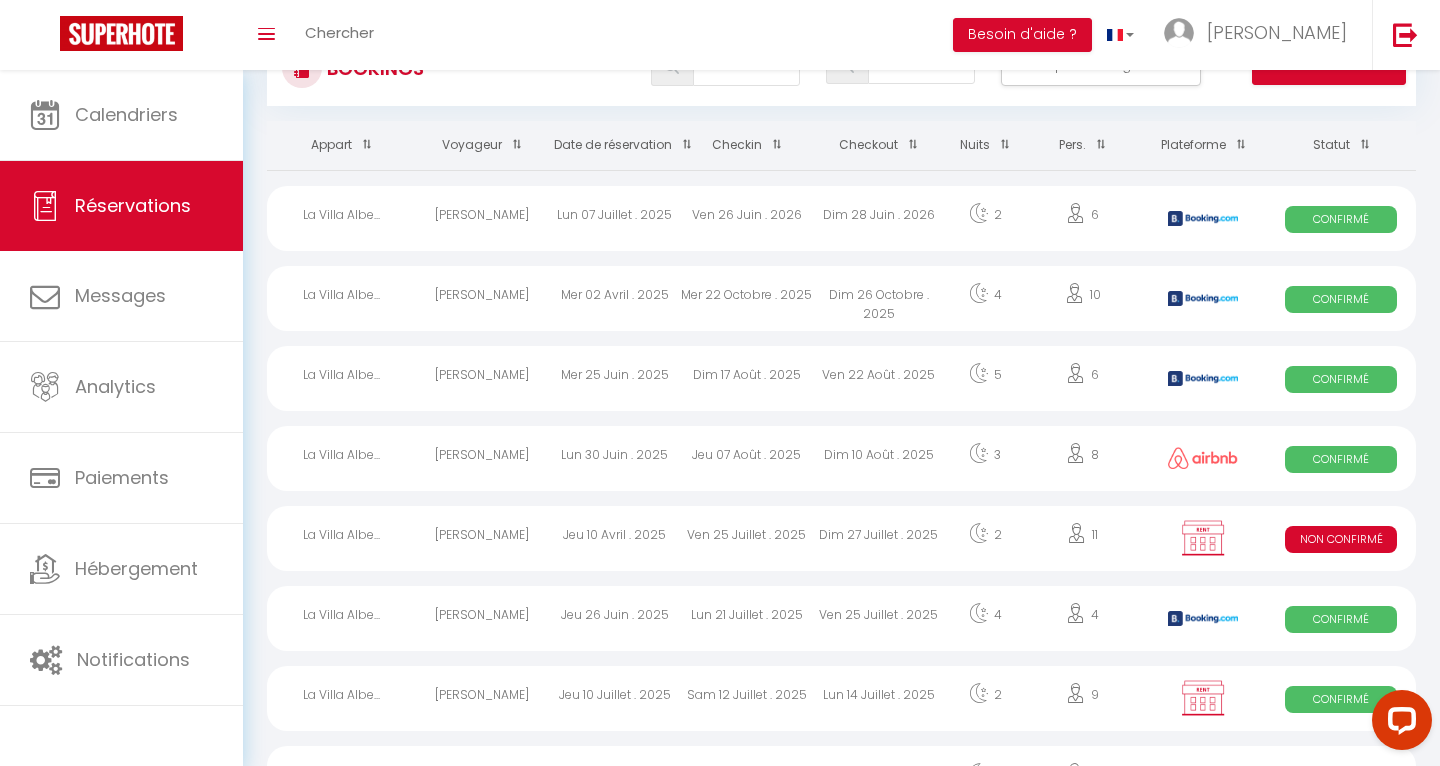 click on "[PERSON_NAME]" at bounding box center [482, 538] 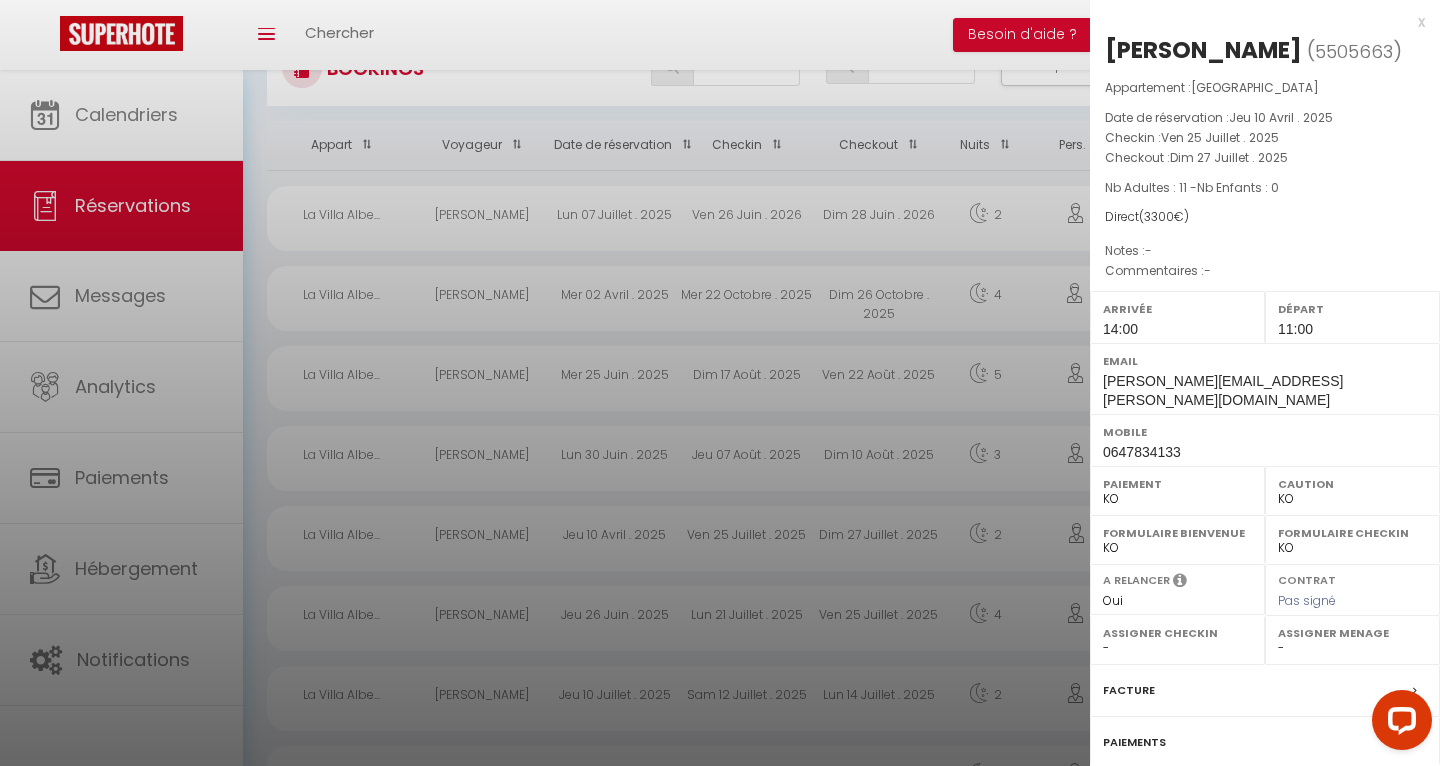 scroll, scrollTop: 166, scrollLeft: 0, axis: vertical 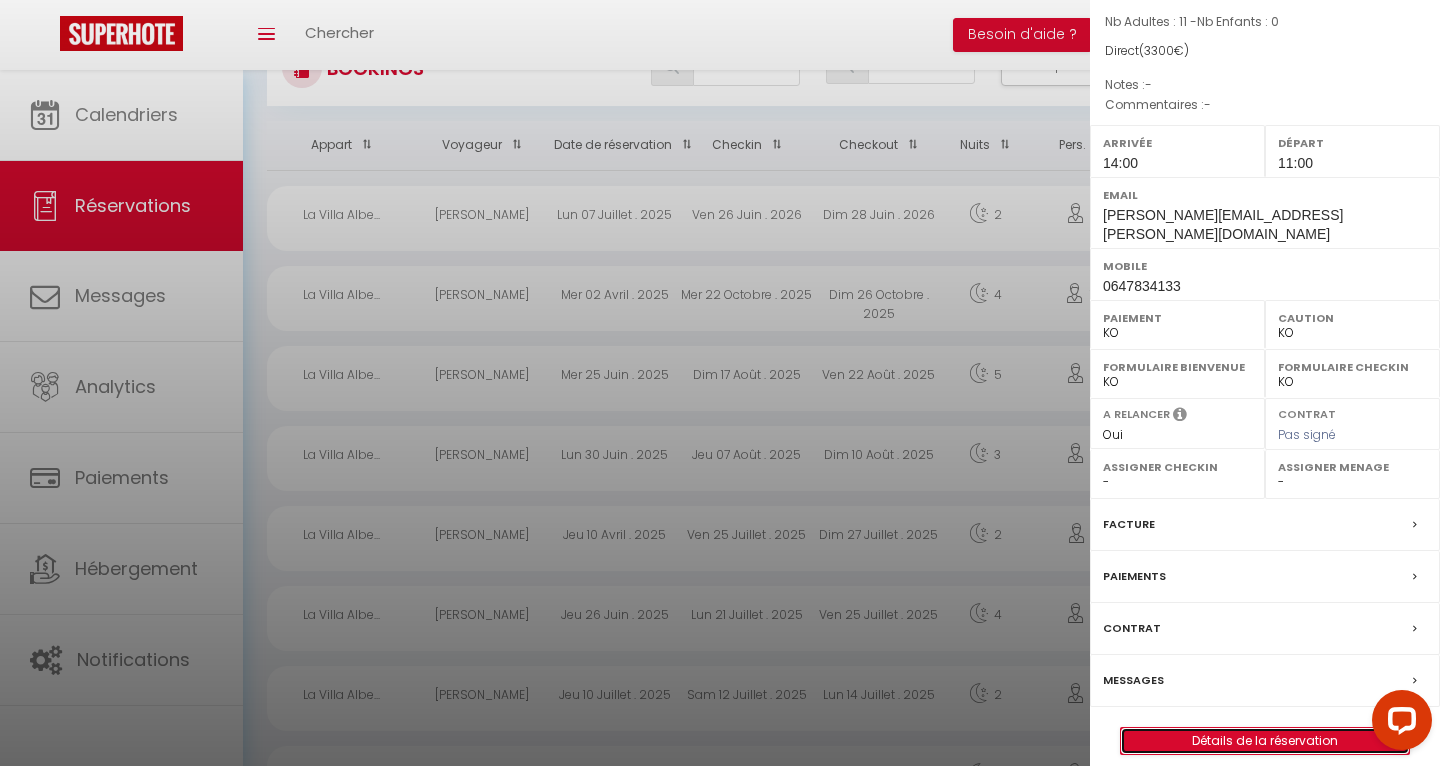 click on "Détails de la réservation" at bounding box center [1265, 741] 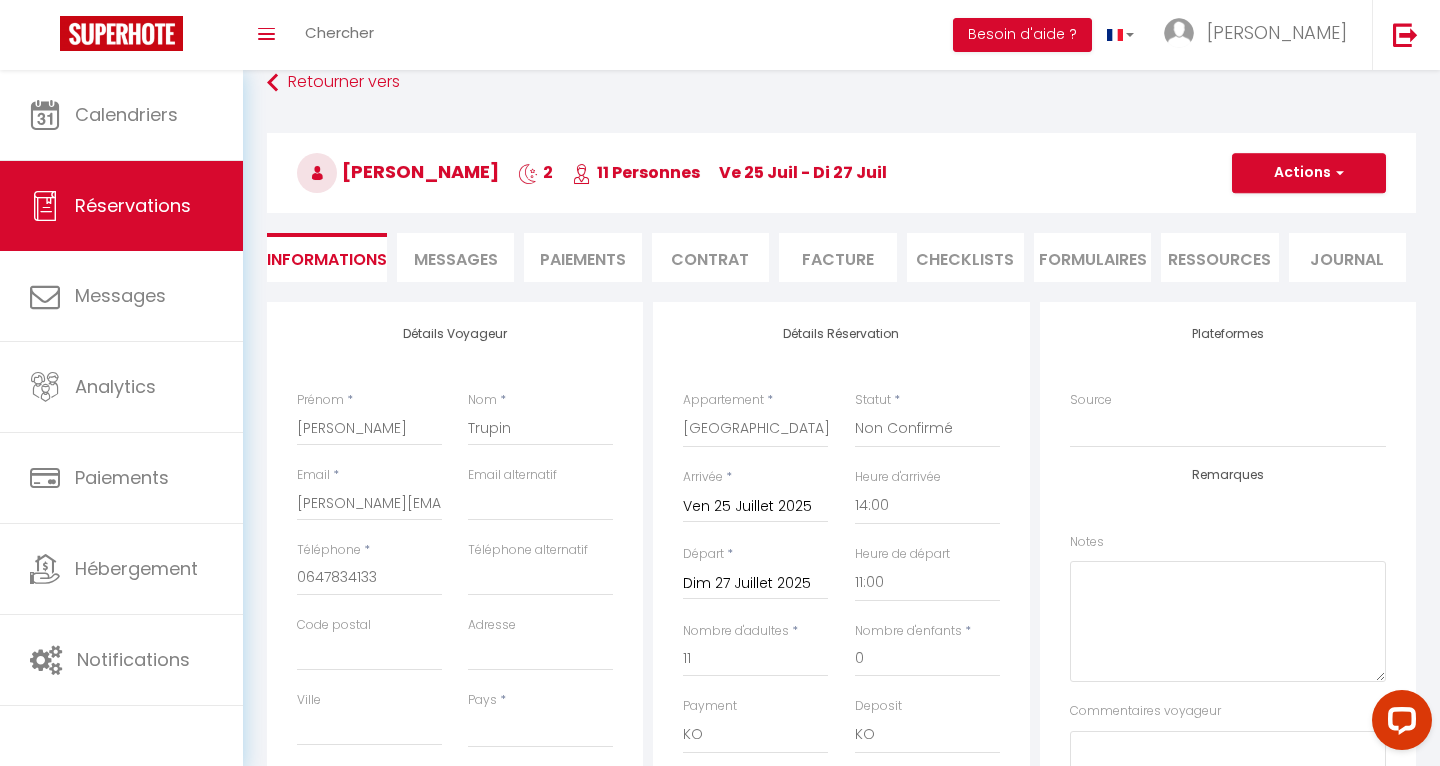 scroll, scrollTop: 16, scrollLeft: 0, axis: vertical 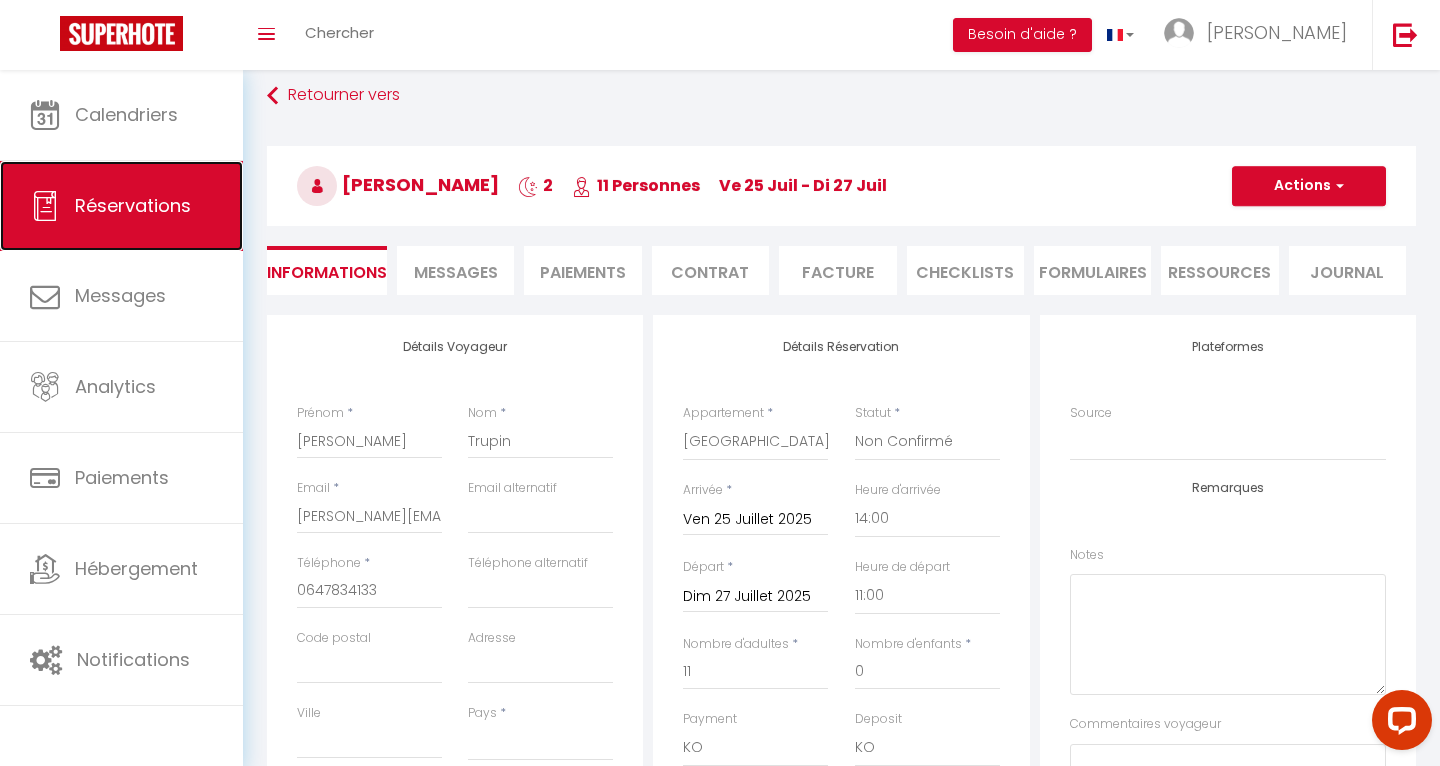 click on "Réservations" at bounding box center (133, 205) 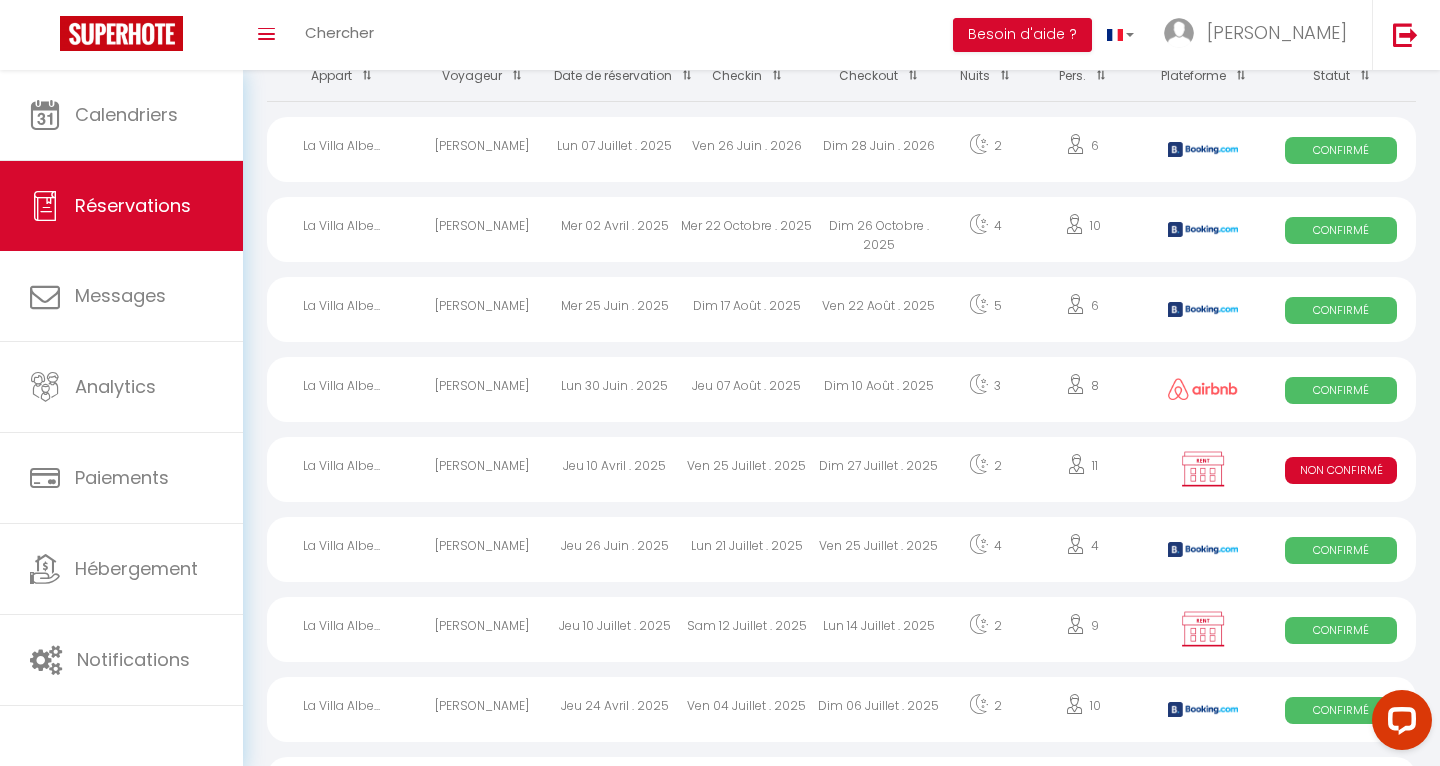scroll, scrollTop: 158, scrollLeft: 0, axis: vertical 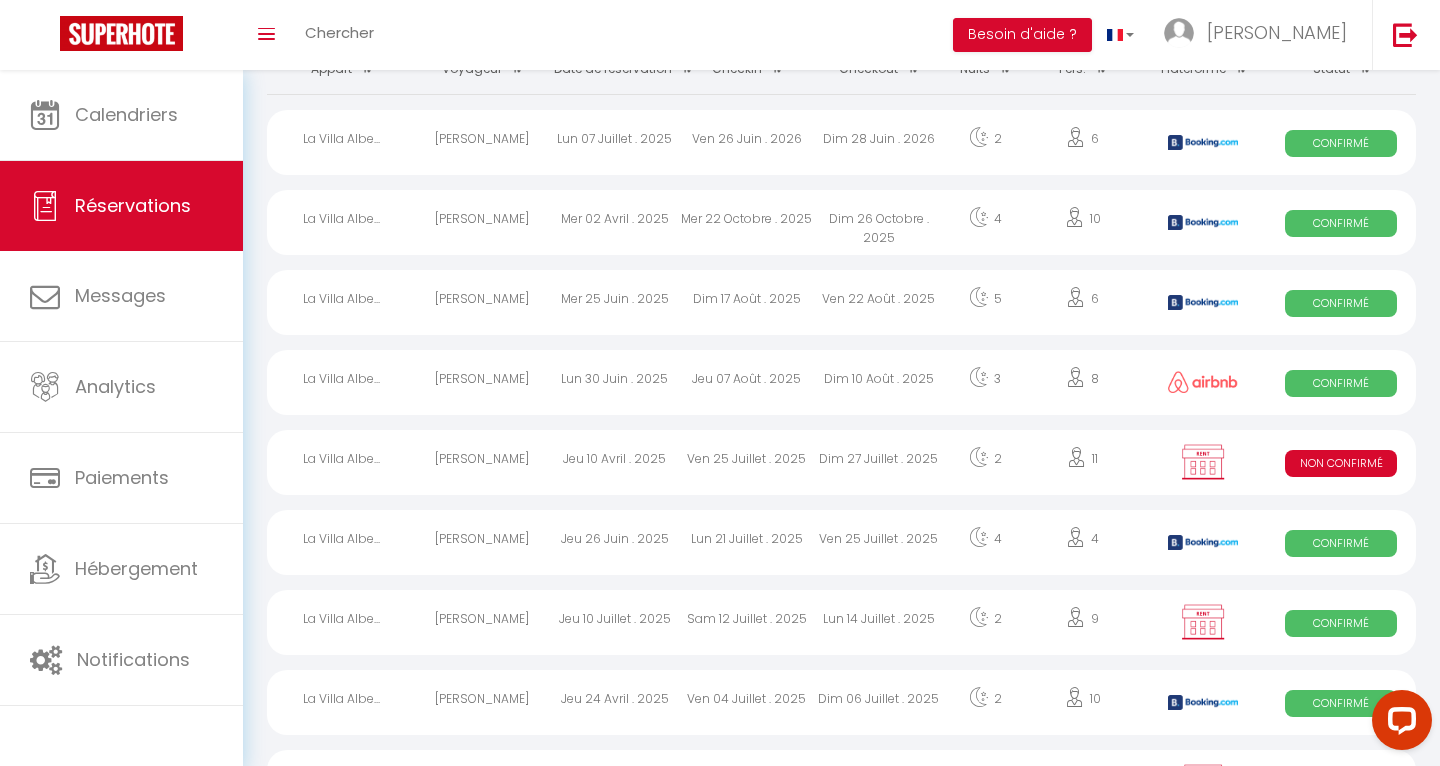 click on "[PERSON_NAME]" at bounding box center [482, 622] 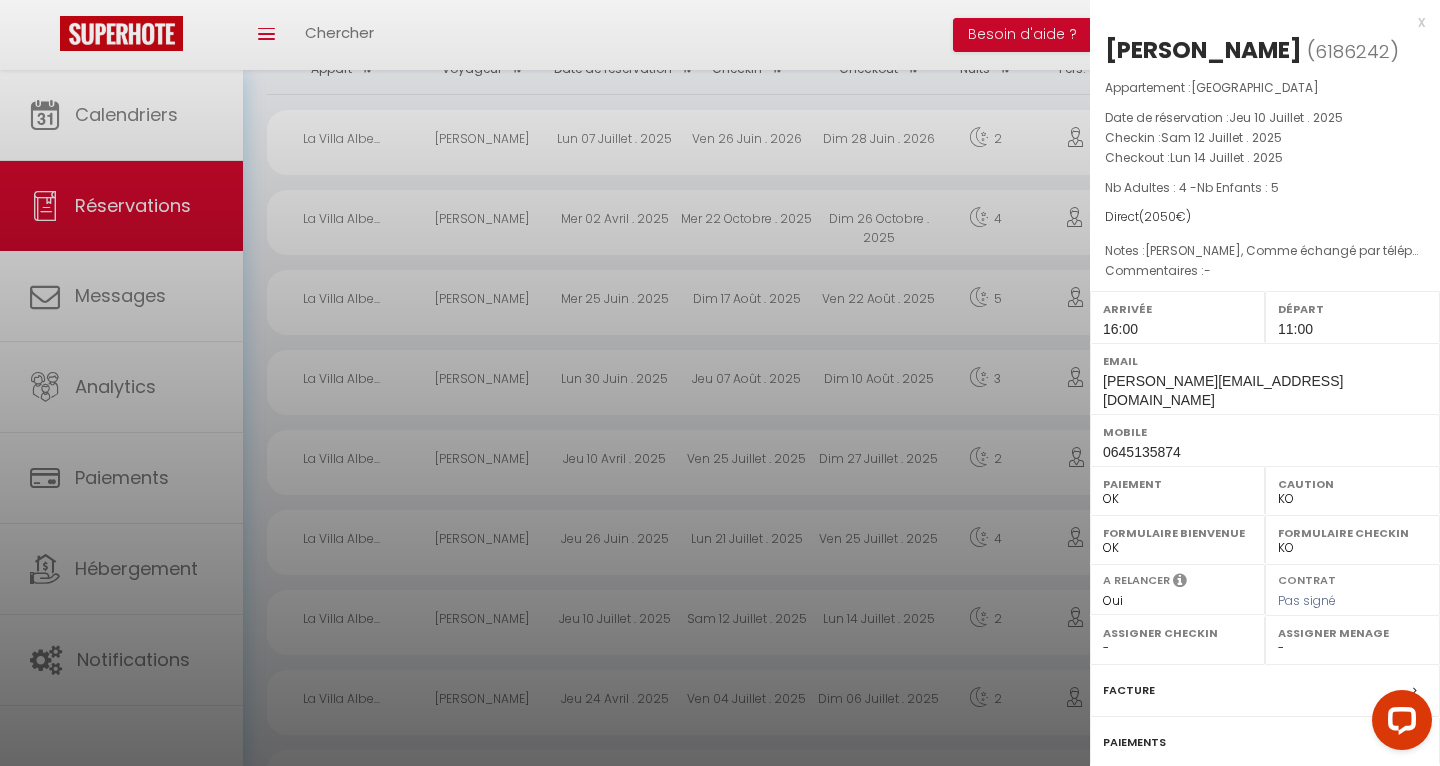 scroll, scrollTop: 166, scrollLeft: 0, axis: vertical 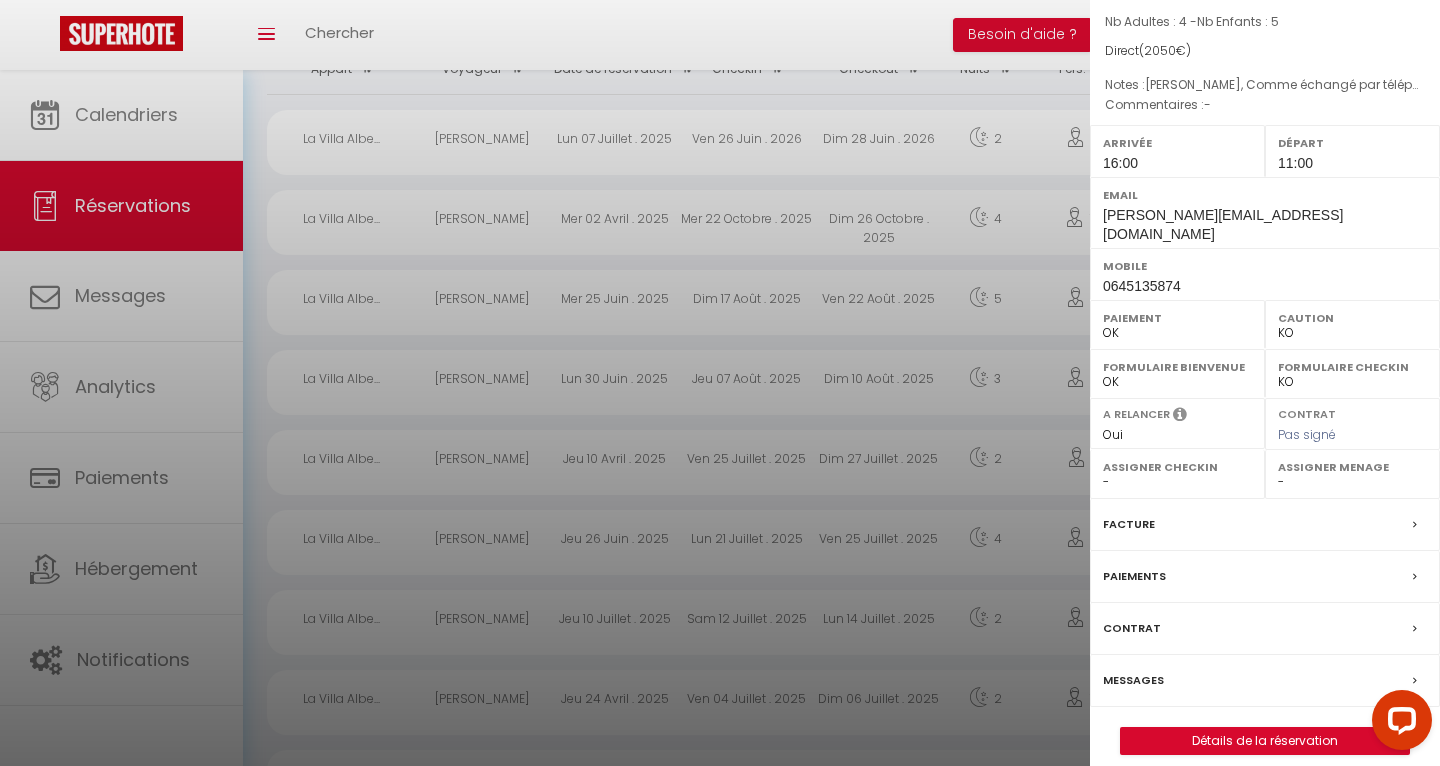click on "OK   KO" at bounding box center [1352, 333] 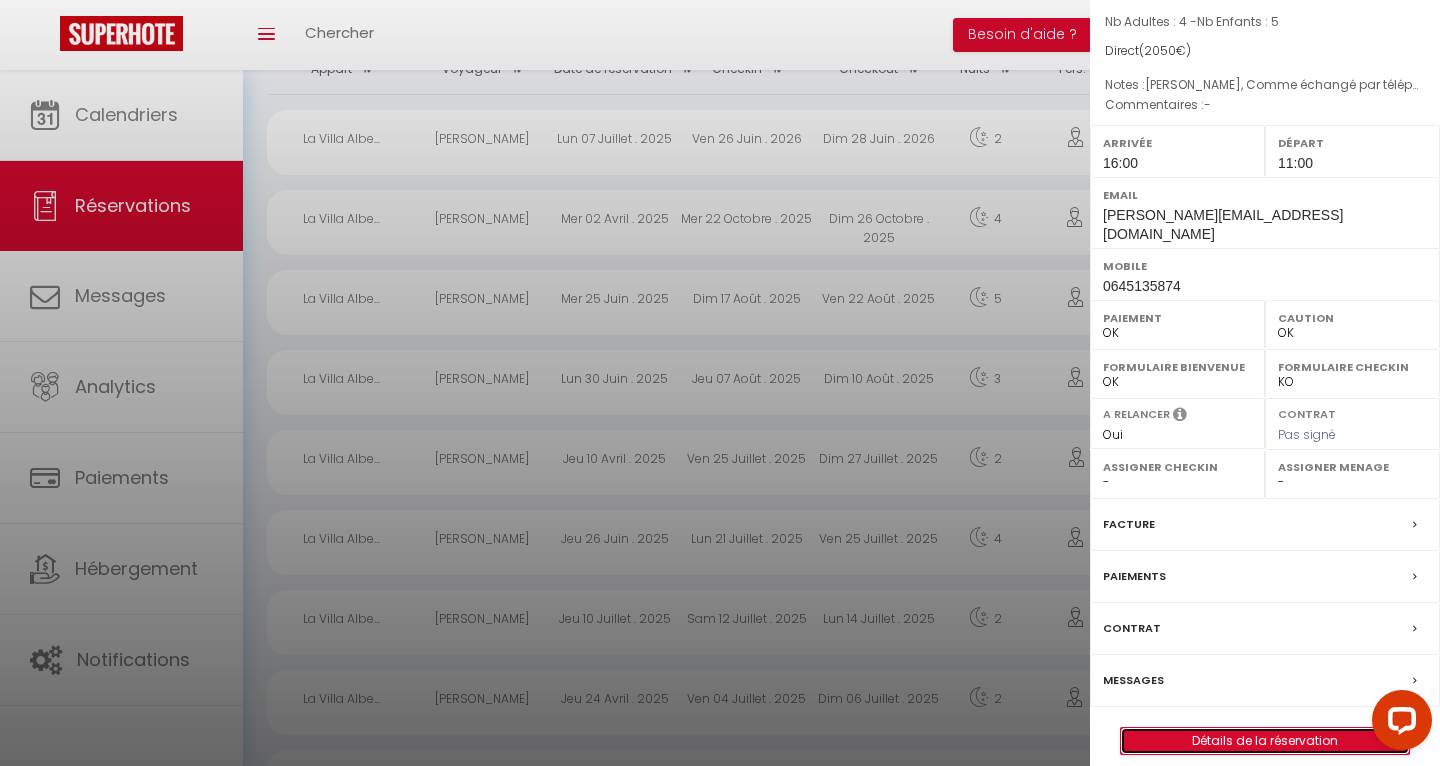 click on "Détails de la réservation" at bounding box center [1265, 741] 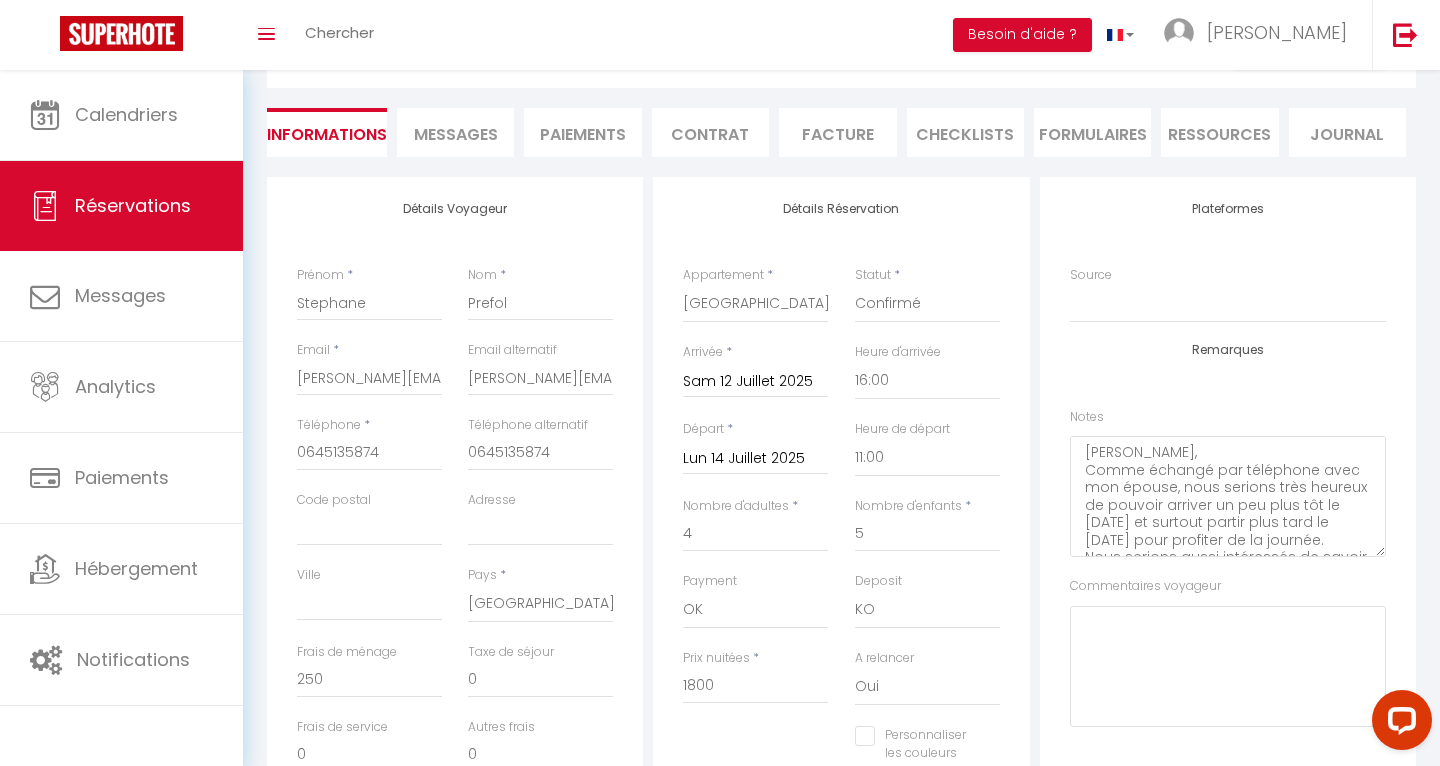 scroll, scrollTop: 160, scrollLeft: 0, axis: vertical 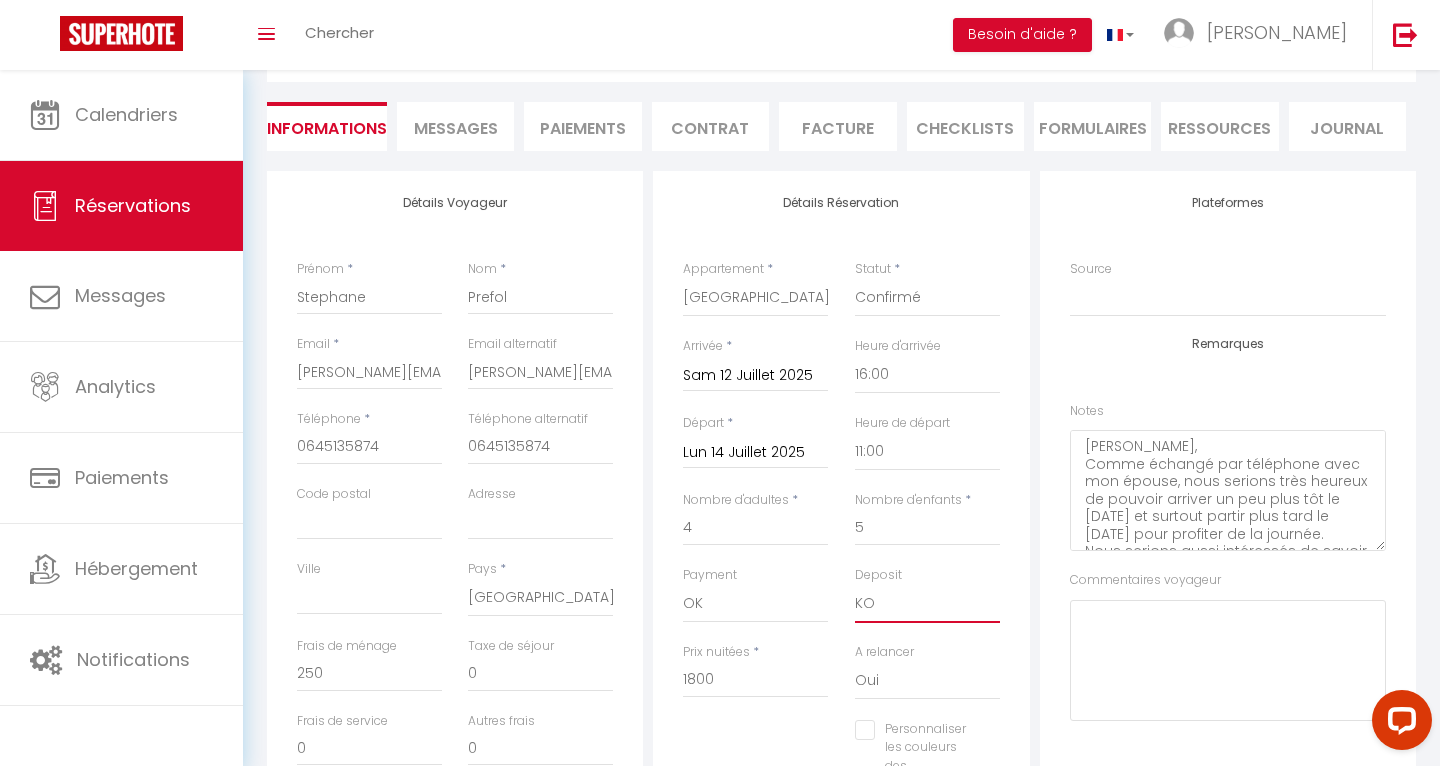 click on "OK   KO" at bounding box center [927, 604] 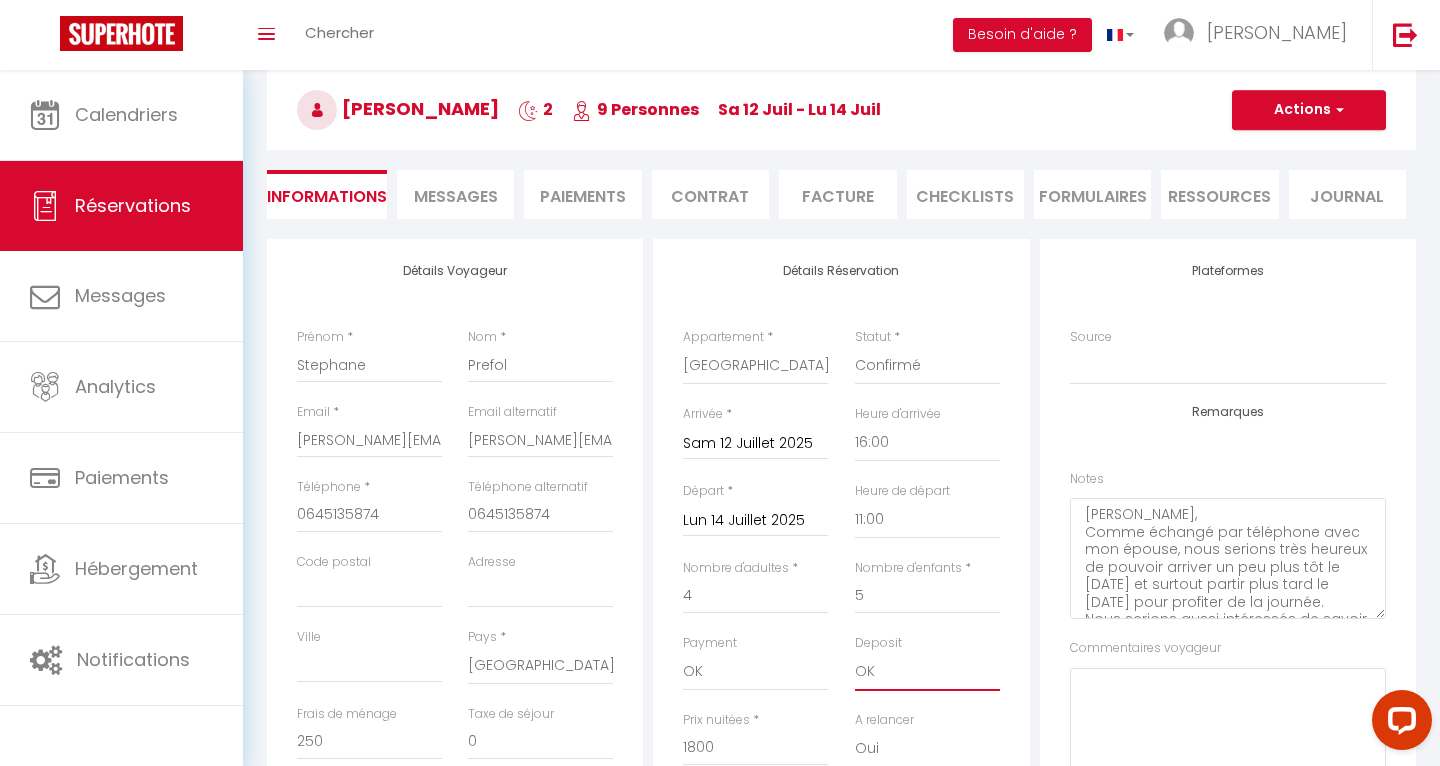 scroll, scrollTop: 0, scrollLeft: 0, axis: both 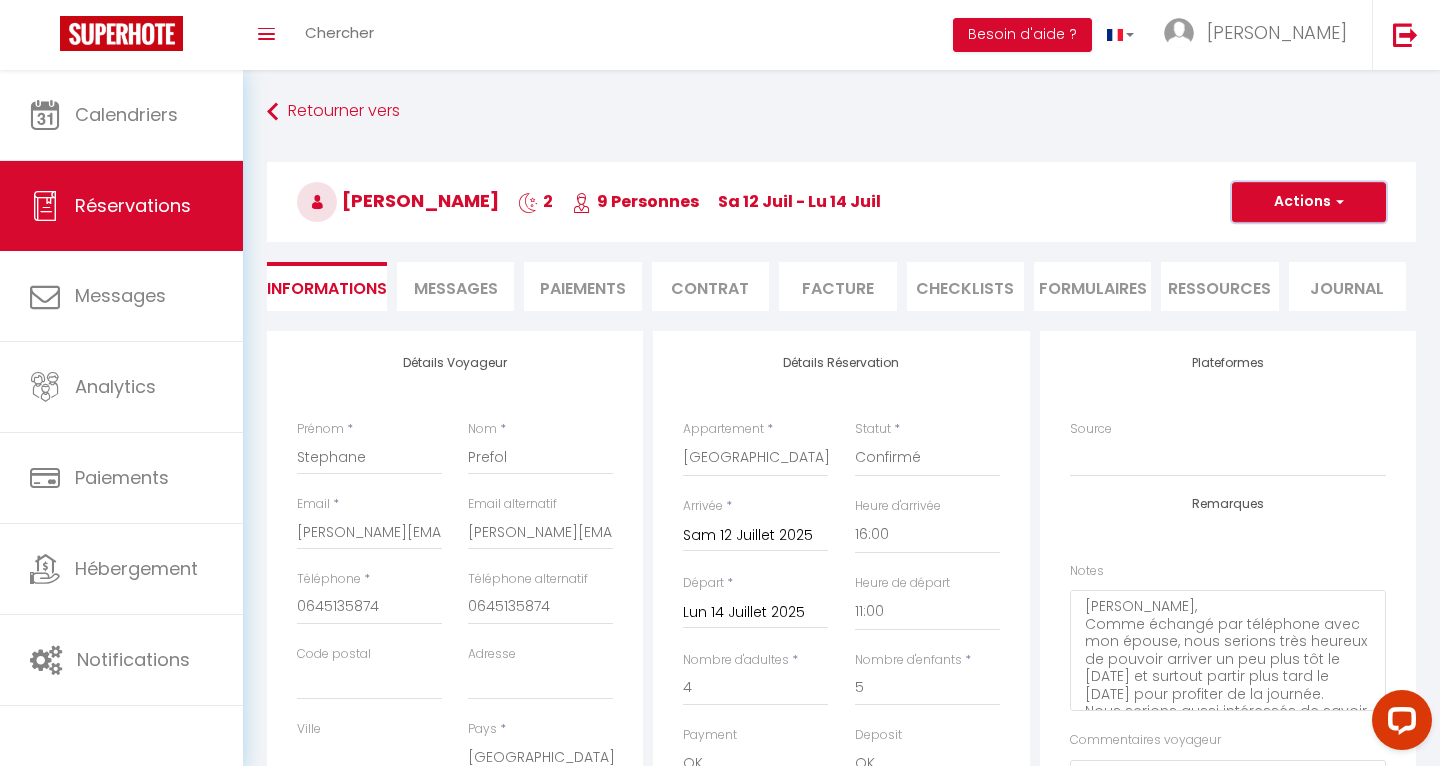 click on "Actions" at bounding box center [1309, 202] 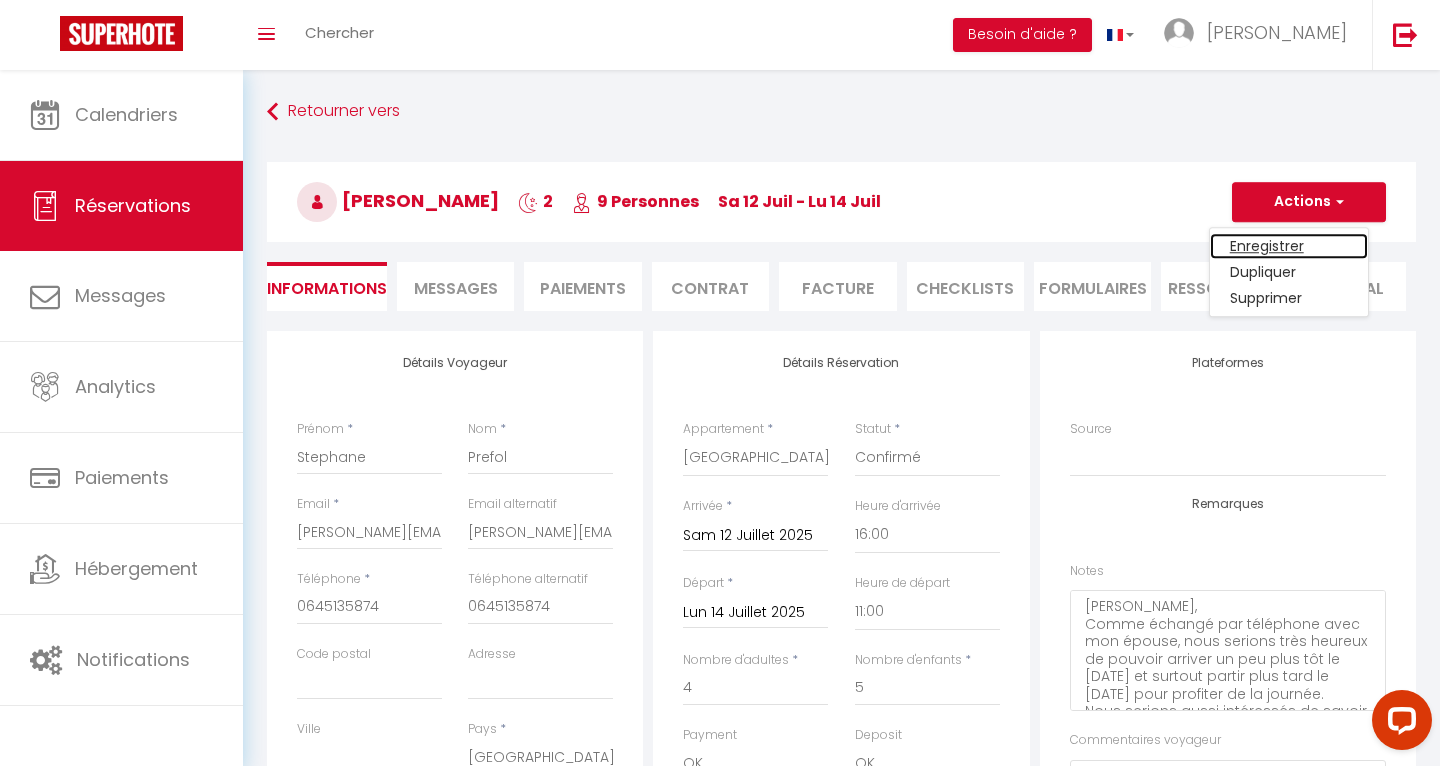 click on "Enregistrer" at bounding box center (1289, 246) 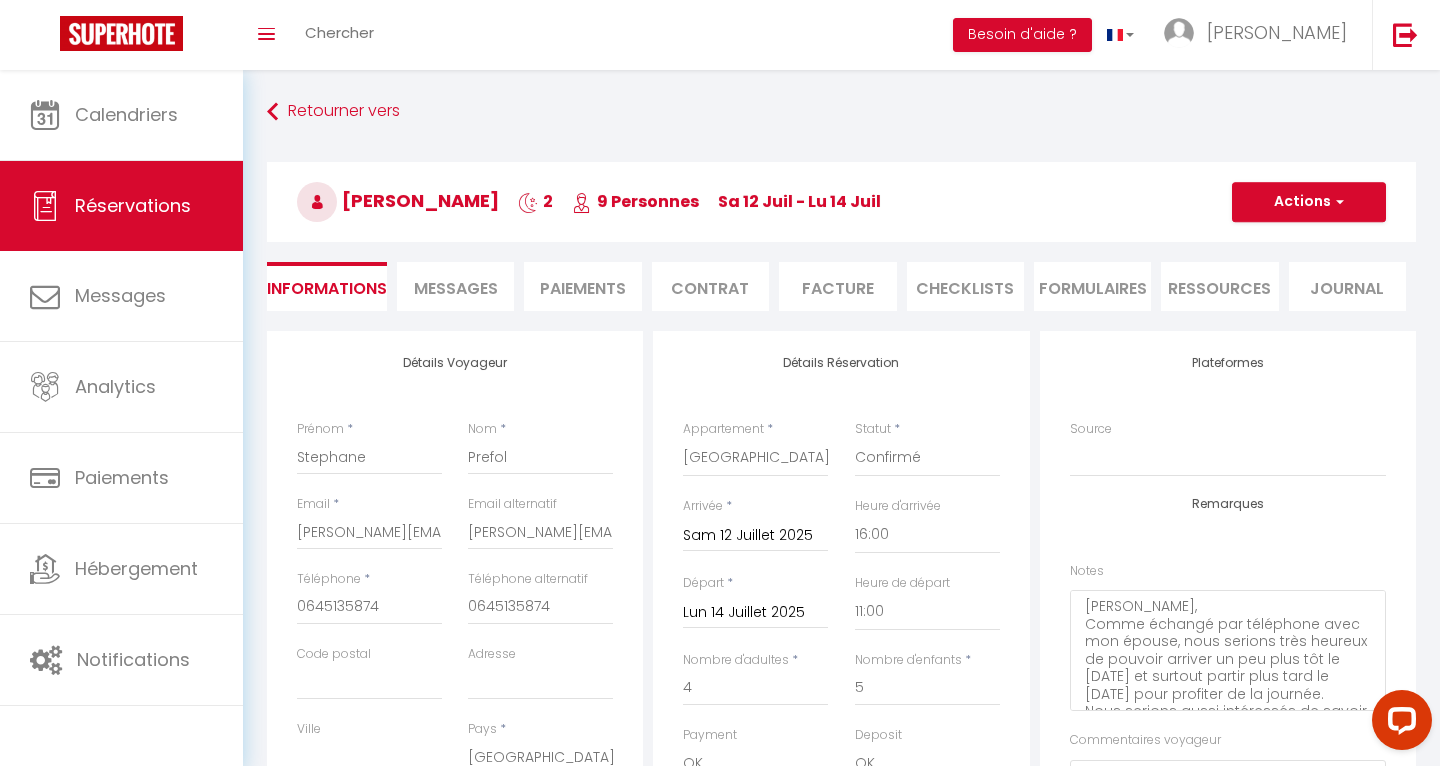 click on "Paiements" at bounding box center [582, 286] 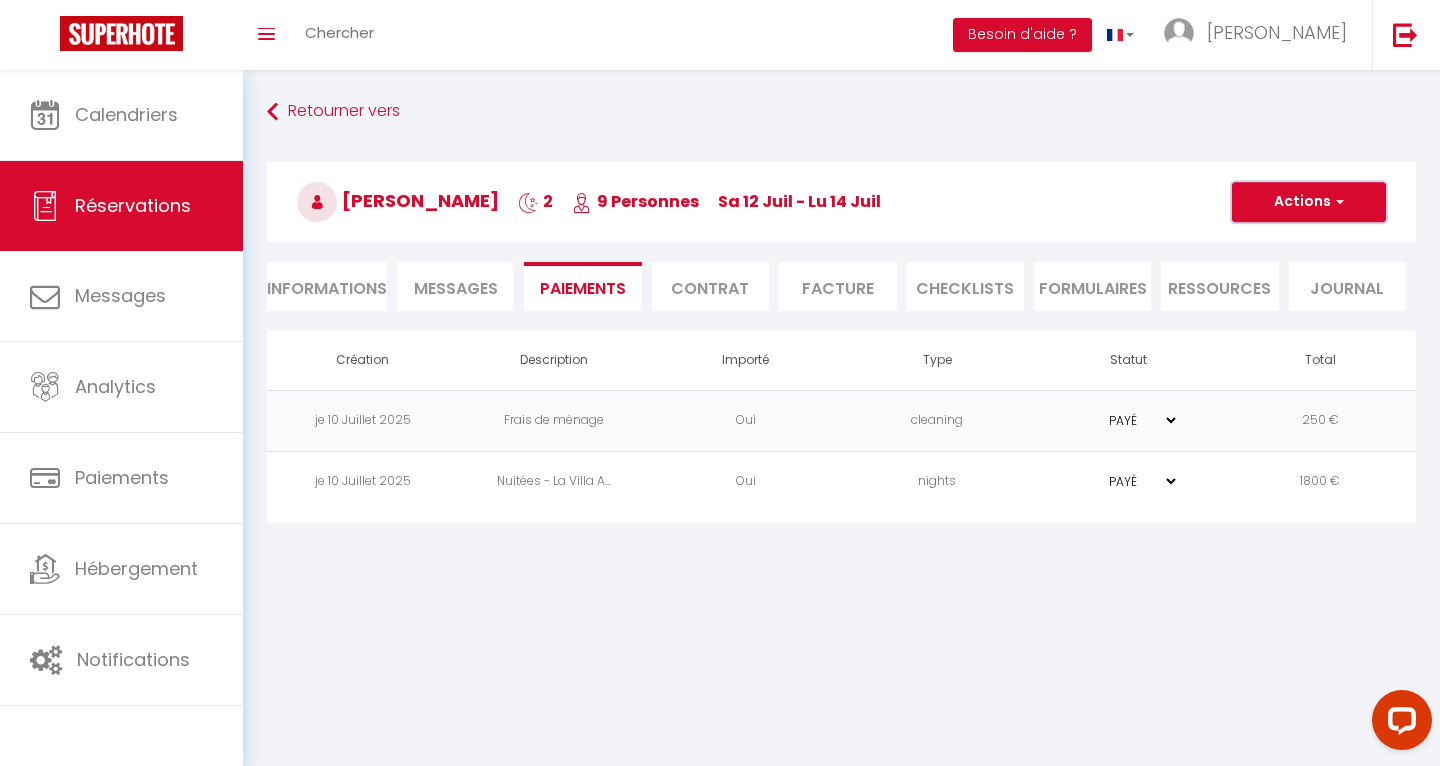 click on "Actions" at bounding box center (1309, 202) 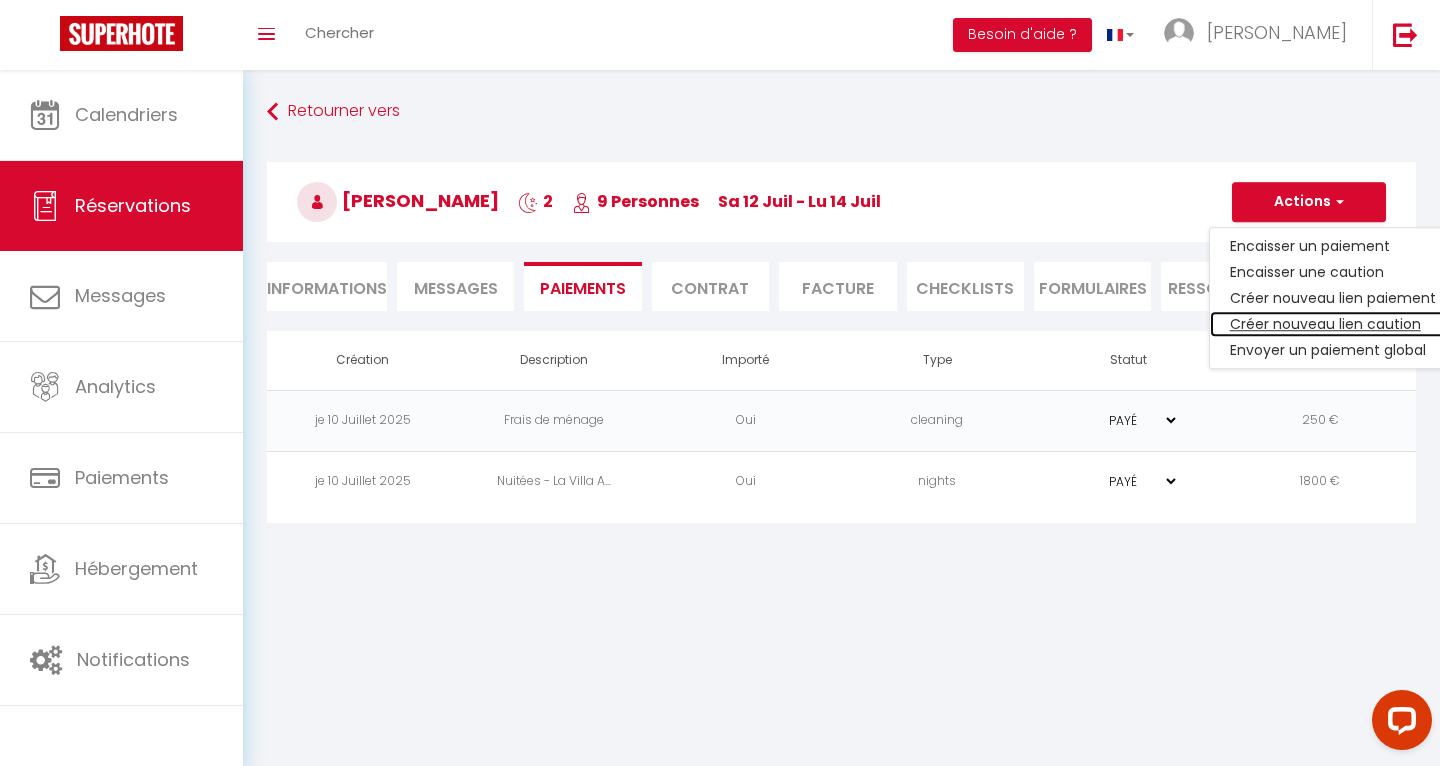 click on "Créer nouveau lien caution" at bounding box center (1333, 324) 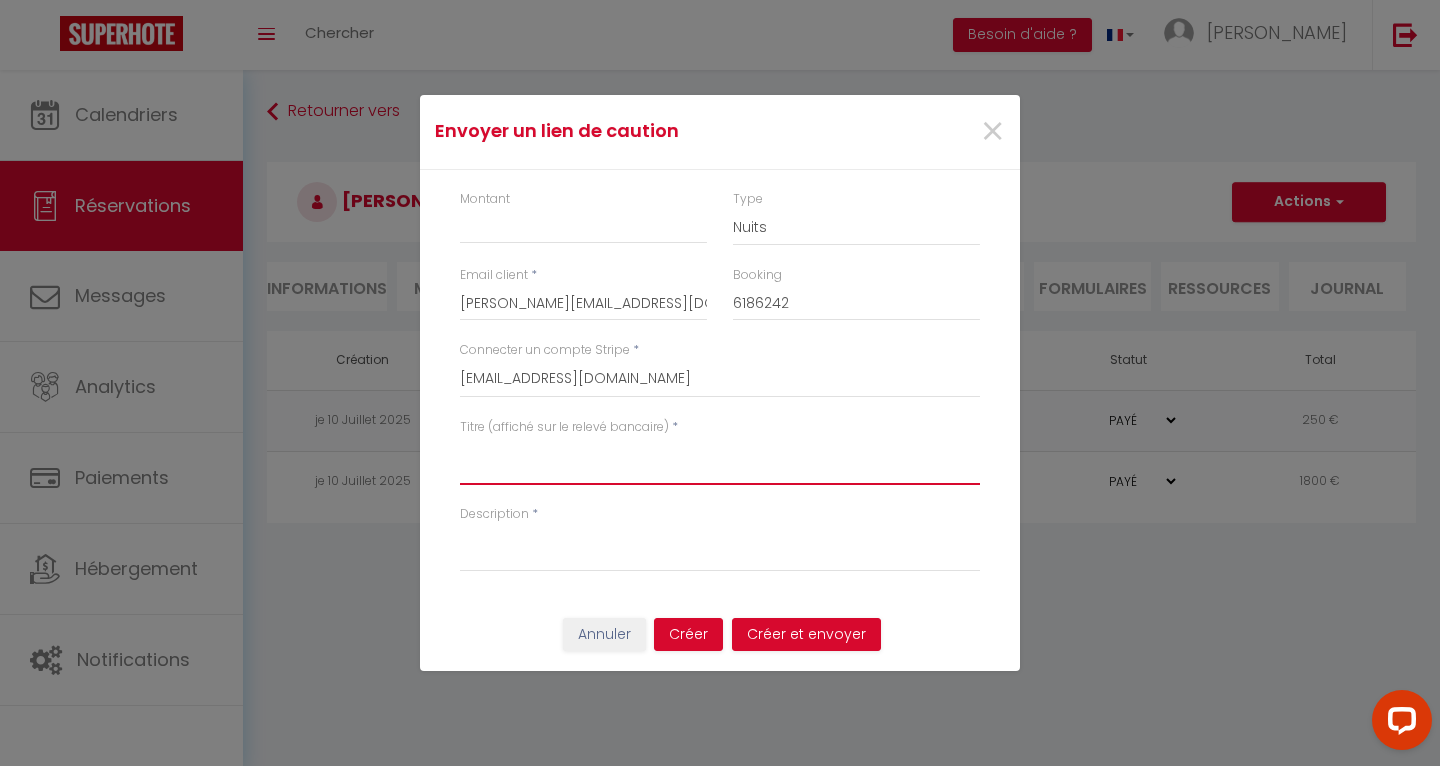 click on "Titre (affiché sur le relevé bancaire)" at bounding box center [720, 461] 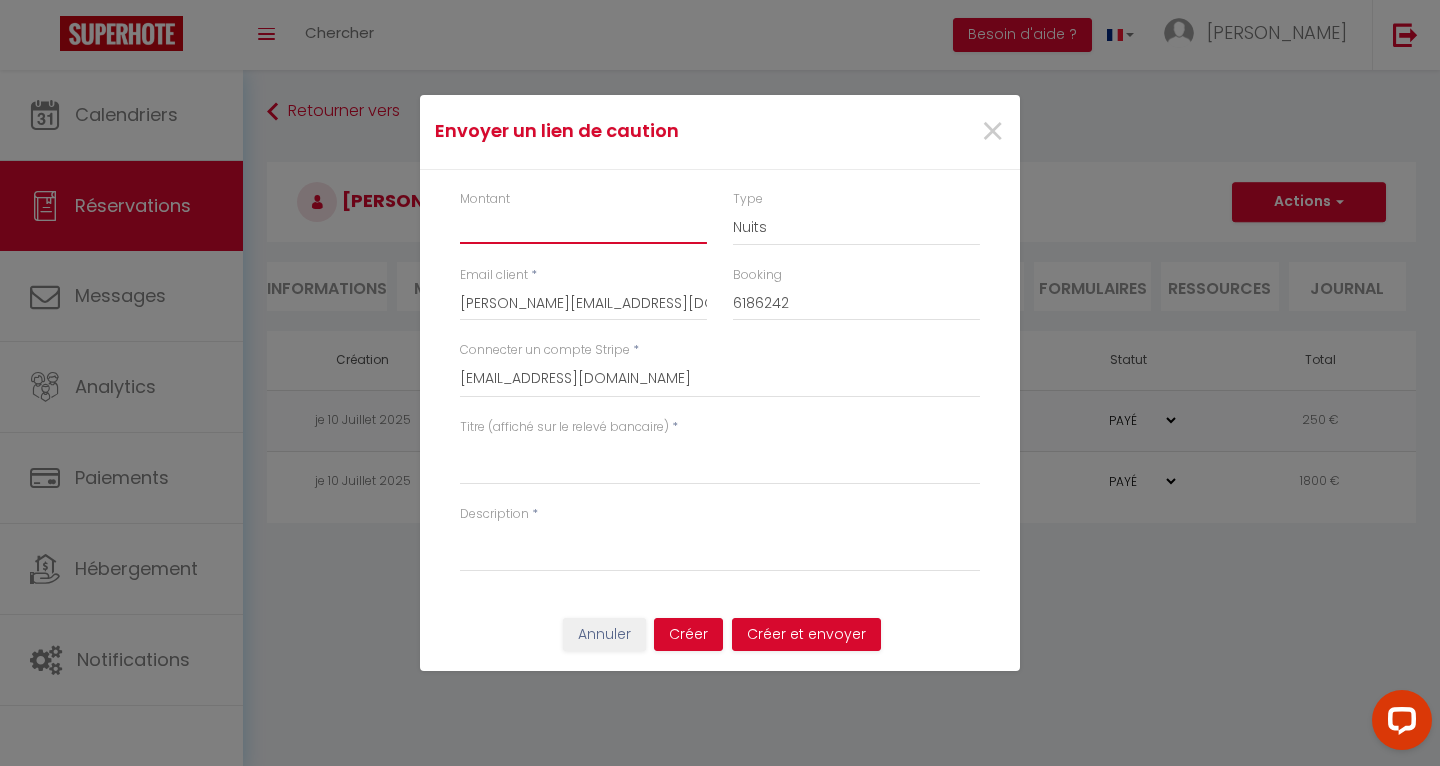 click on "Montant" at bounding box center (583, 226) 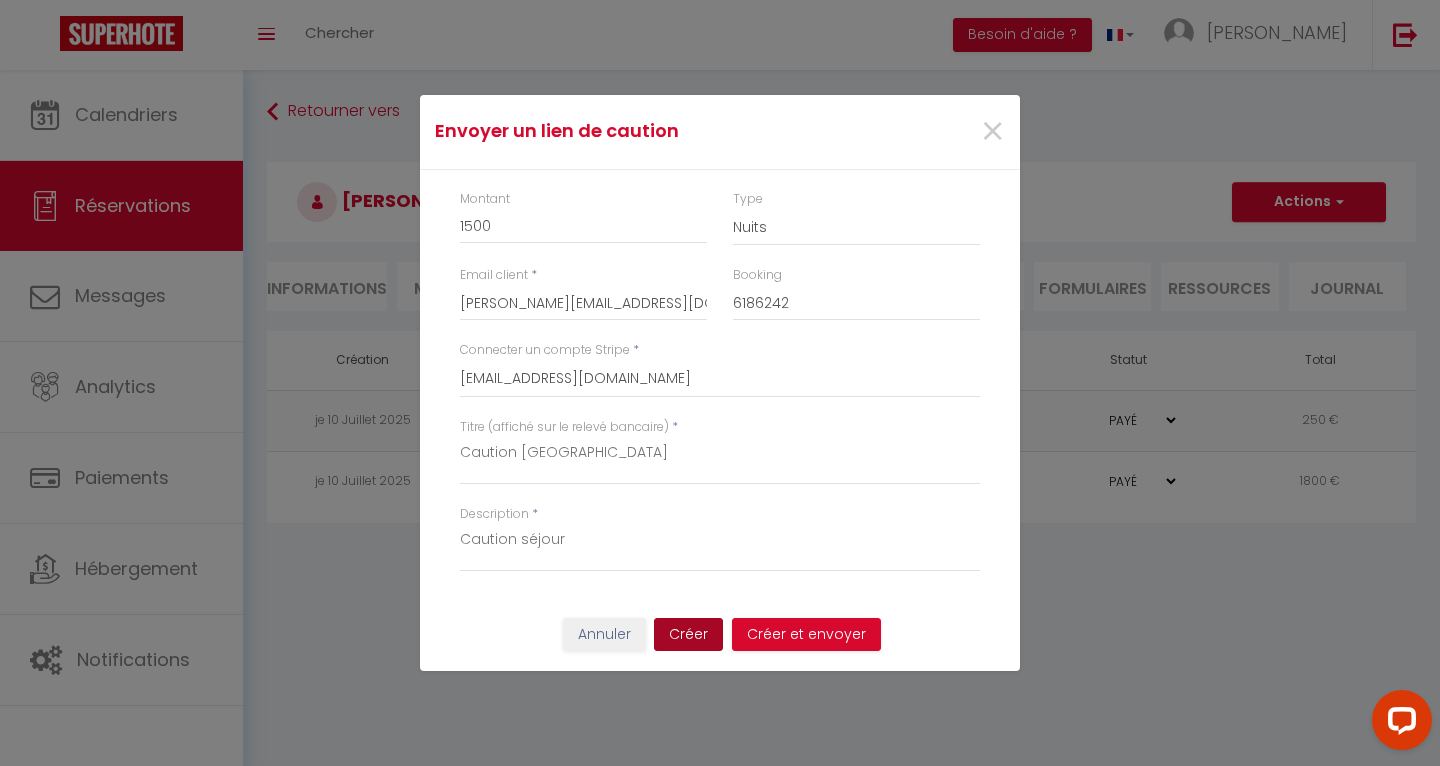 click on "Créer" at bounding box center (688, 635) 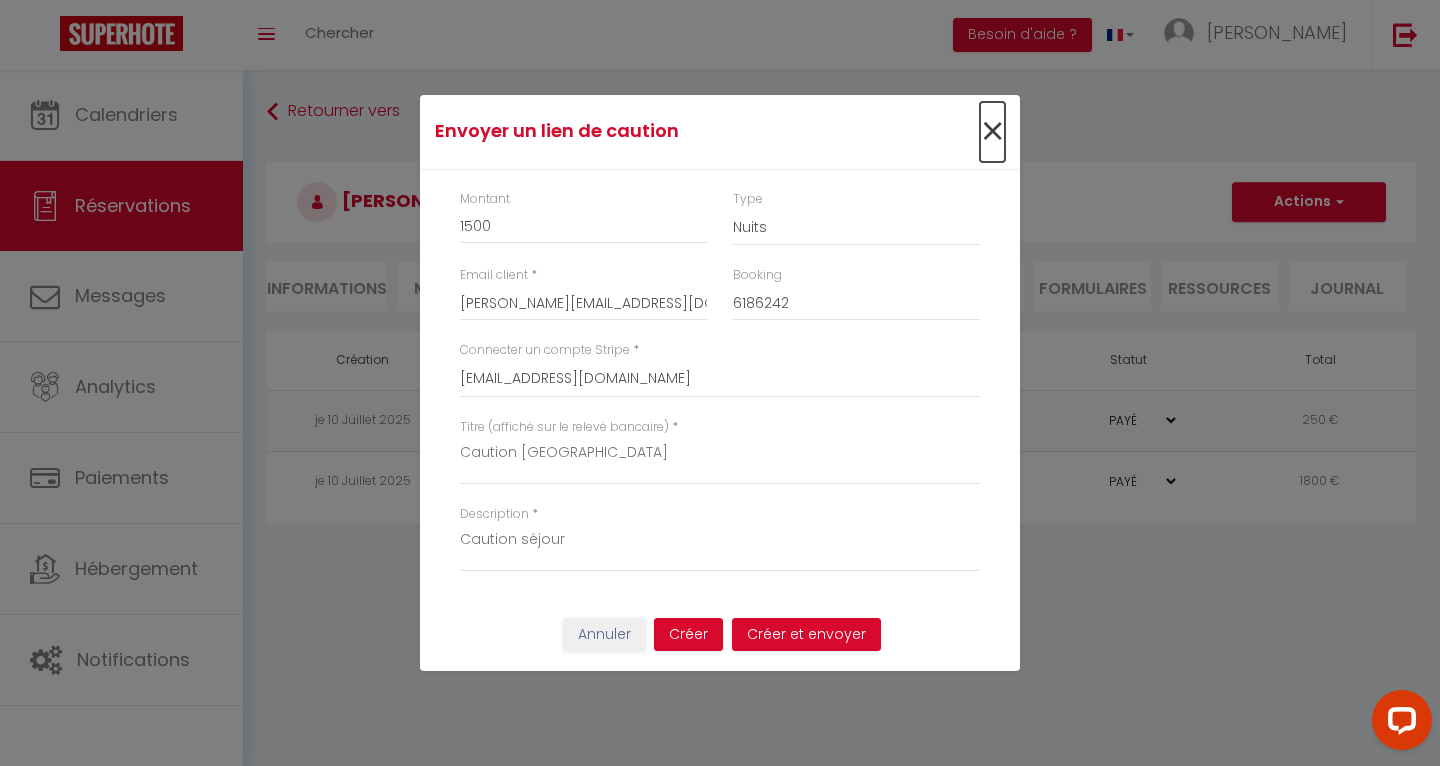 click on "×" at bounding box center [992, 132] 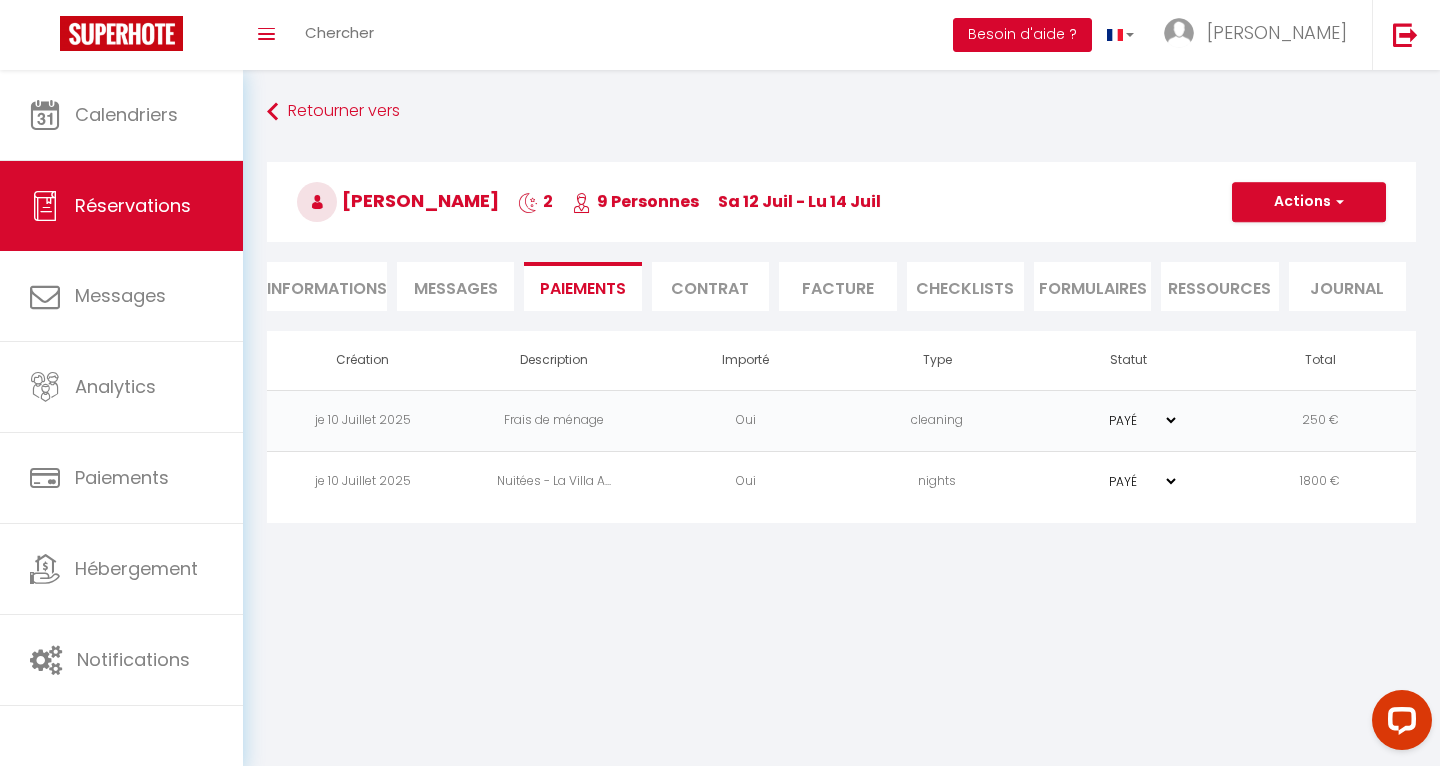 click on "Besoin d'aide ?" at bounding box center (1022, 35) 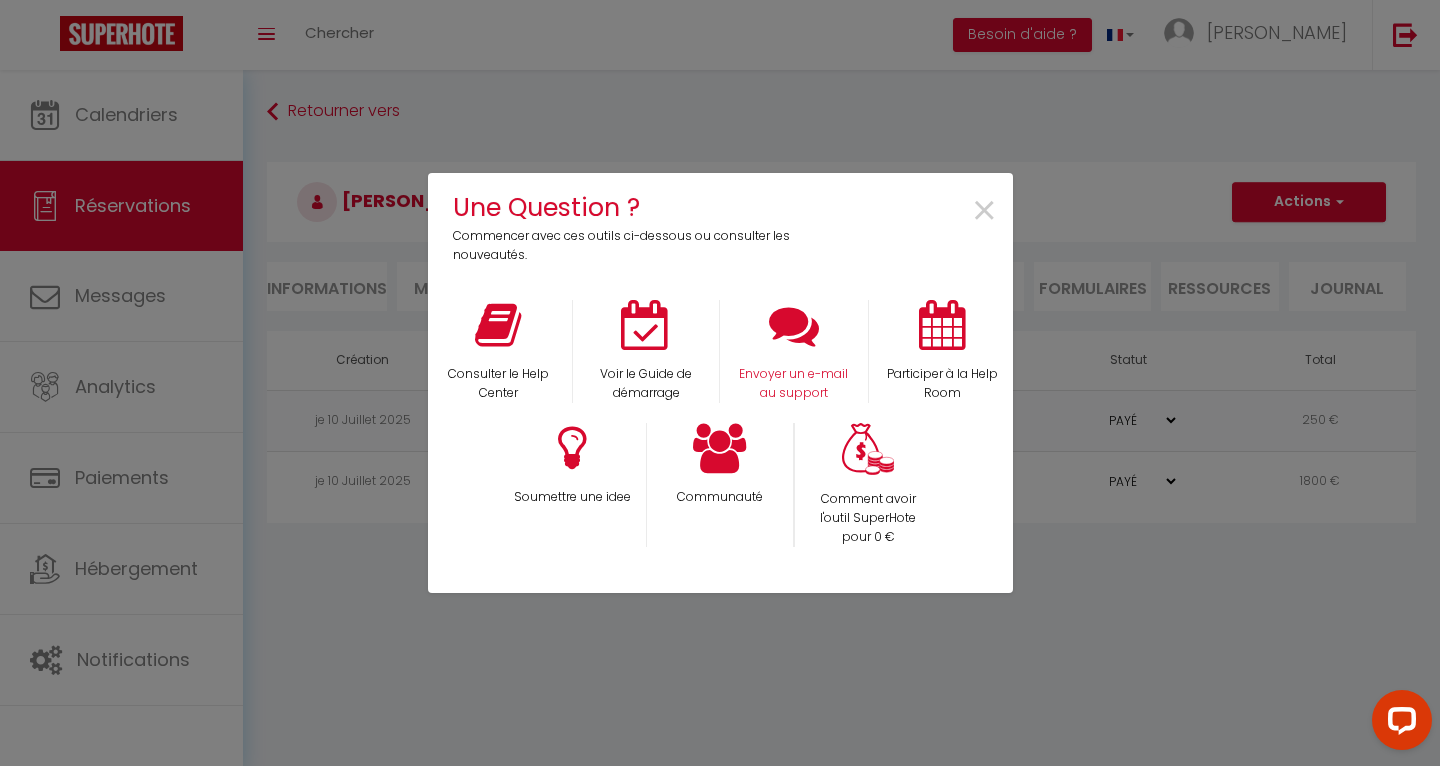 click on "Envoyer un e-mail au support" at bounding box center (794, 351) 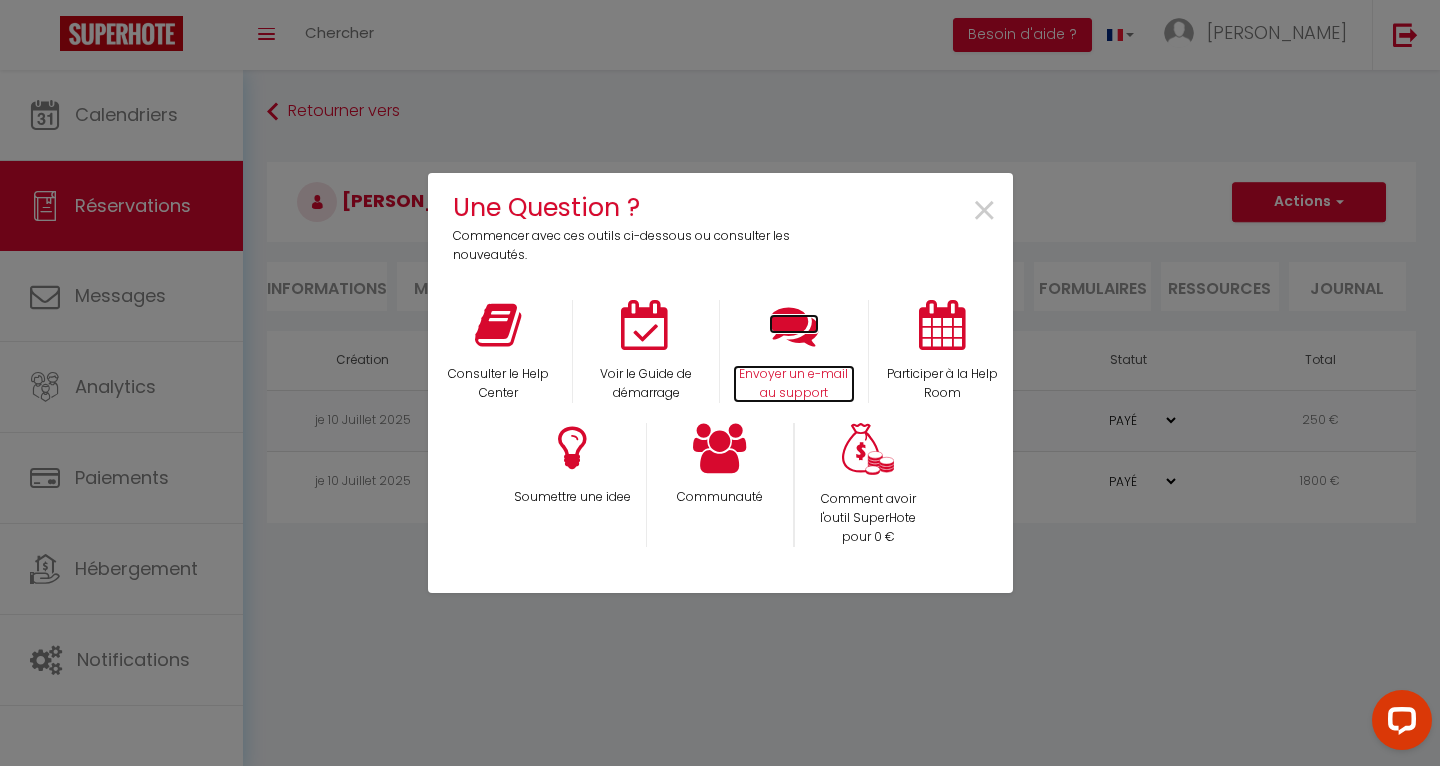 click at bounding box center [794, 325] 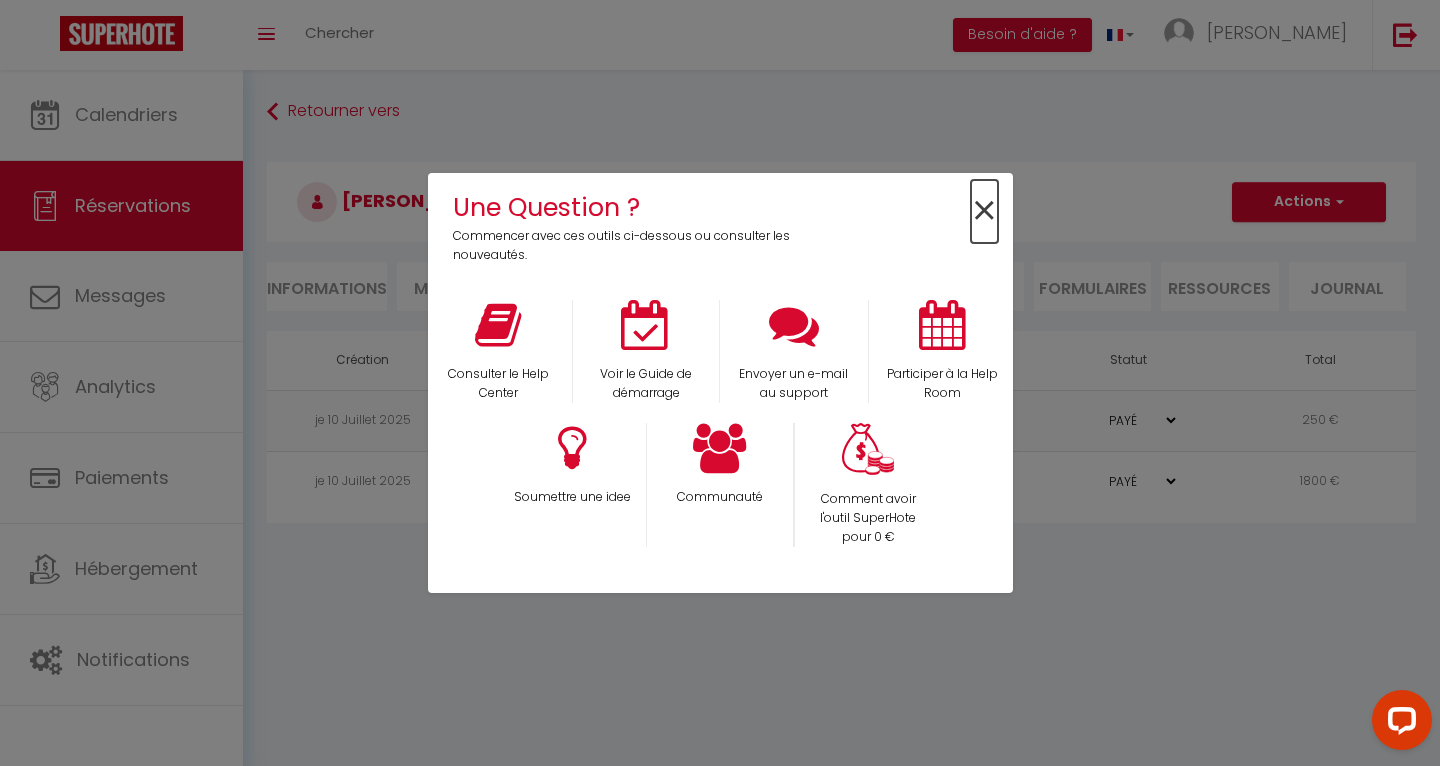 click on "×" at bounding box center [984, 211] 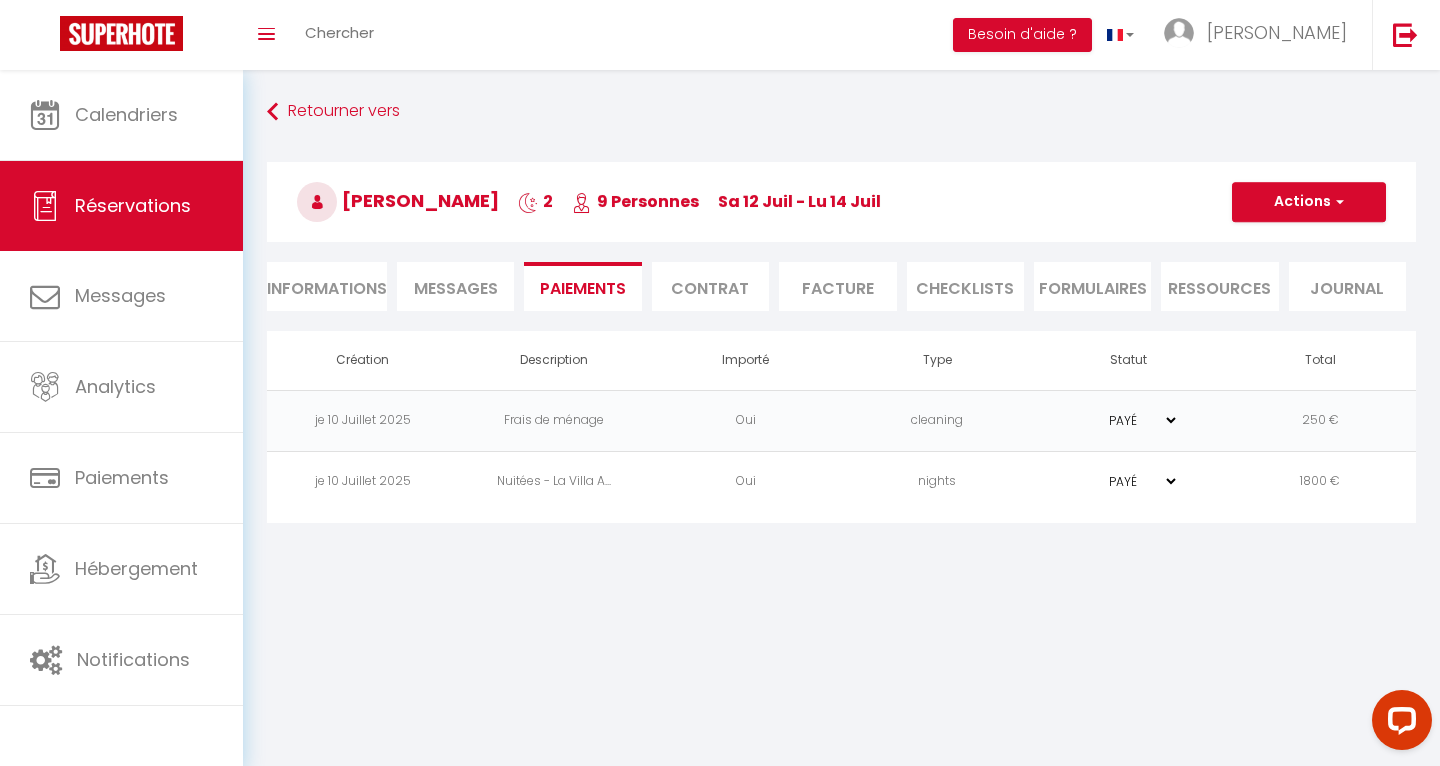 click on "Informations" at bounding box center [327, 286] 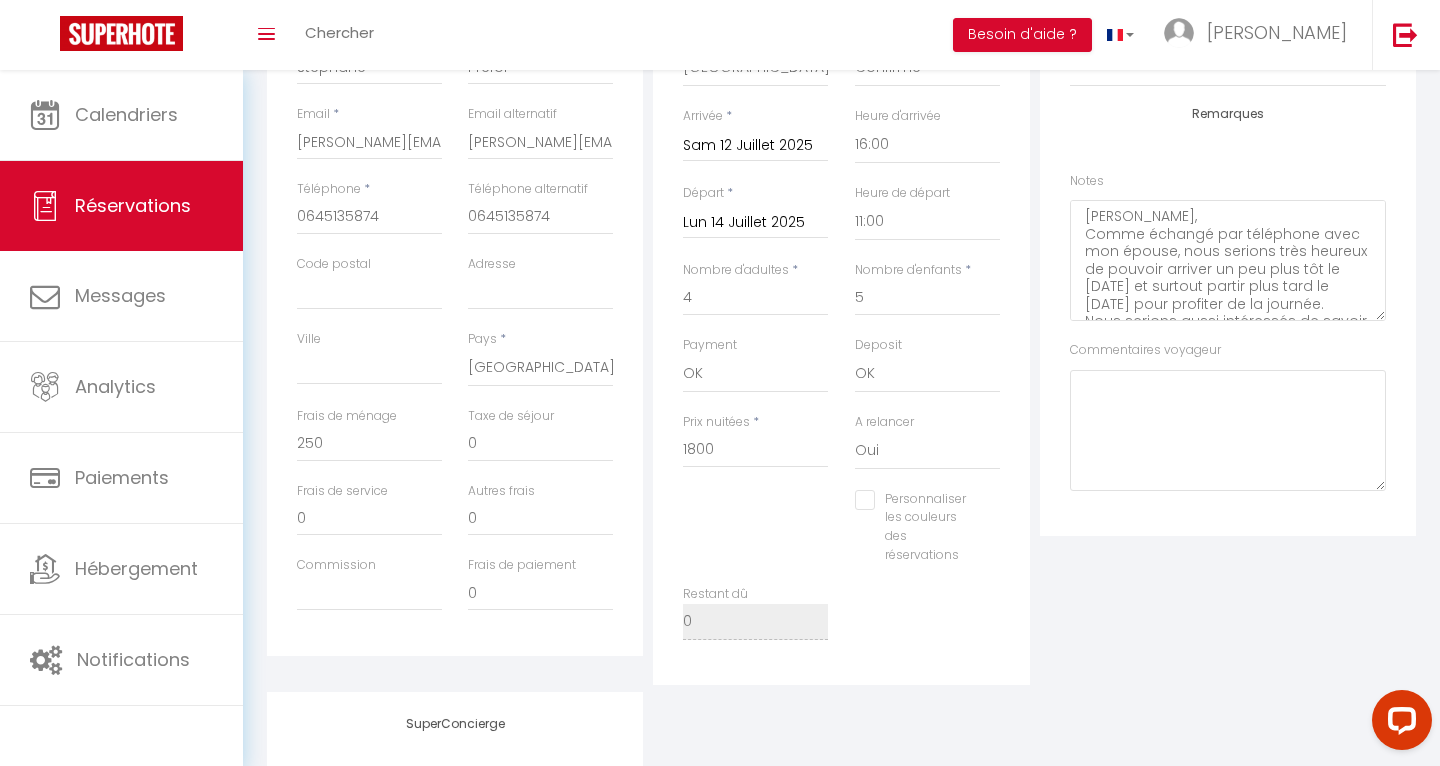 scroll, scrollTop: 0, scrollLeft: 0, axis: both 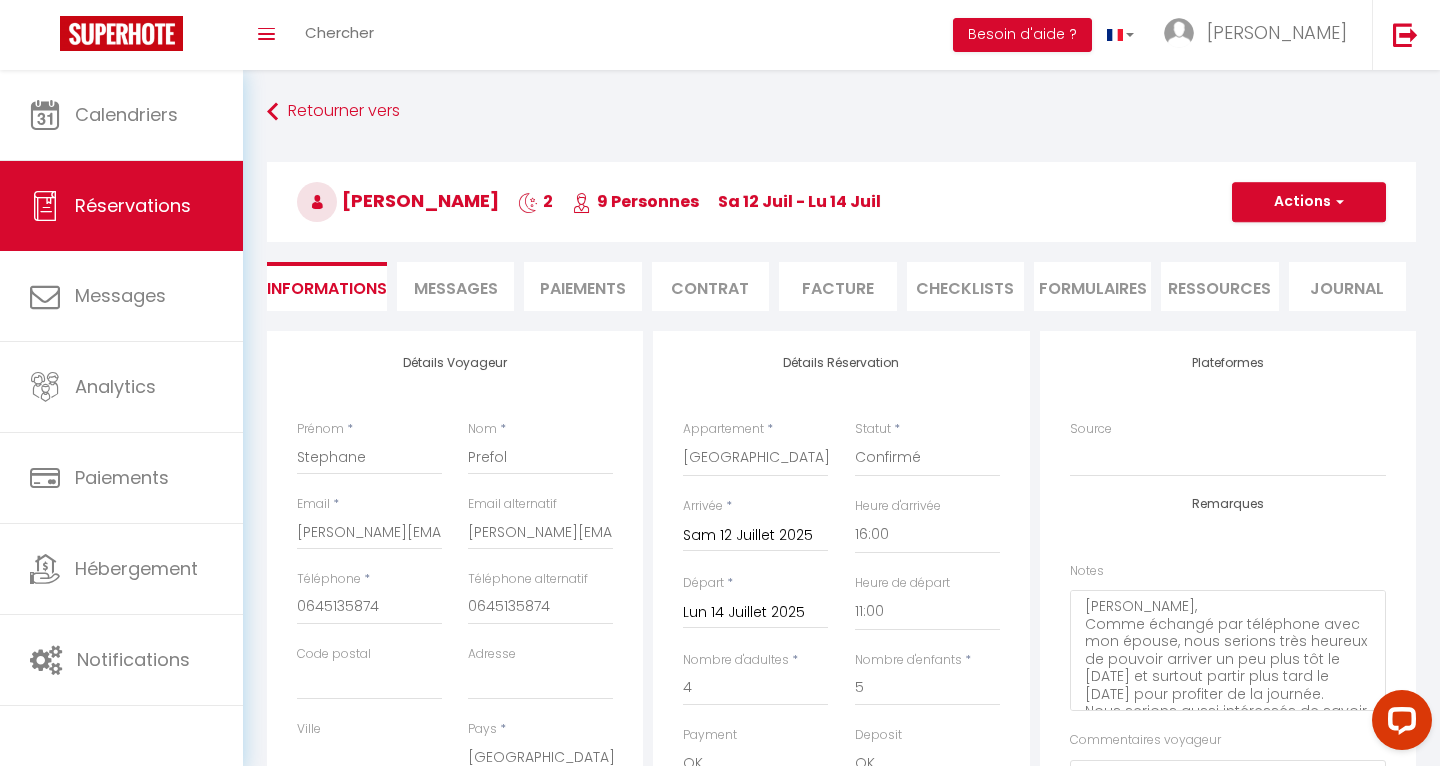 click on "Contrat" at bounding box center (710, 286) 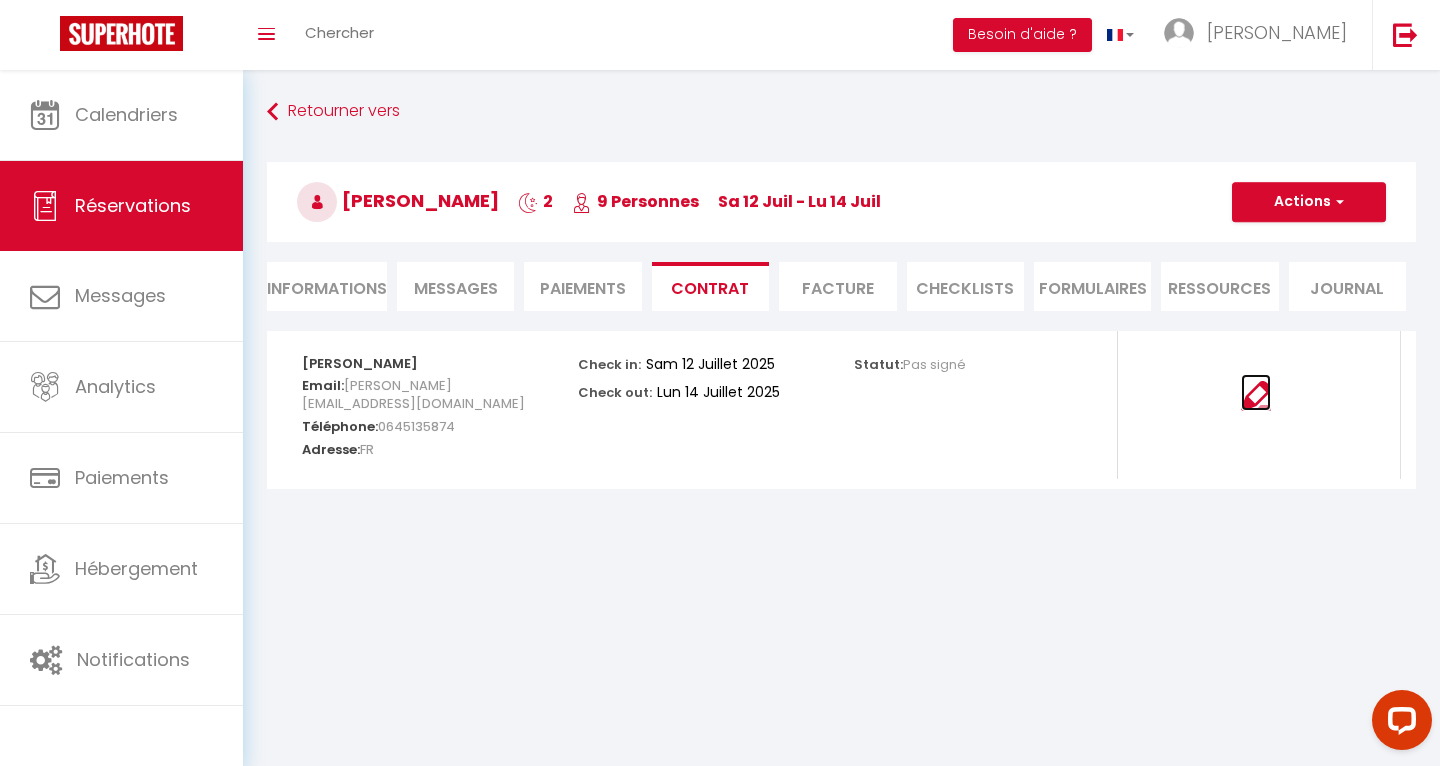 click at bounding box center [1256, 396] 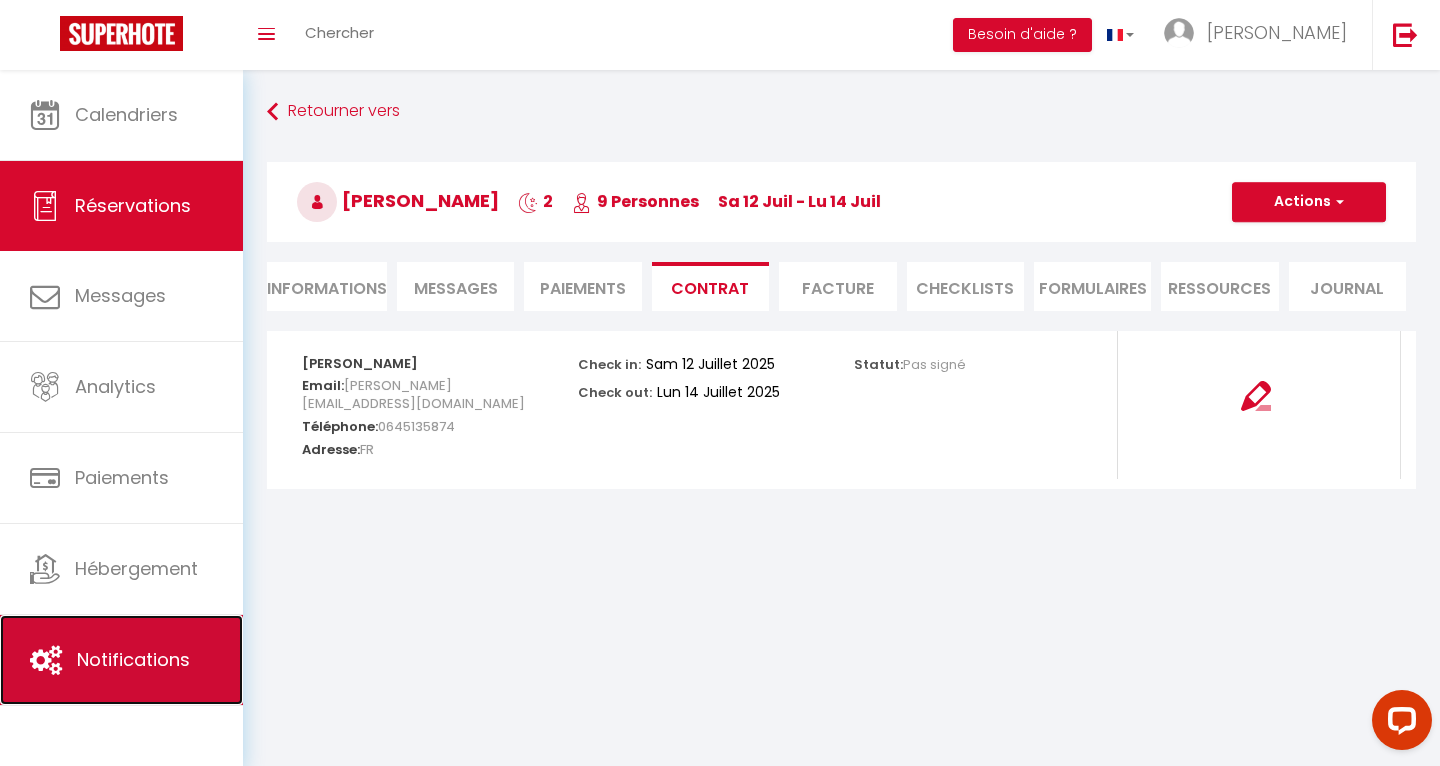click on "Notifications" at bounding box center [133, 659] 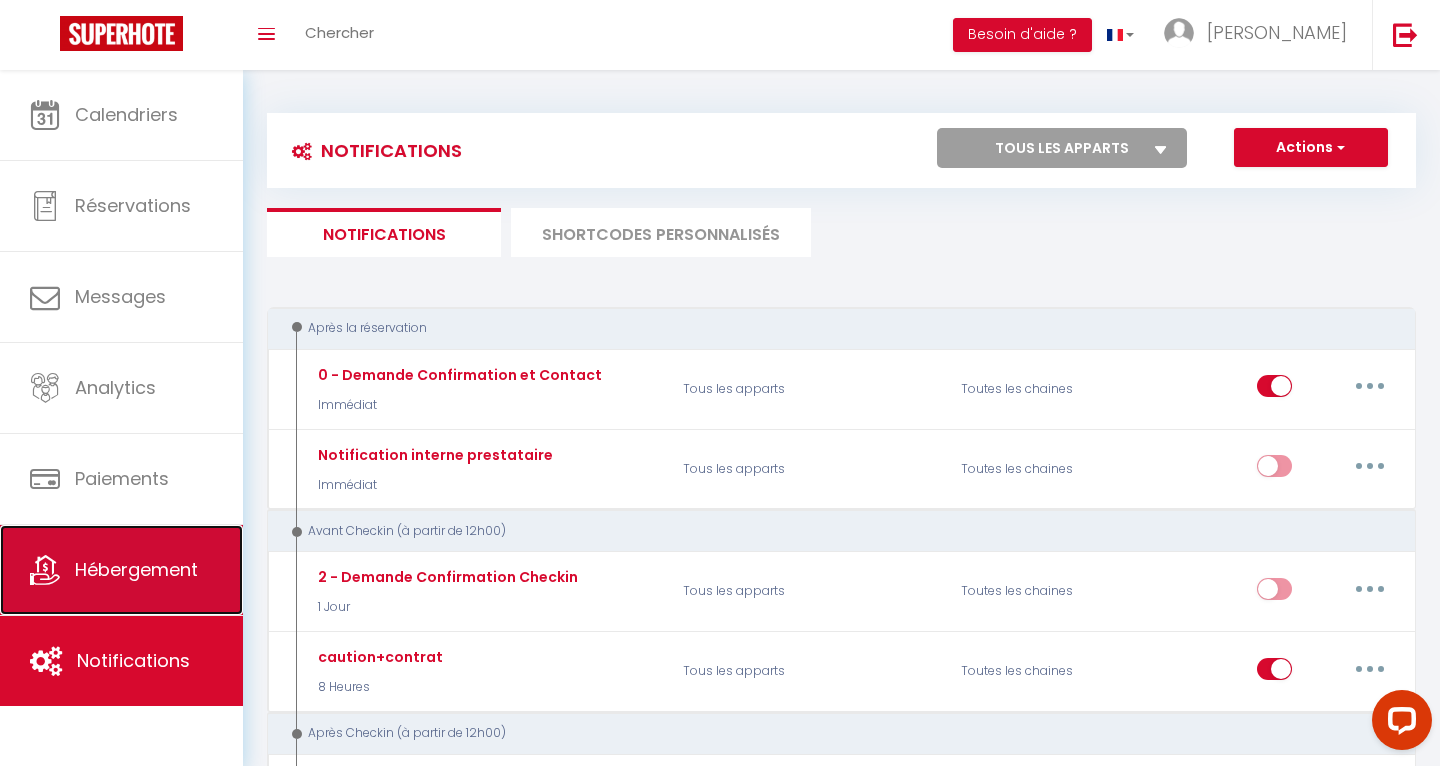 click on "Hébergement" at bounding box center (136, 569) 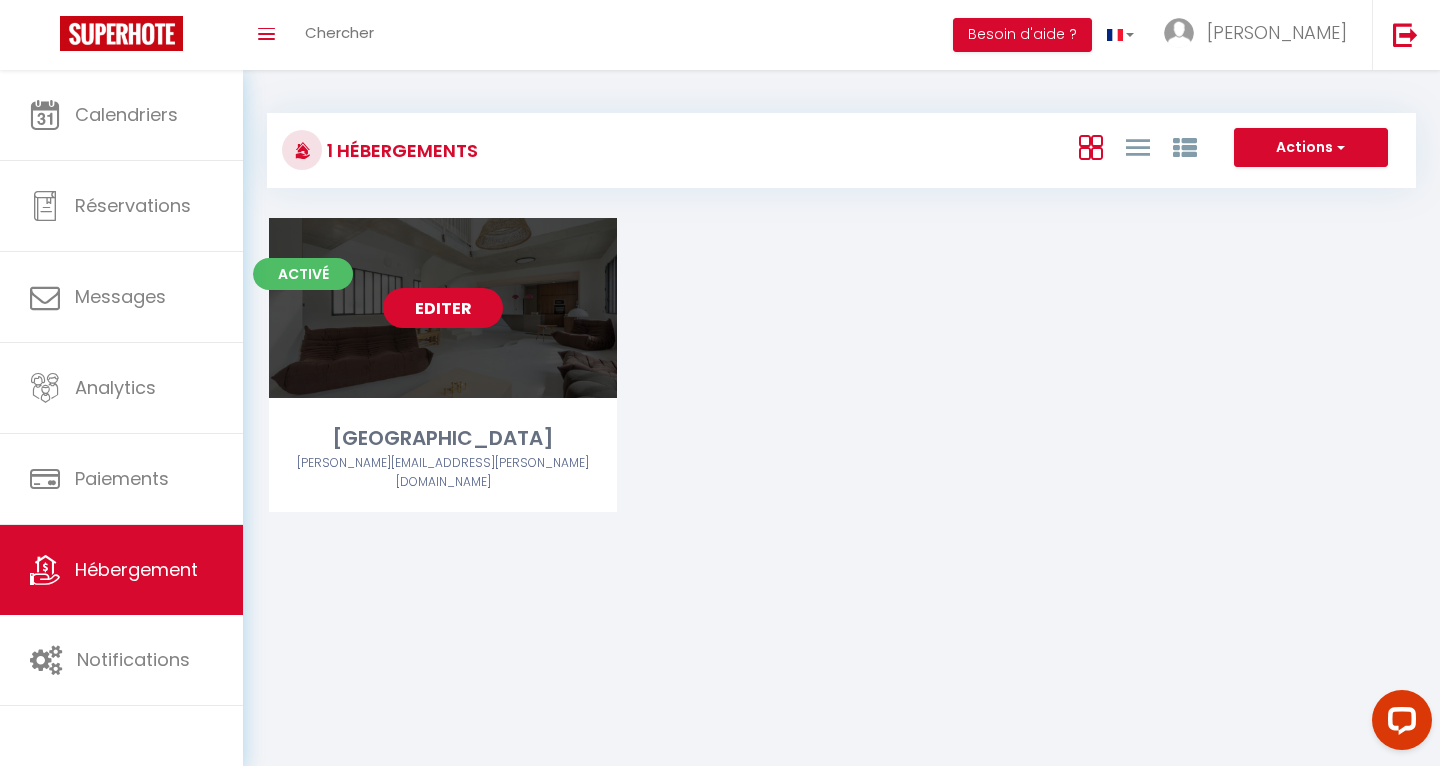 click on "Editer" at bounding box center [443, 308] 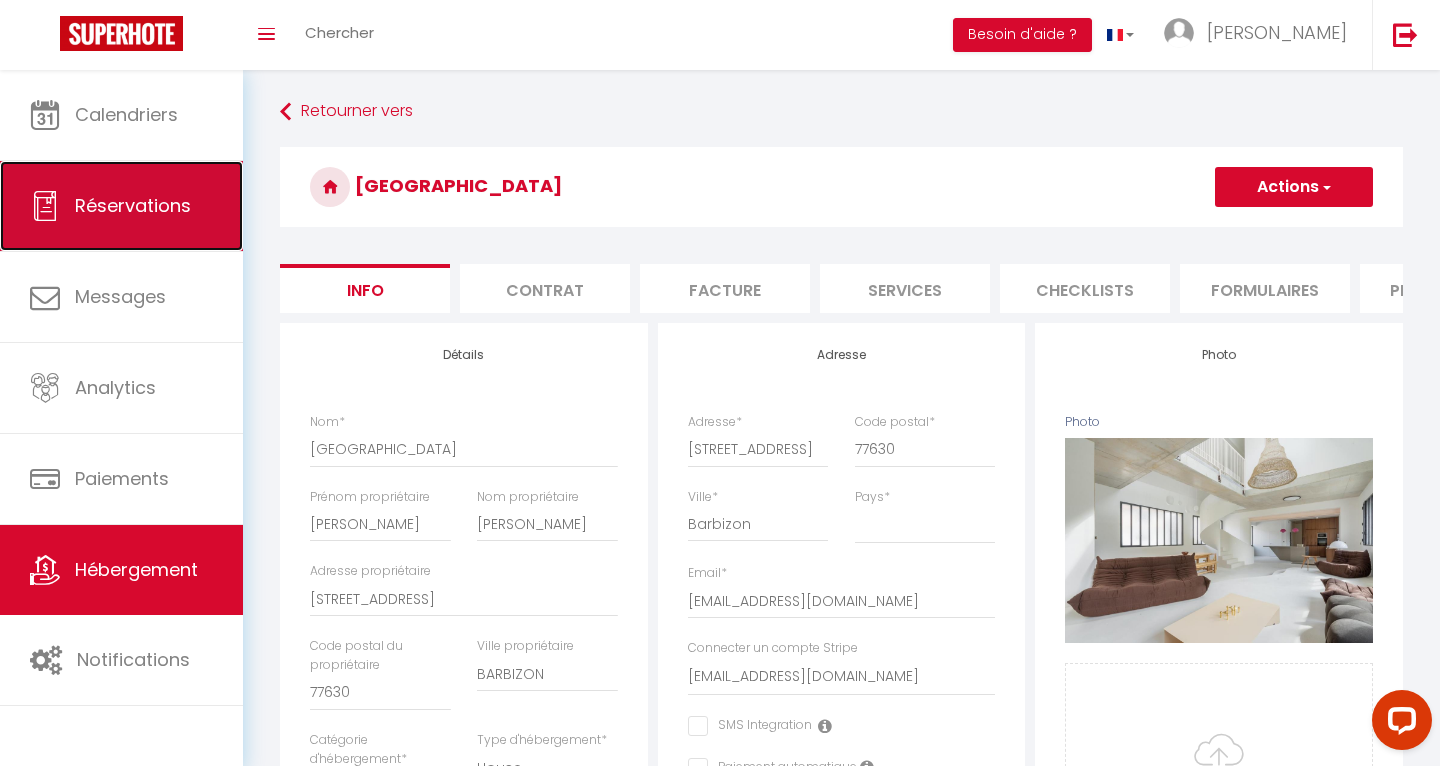 click on "Réservations" at bounding box center [133, 205] 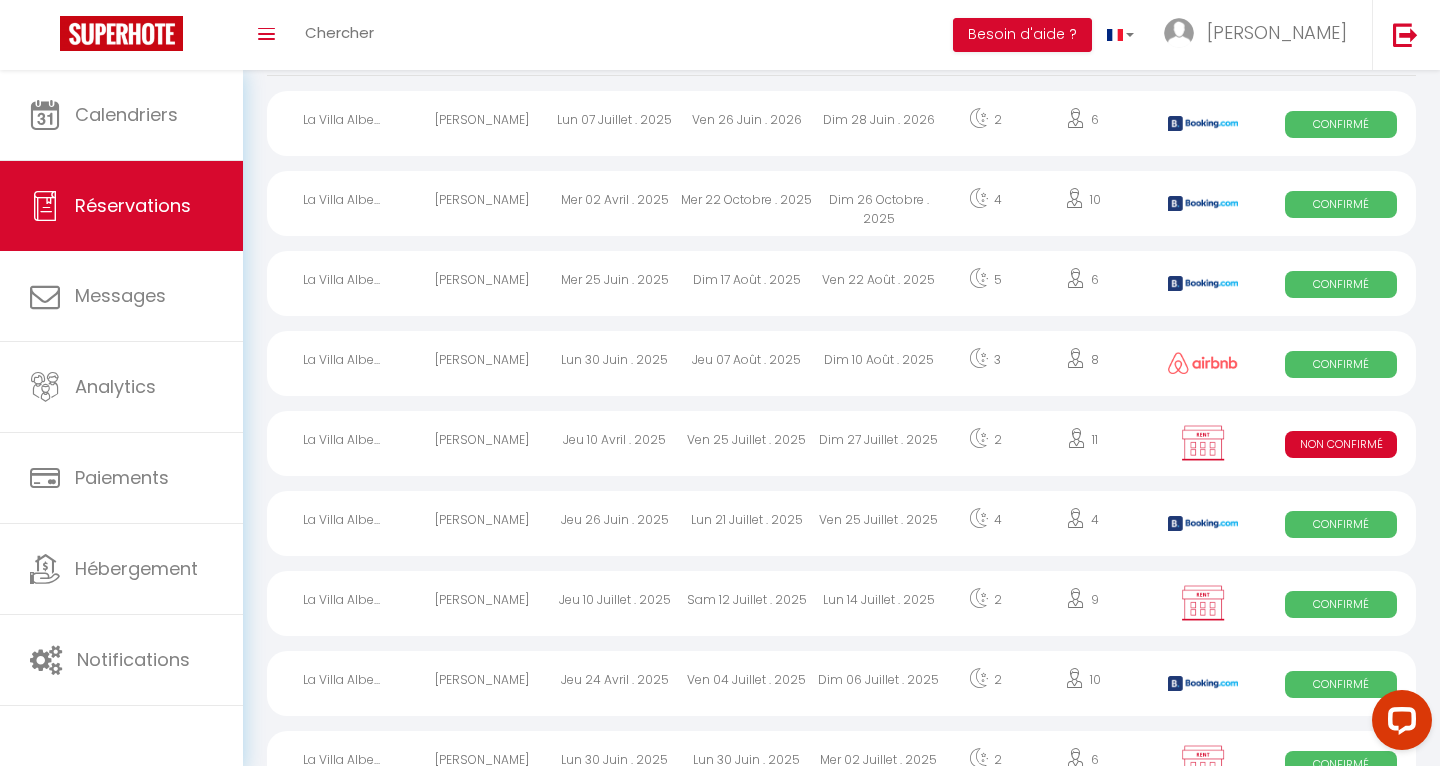 scroll, scrollTop: 181, scrollLeft: 0, axis: vertical 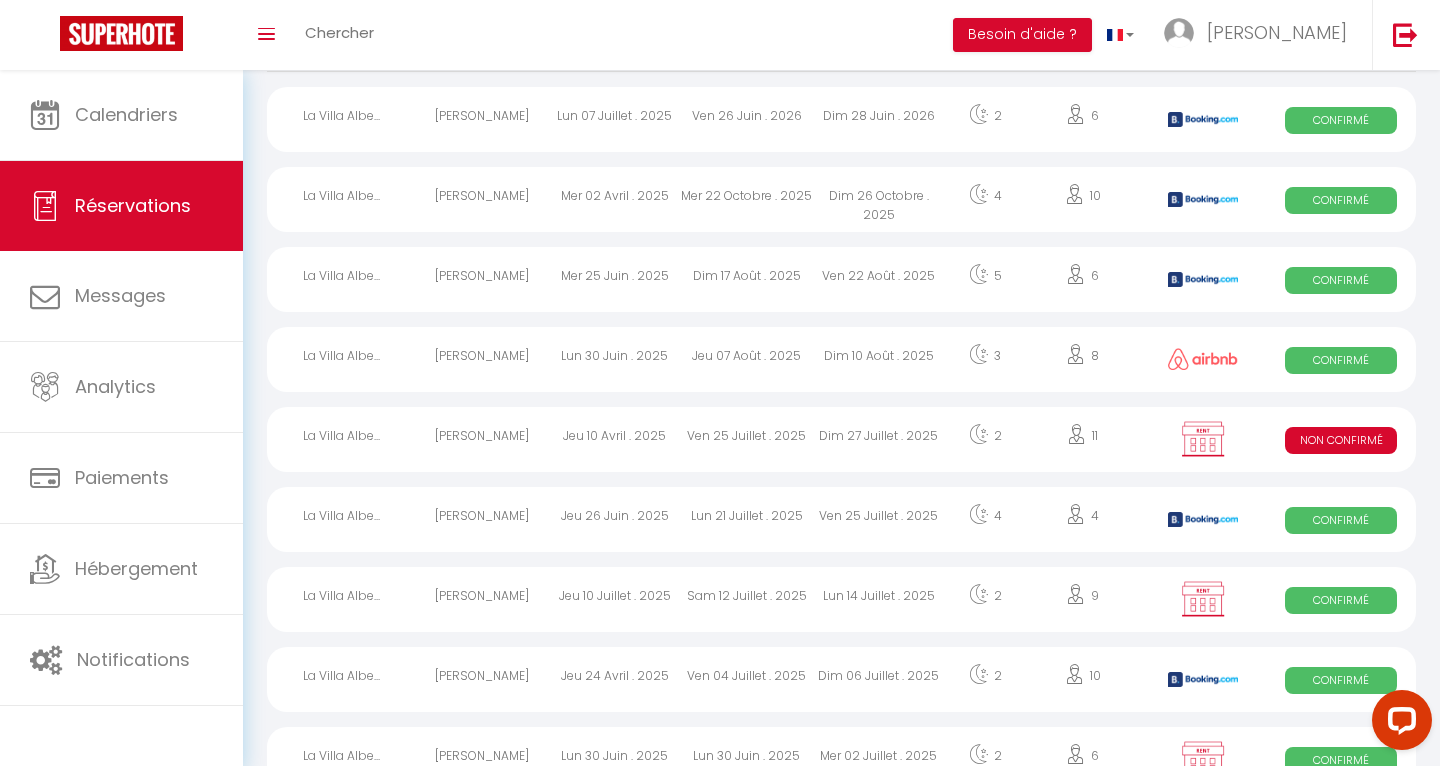 click on "Jeu 10 Juillet . 2025" at bounding box center [615, 599] 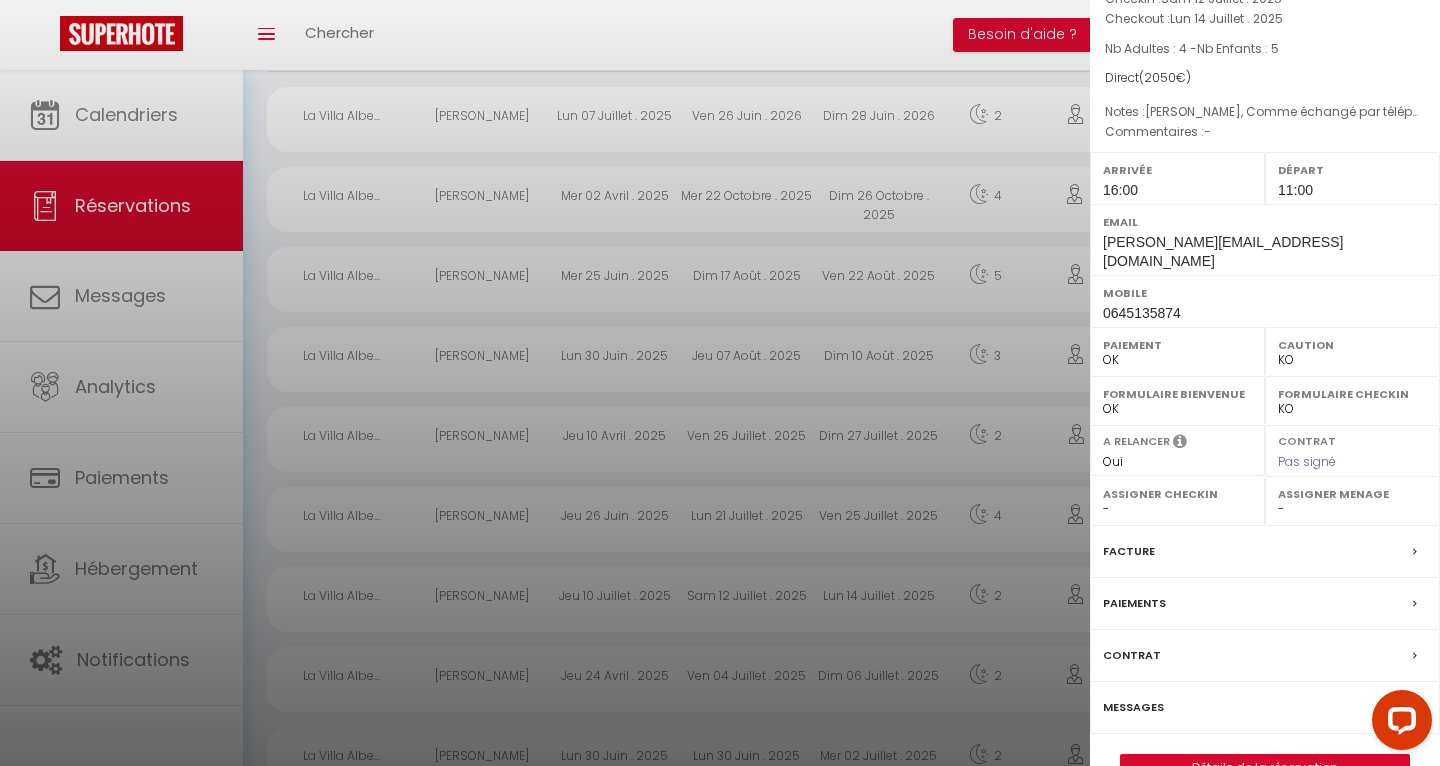 scroll, scrollTop: 166, scrollLeft: 0, axis: vertical 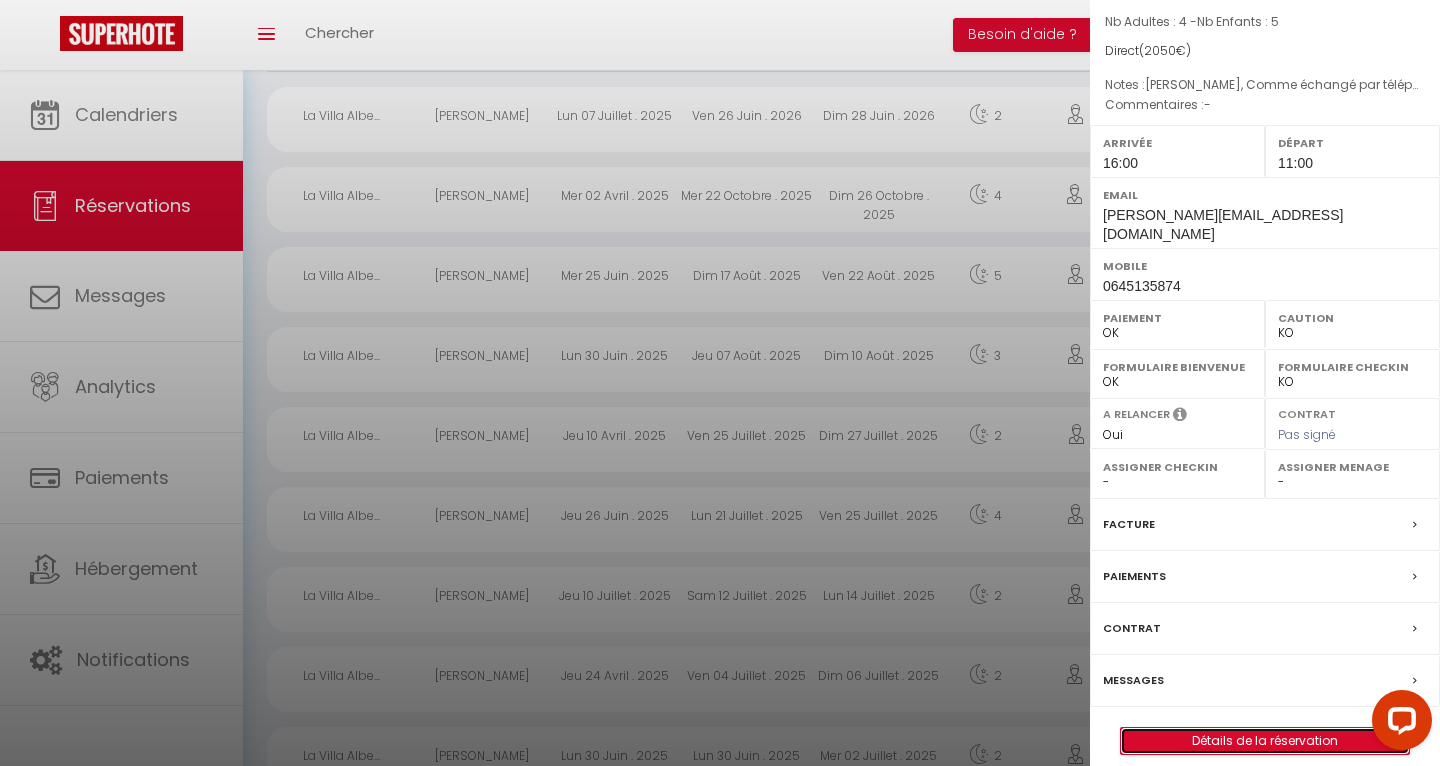 click on "Détails de la réservation" at bounding box center (1265, 741) 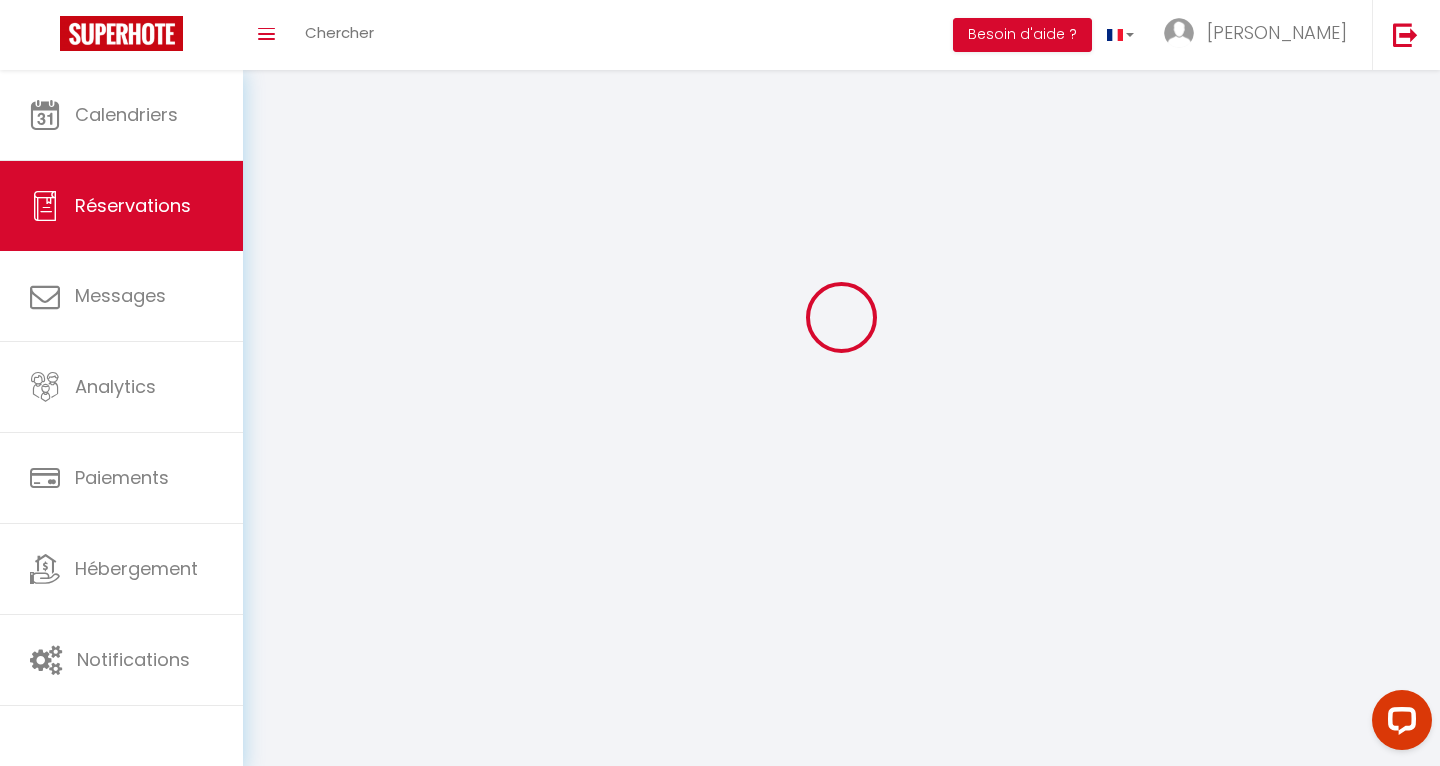 scroll, scrollTop: 0, scrollLeft: 0, axis: both 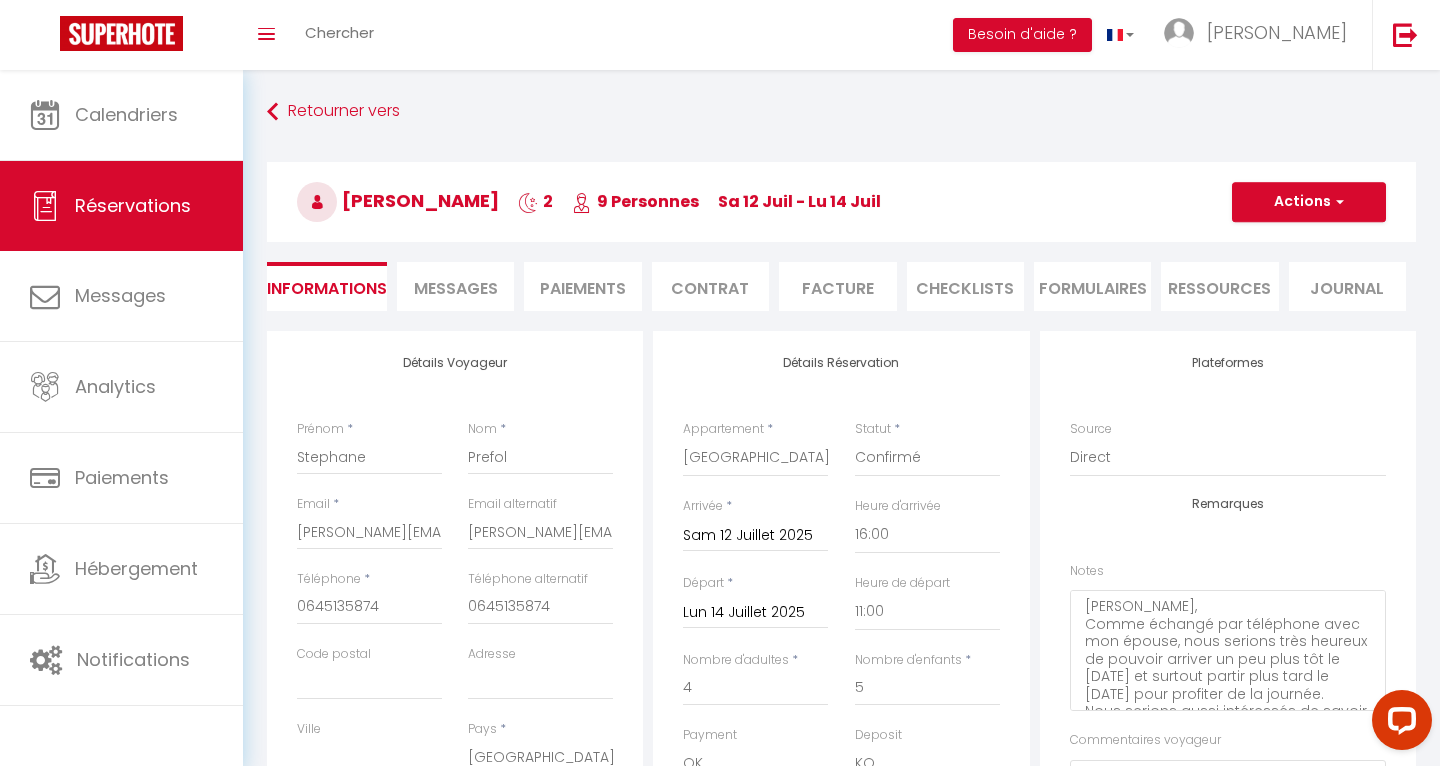 click on "Paiements" at bounding box center [582, 286] 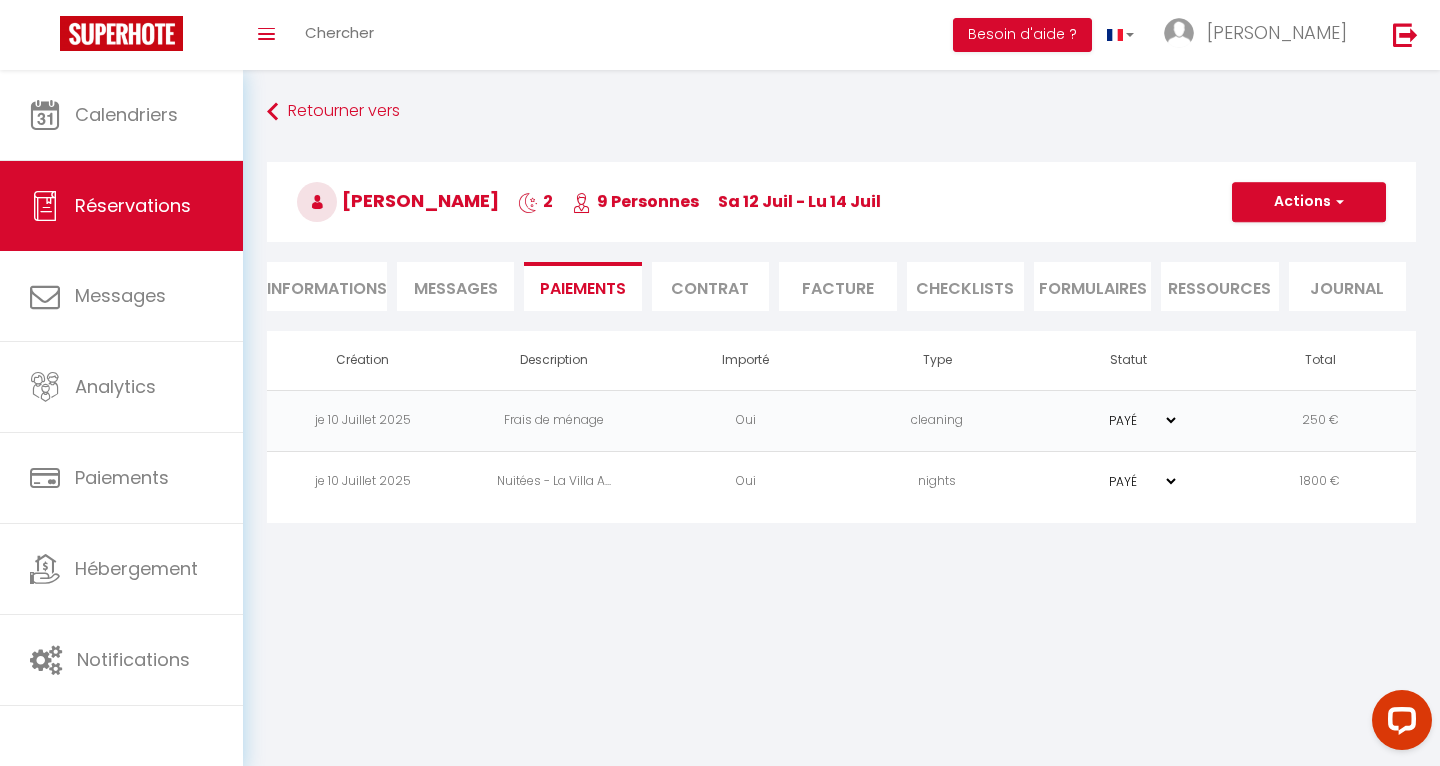 click on "Messages" at bounding box center (456, 288) 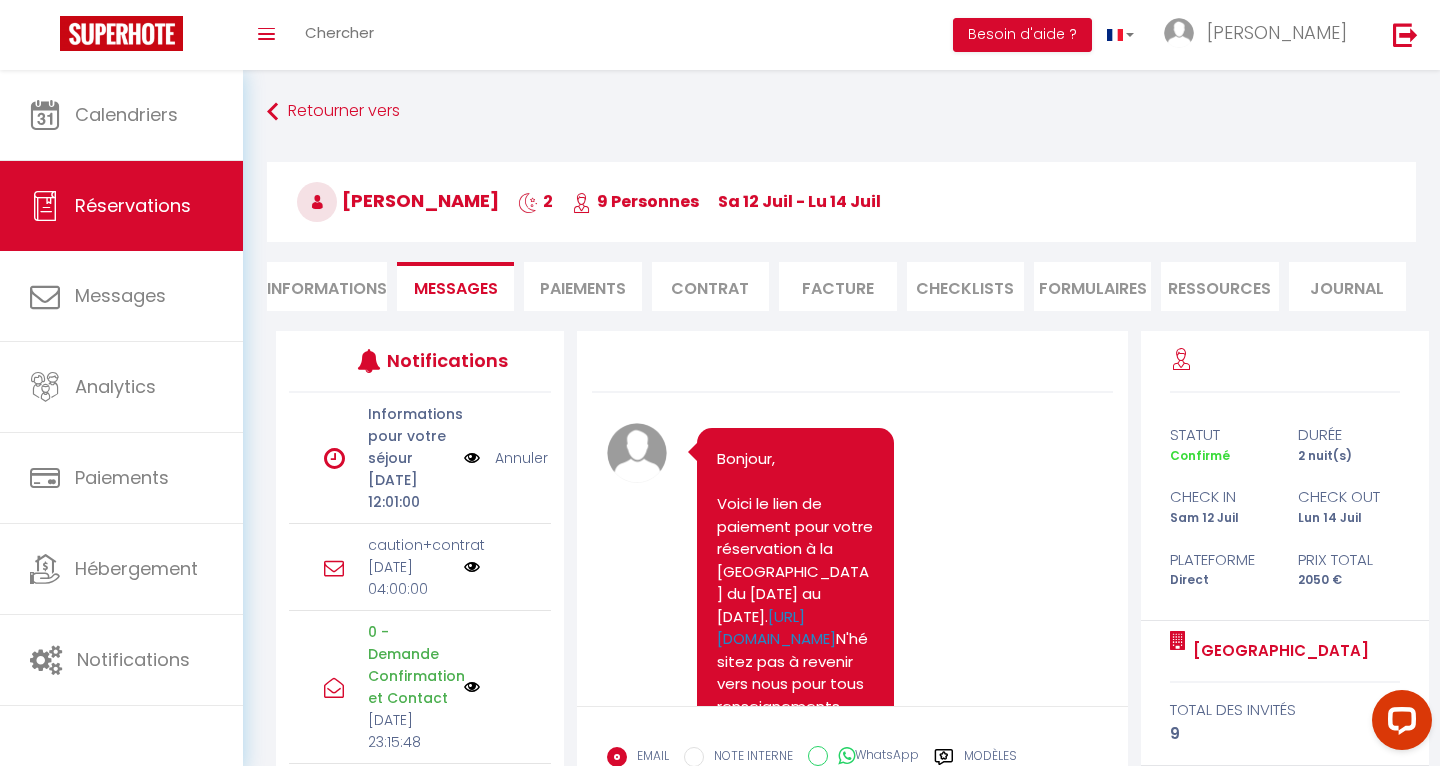 click on "[DATE] 12:01:00" at bounding box center [409, 491] 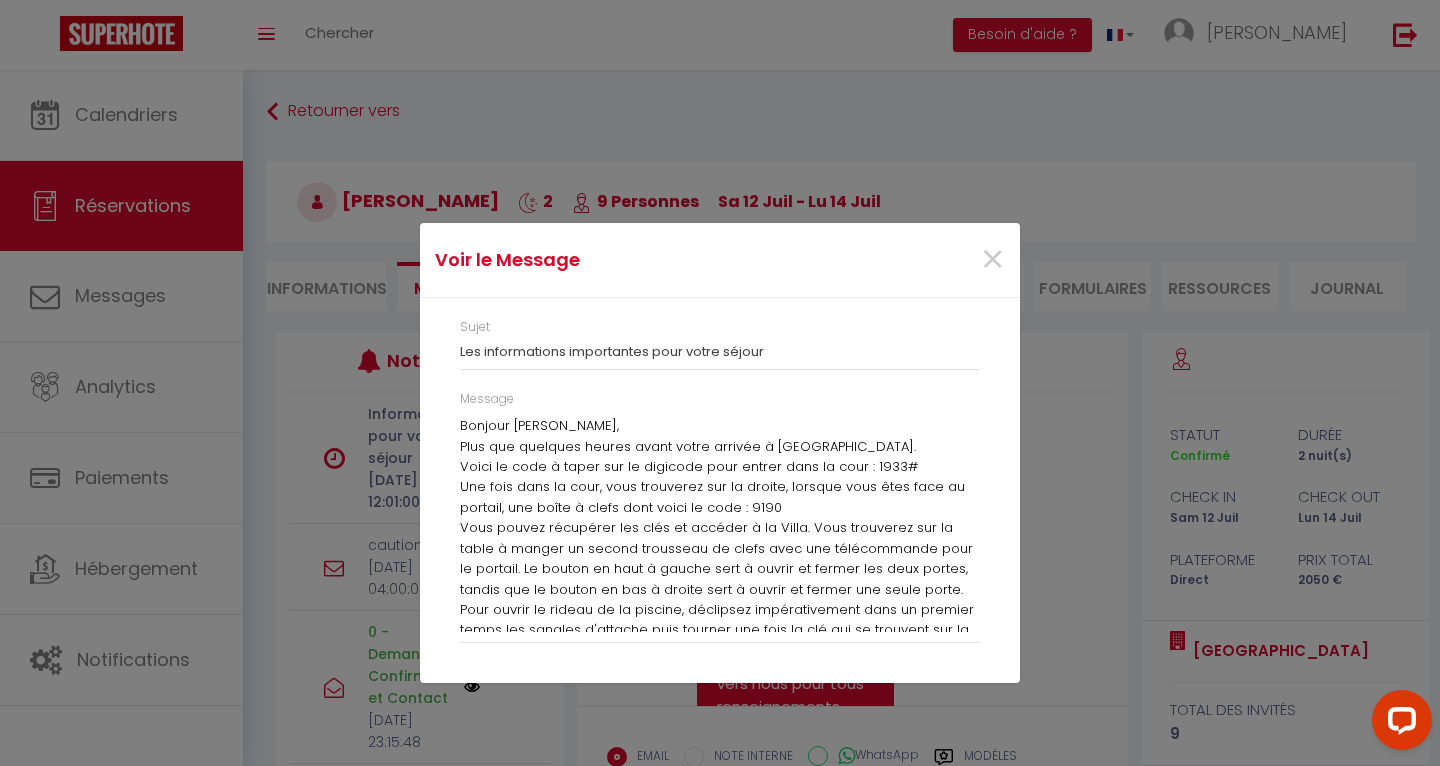 scroll, scrollTop: 213, scrollLeft: 0, axis: vertical 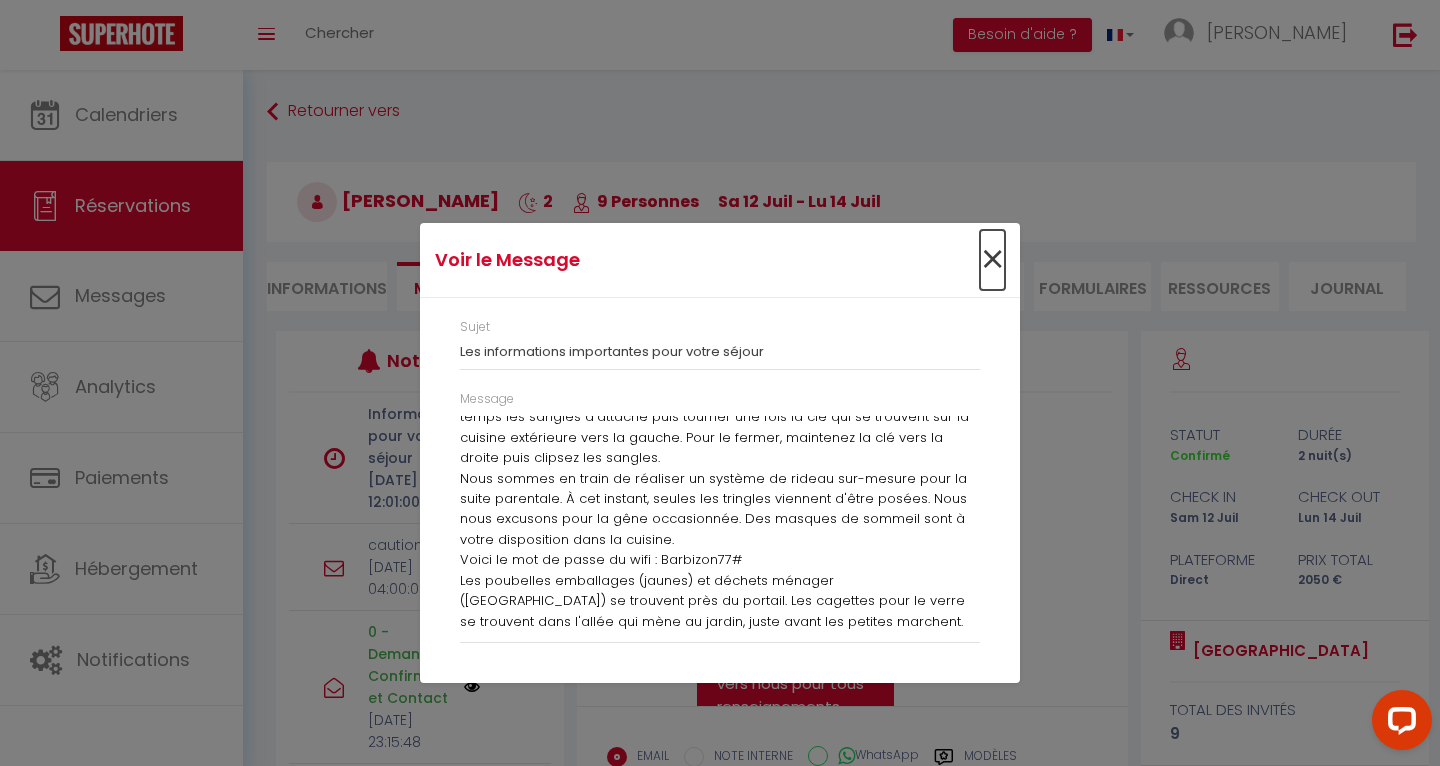 click on "×" at bounding box center [992, 260] 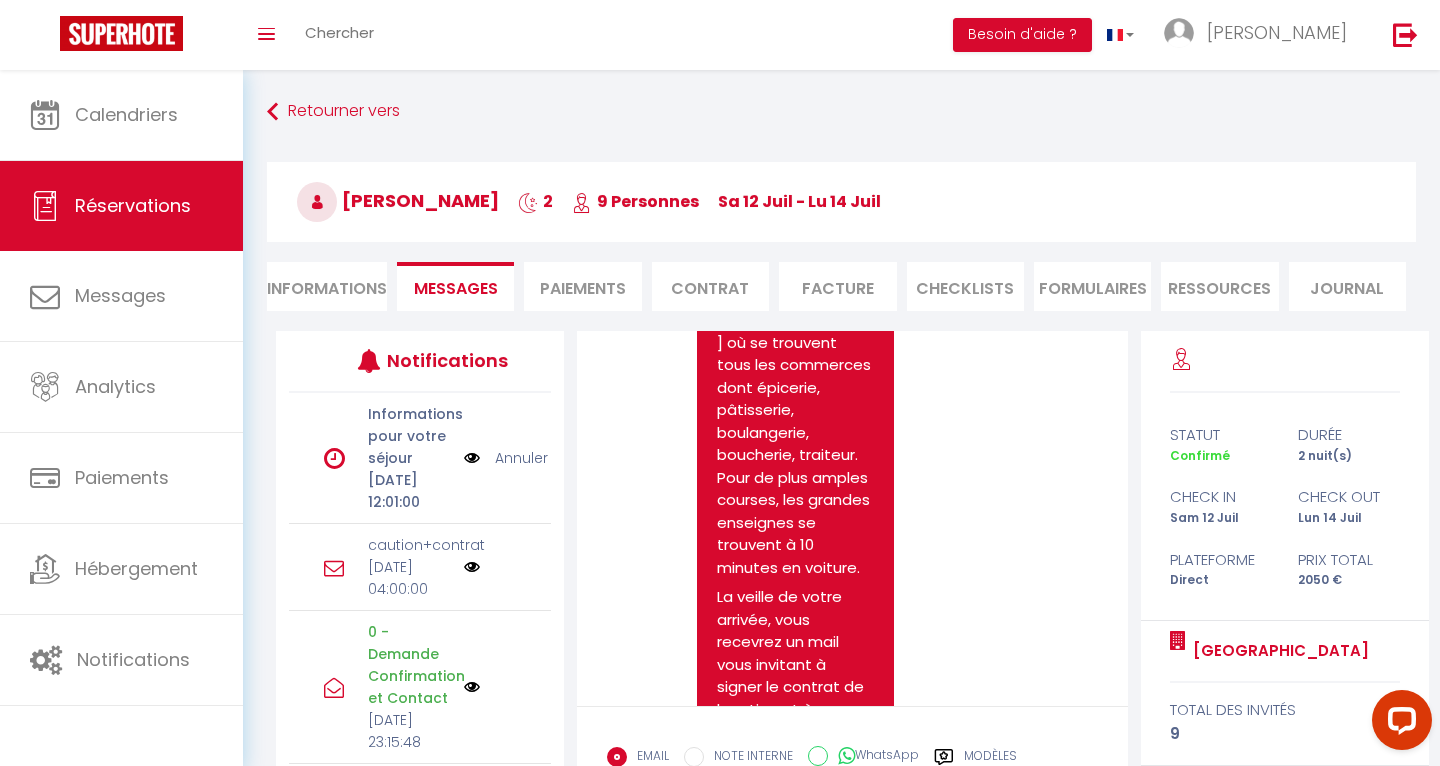 scroll, scrollTop: 3237, scrollLeft: 0, axis: vertical 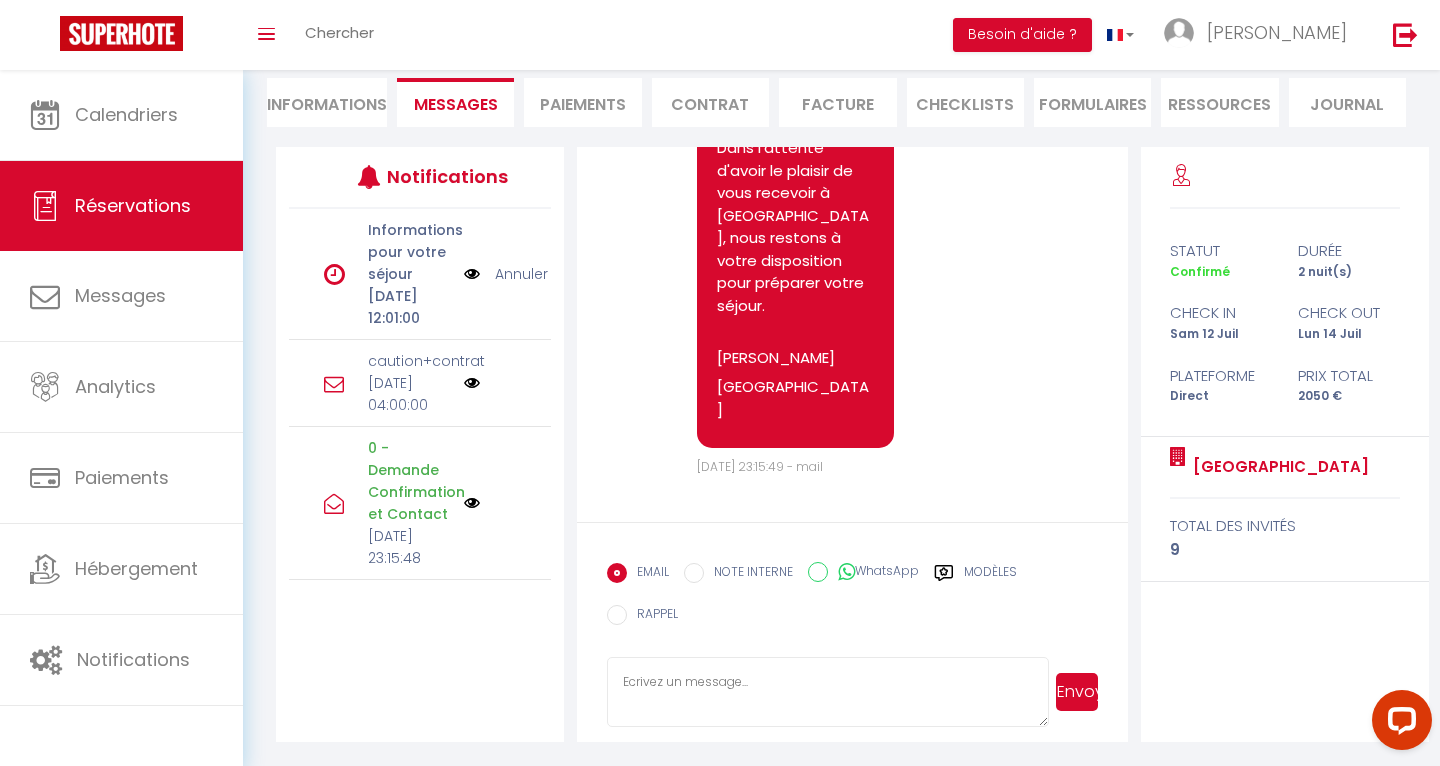 click at bounding box center [334, 274] 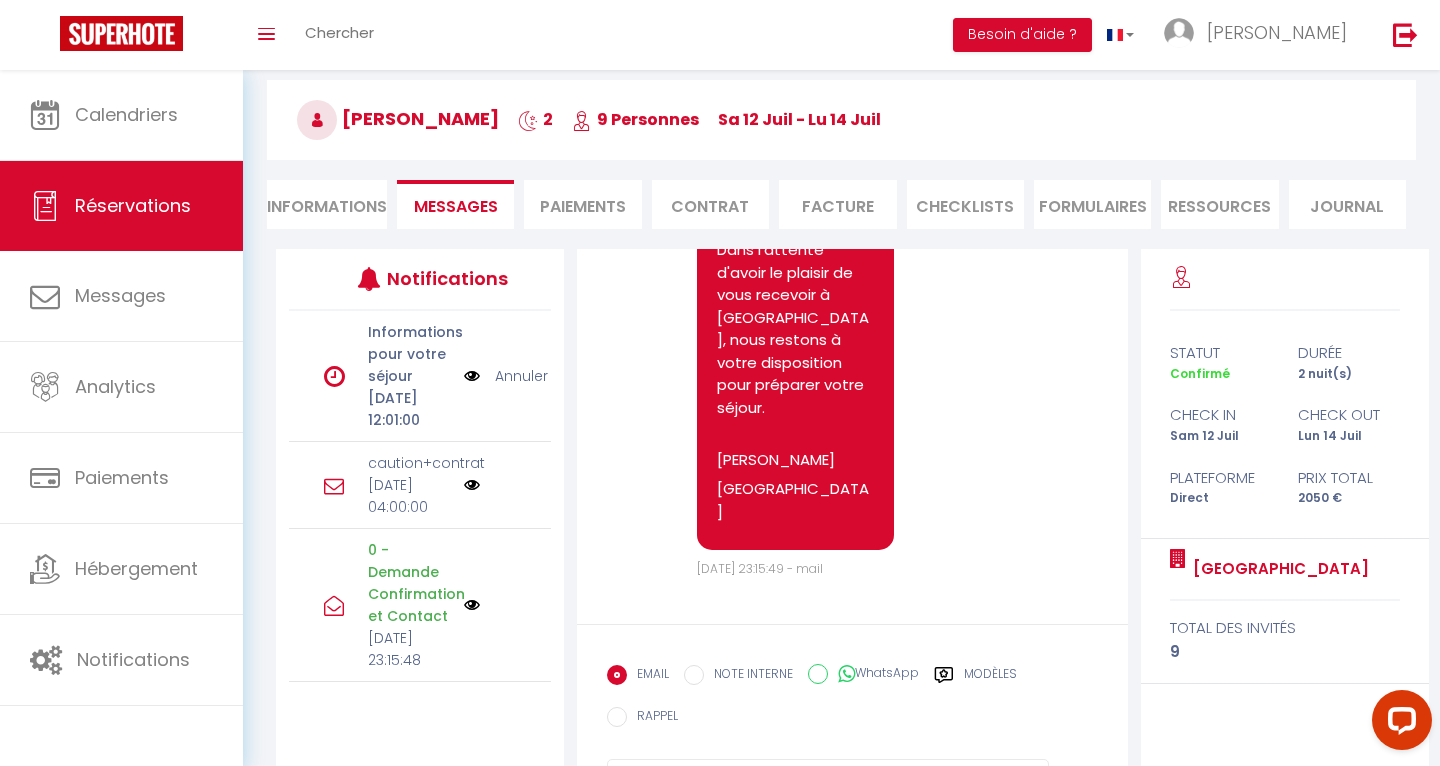 scroll, scrollTop: 92, scrollLeft: 0, axis: vertical 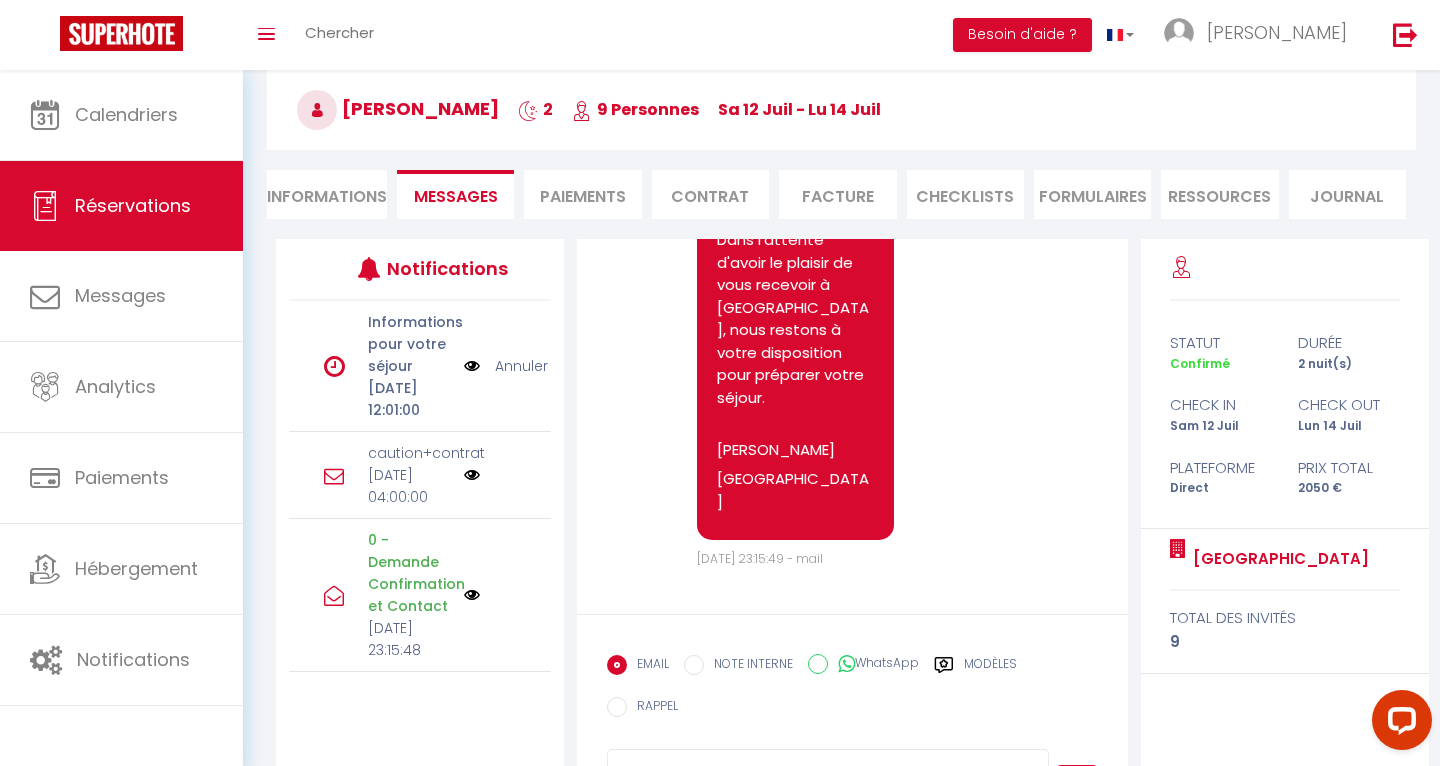 click at bounding box center [472, 366] 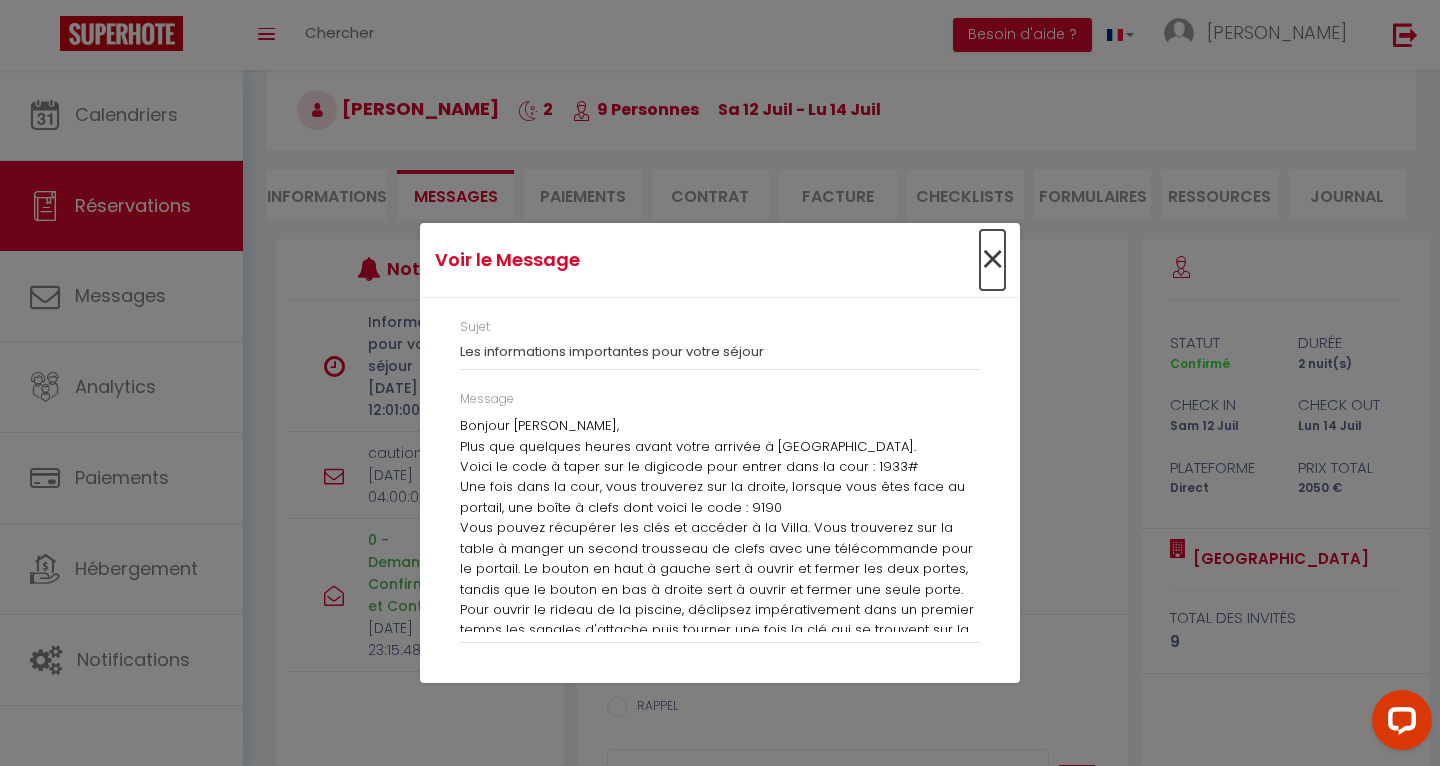 click on "×" at bounding box center [992, 260] 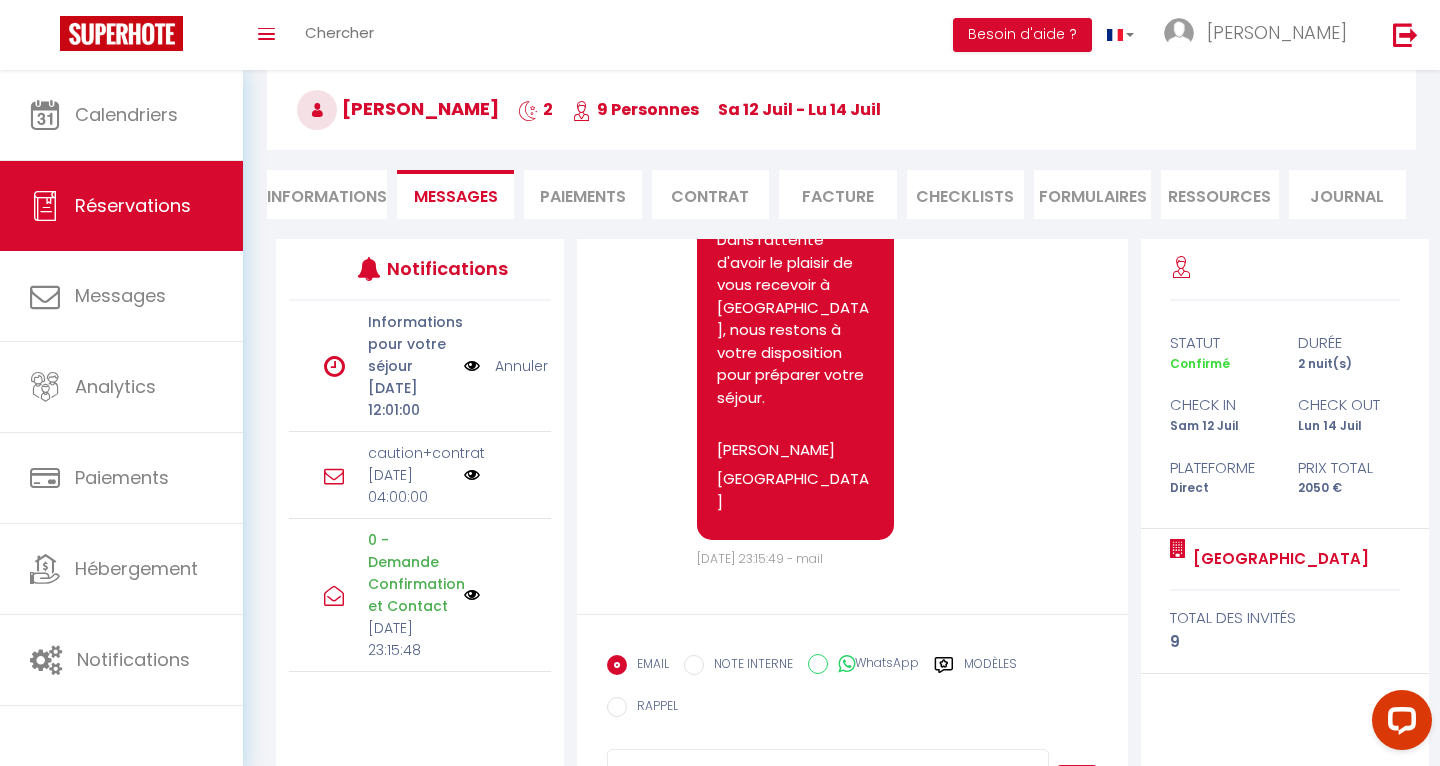 scroll, scrollTop: 143, scrollLeft: 0, axis: vertical 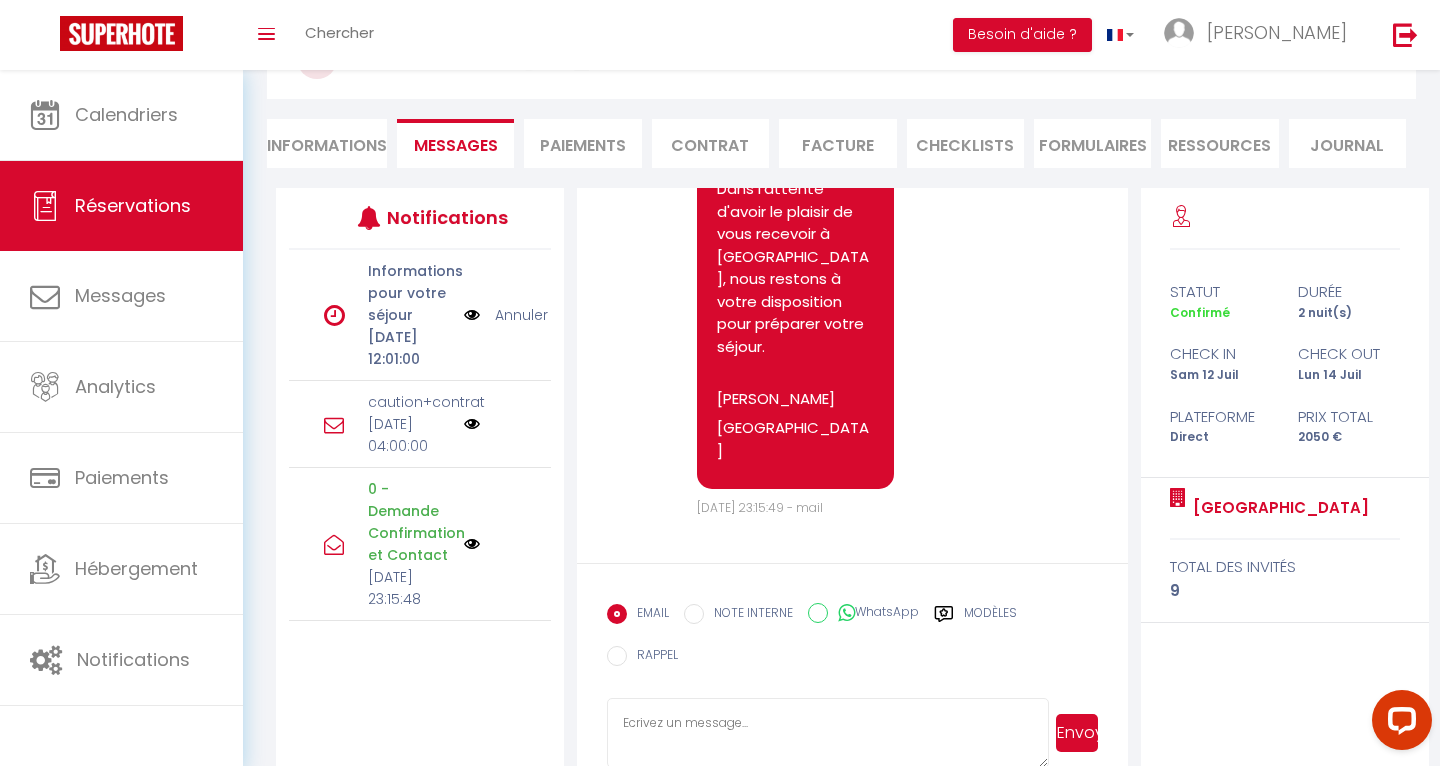 click on "EMAIL       NOTE INTERNE       WhatsApp     Modèles" at bounding box center [812, 615] 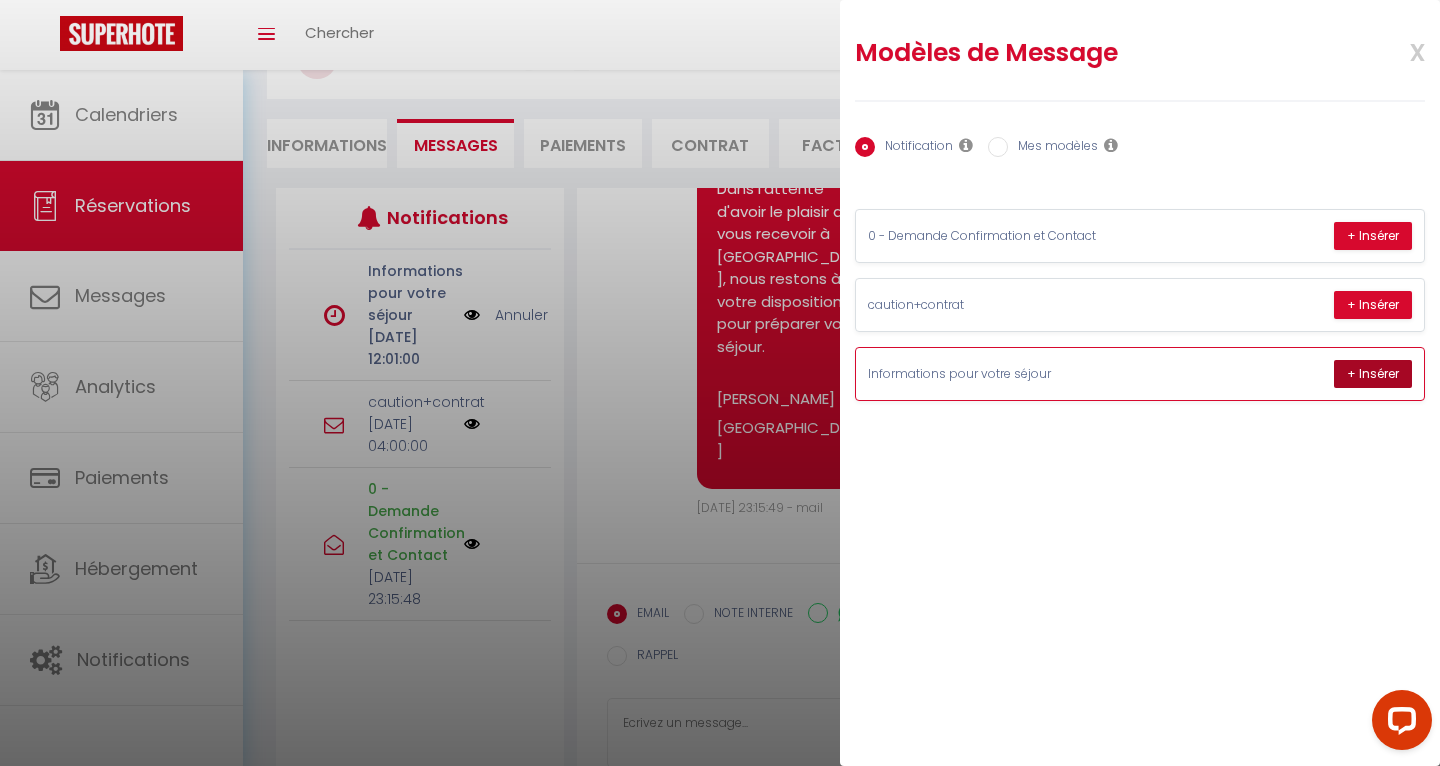 click on "+ Insérer" at bounding box center [1373, 374] 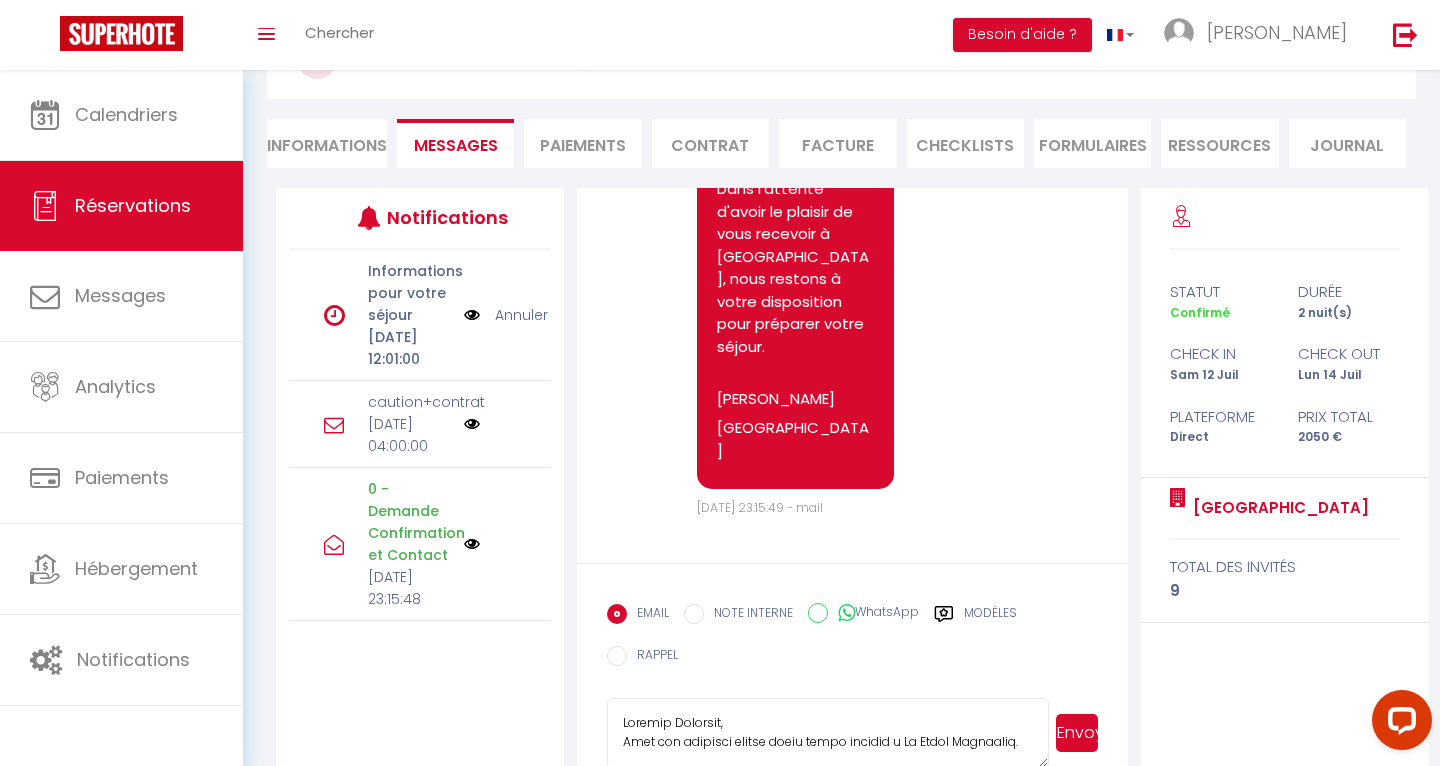 scroll, scrollTop: 184, scrollLeft: 0, axis: vertical 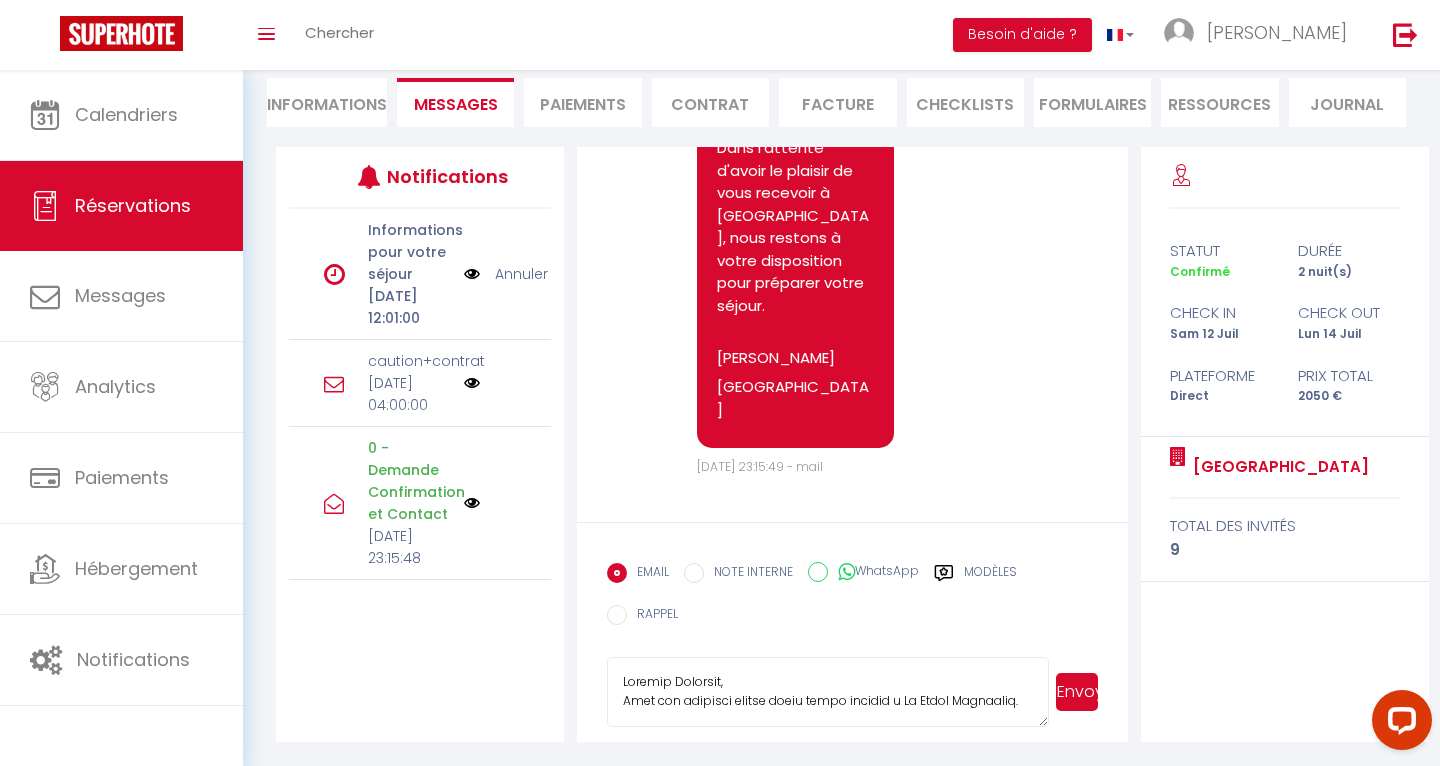 click on "Envoyer" at bounding box center [1077, 692] 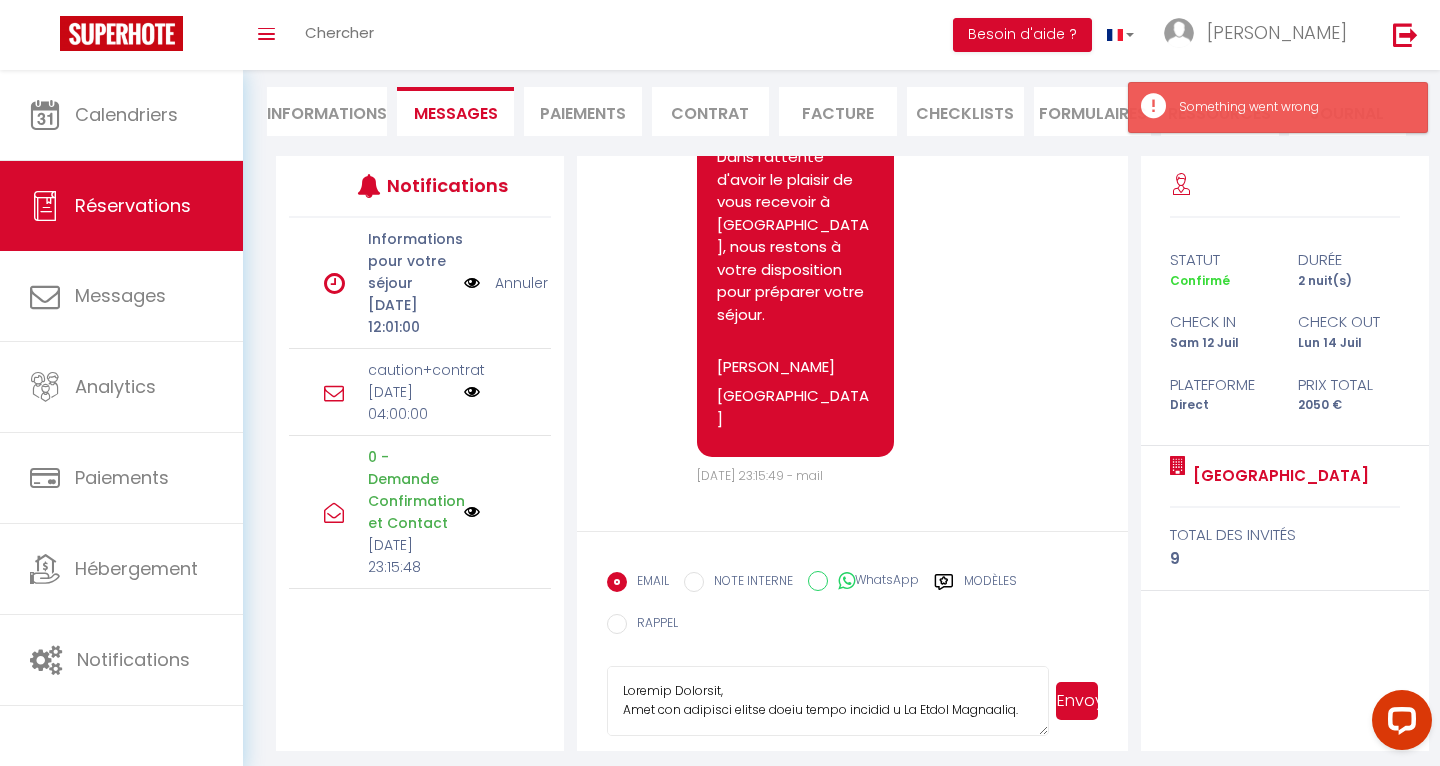 scroll, scrollTop: 184, scrollLeft: 0, axis: vertical 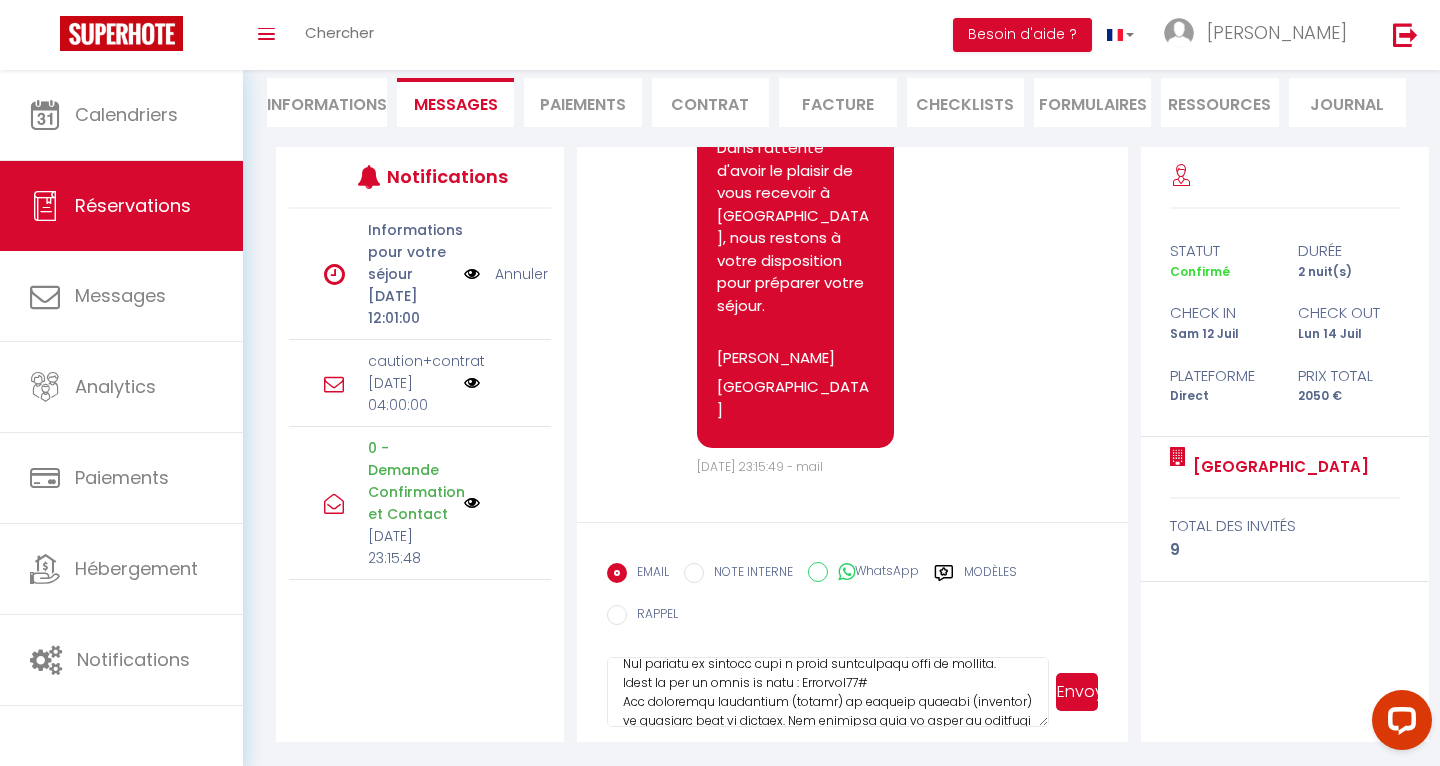 drag, startPoint x: 620, startPoint y: 682, endPoint x: 1023, endPoint y: 702, distance: 403.49597 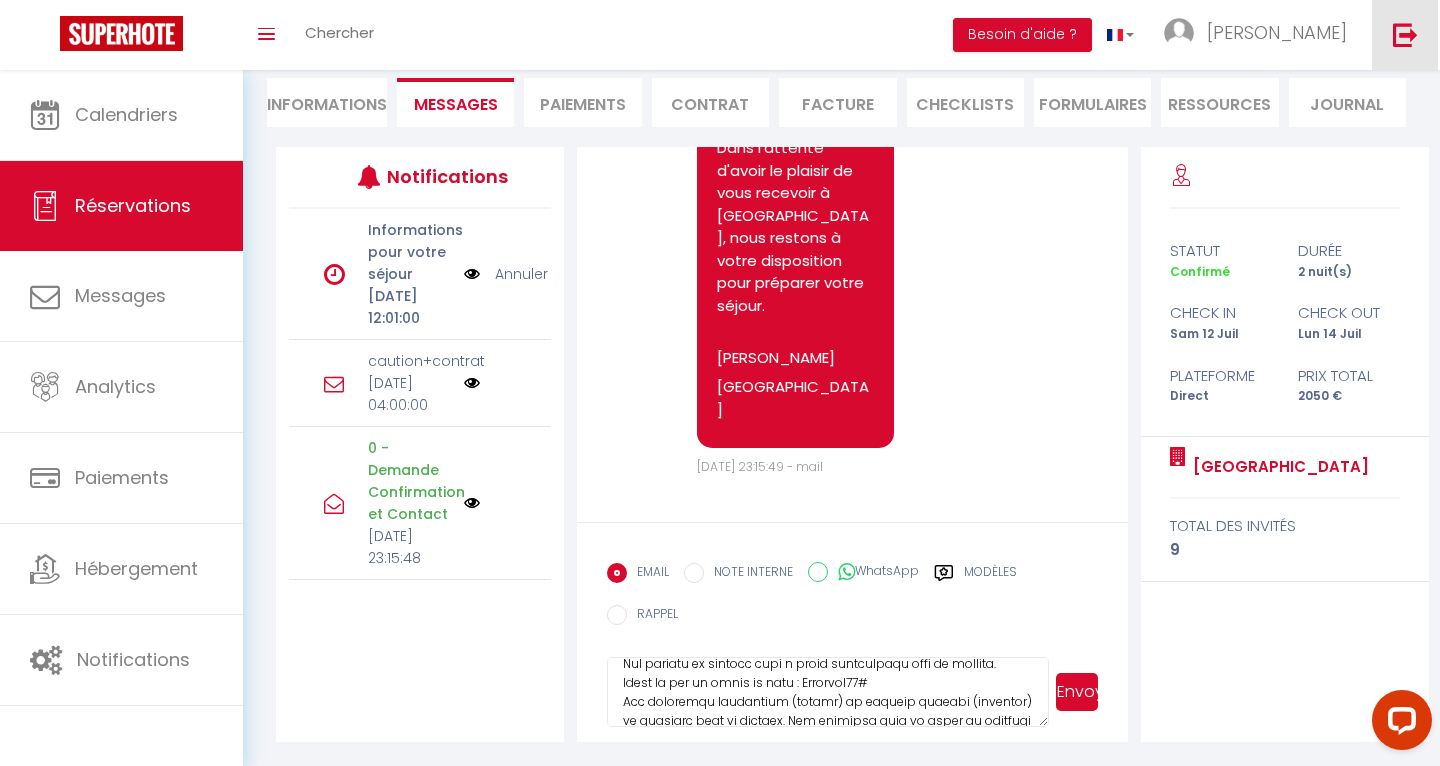 click at bounding box center (1405, 34) 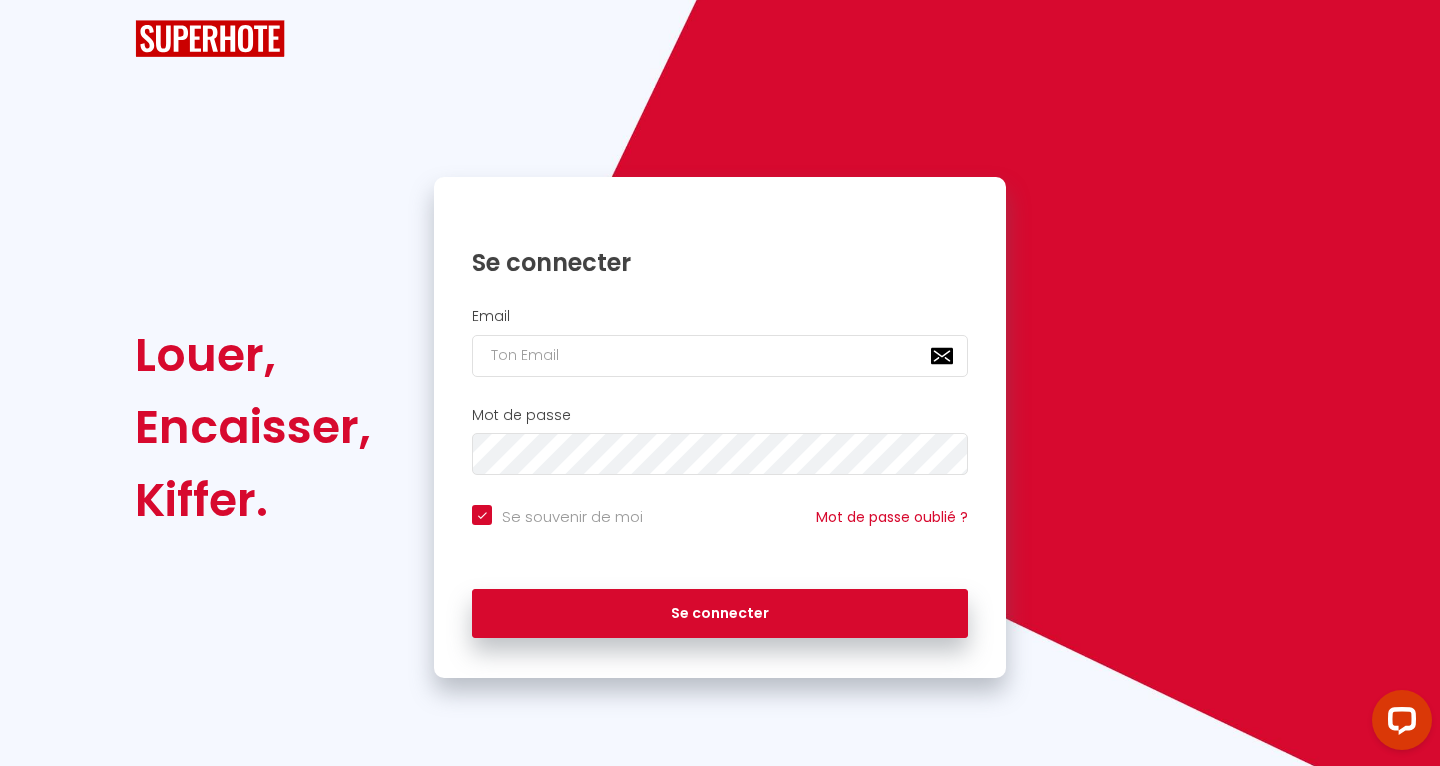 scroll, scrollTop: 0, scrollLeft: 0, axis: both 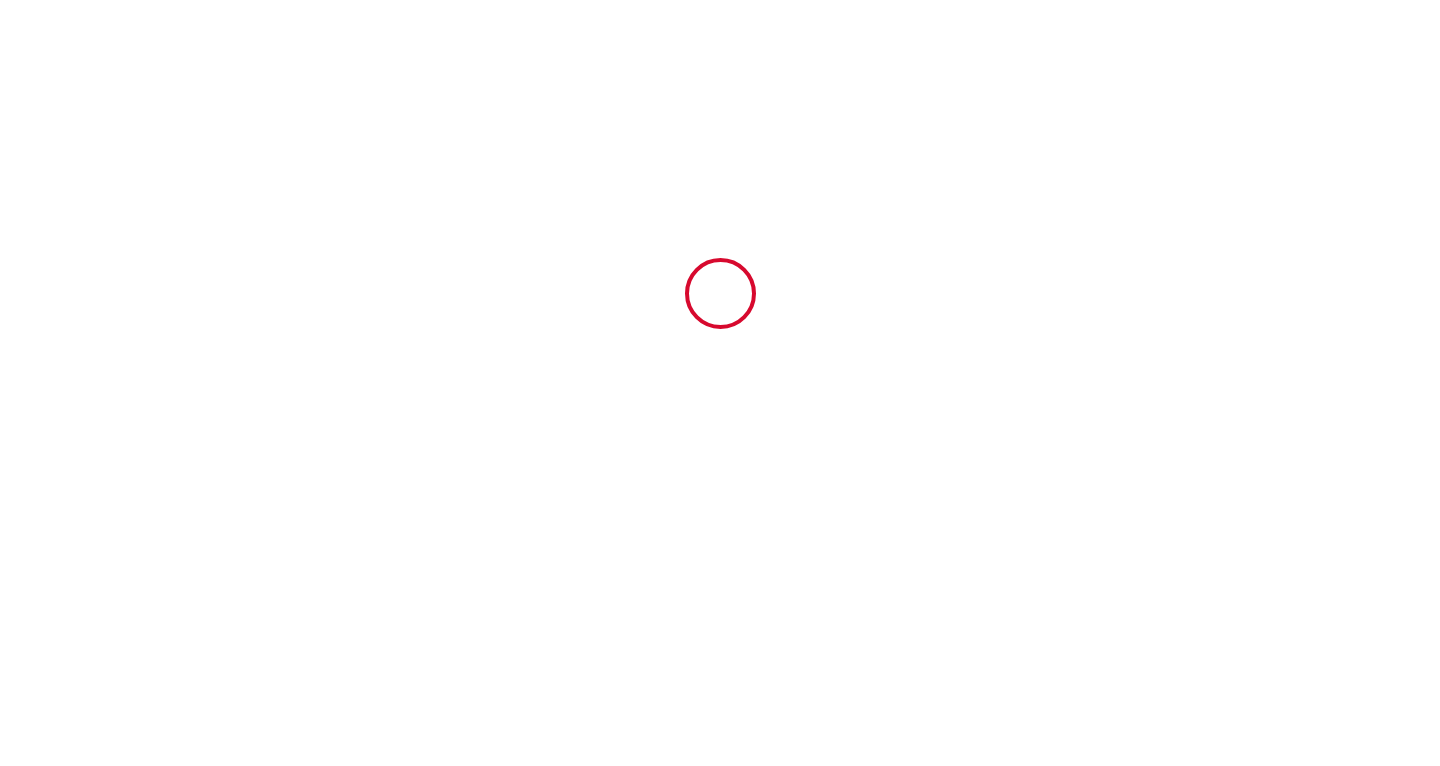 select 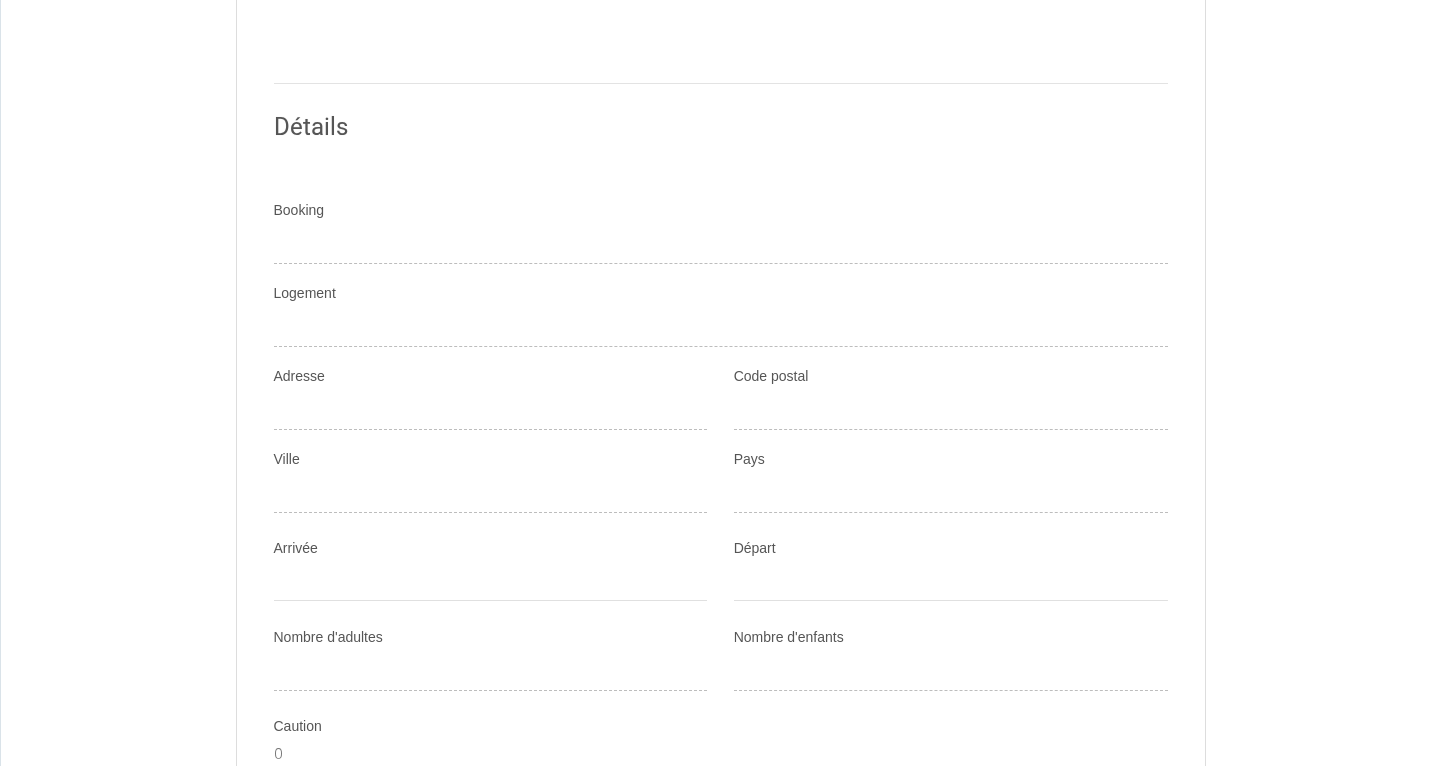 scroll, scrollTop: 0, scrollLeft: 0, axis: both 